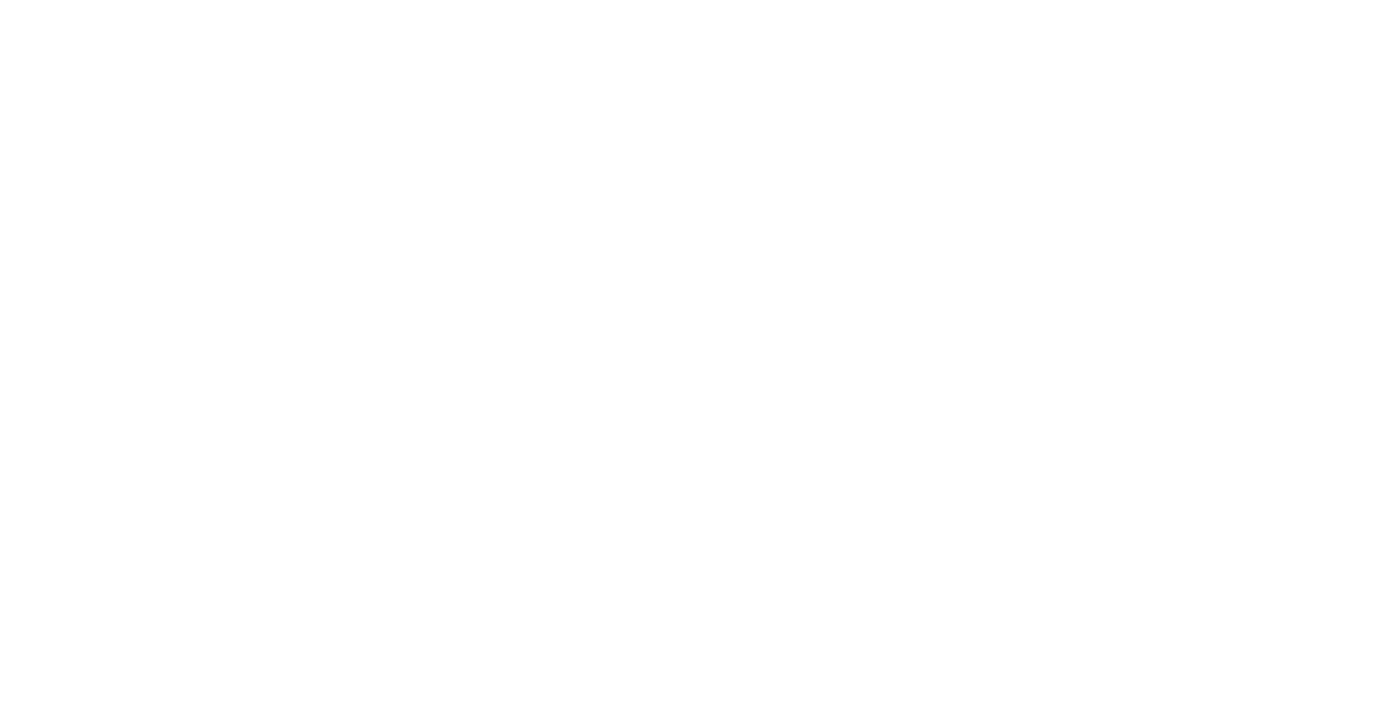 scroll, scrollTop: 0, scrollLeft: 0, axis: both 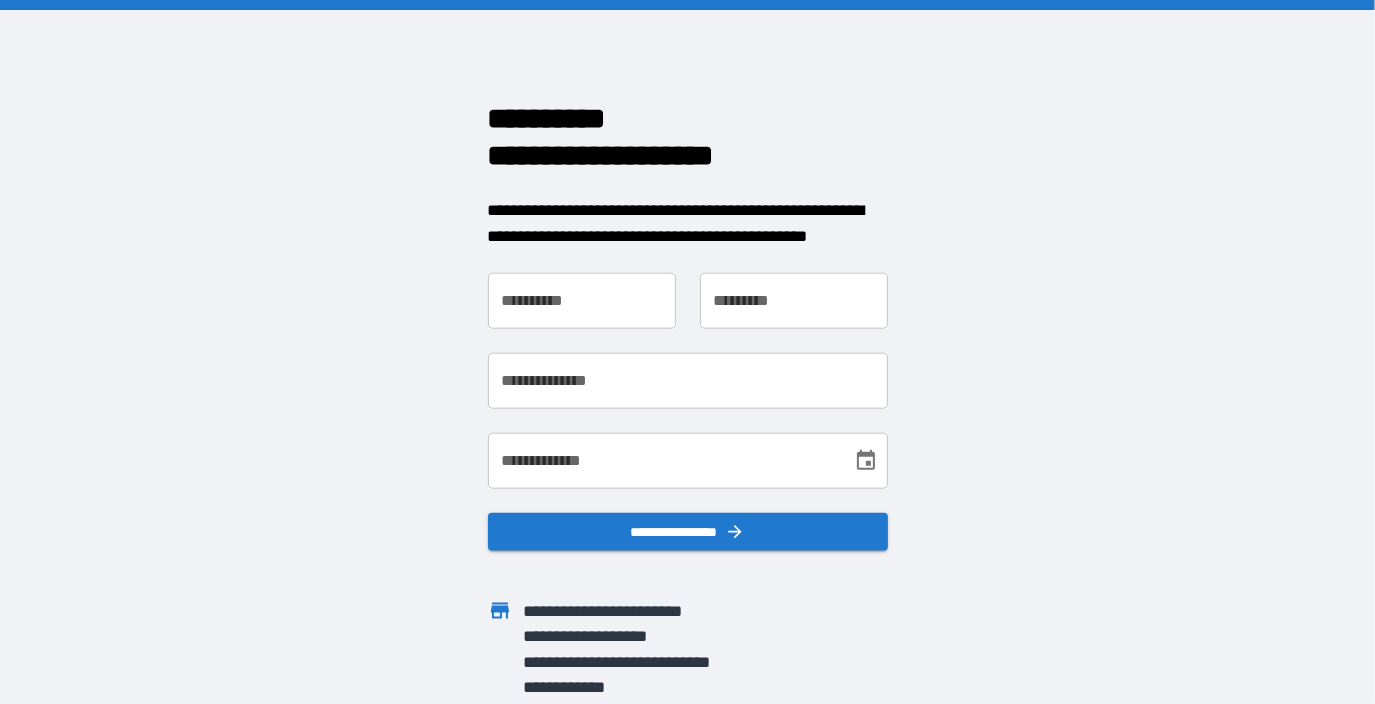click on "**********" at bounding box center [582, 301] 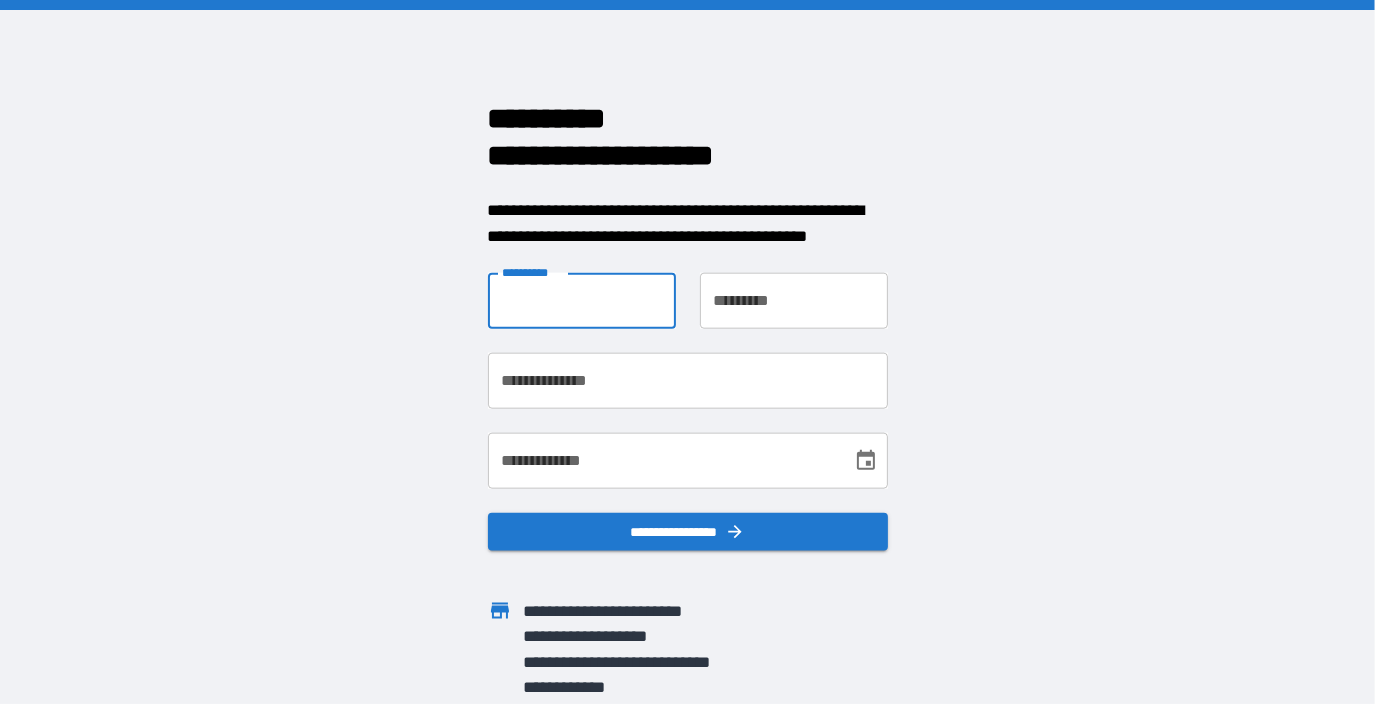type on "**********" 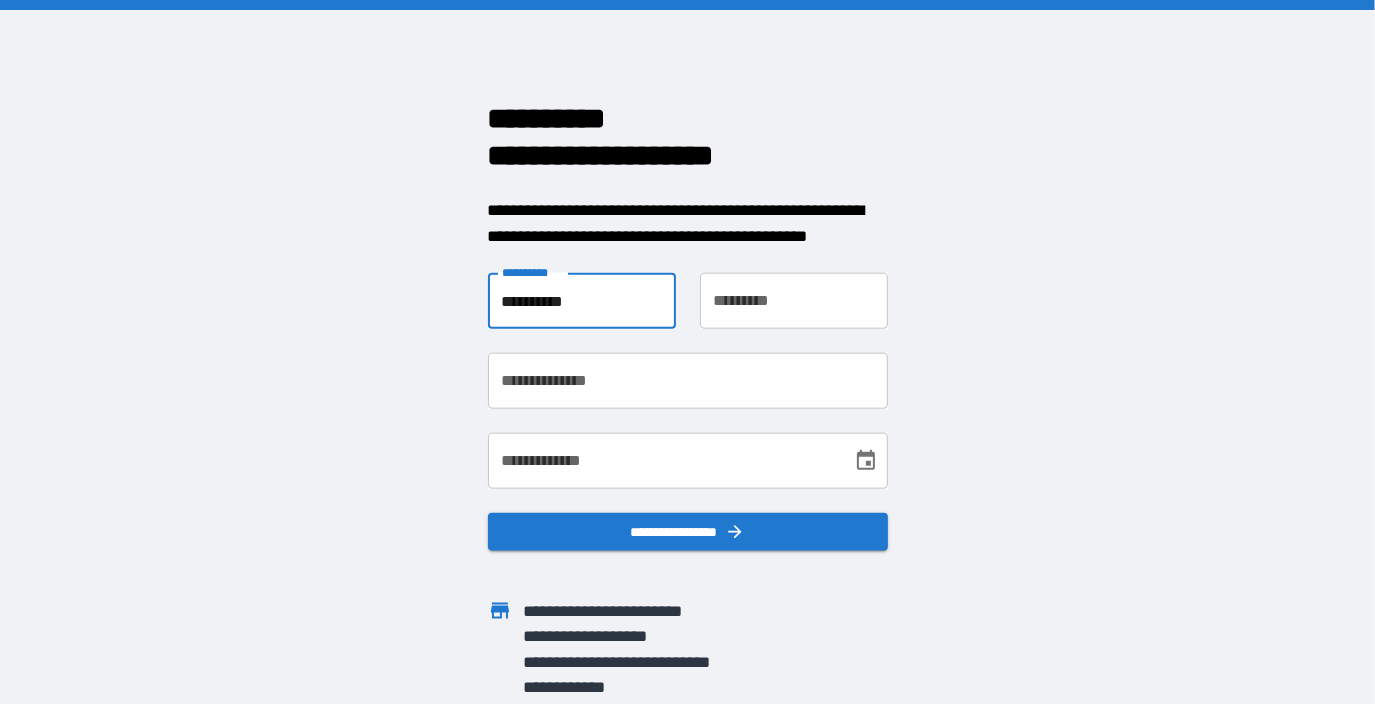 type on "*******" 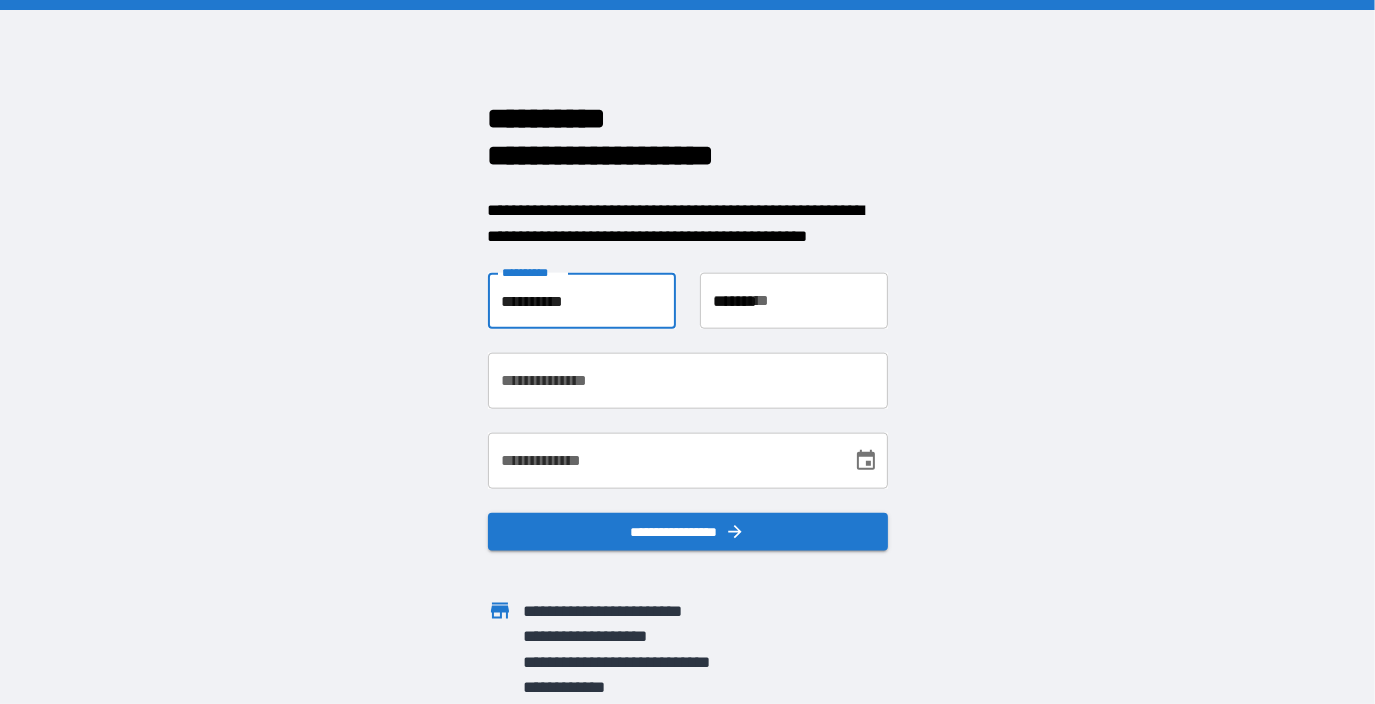 type on "**********" 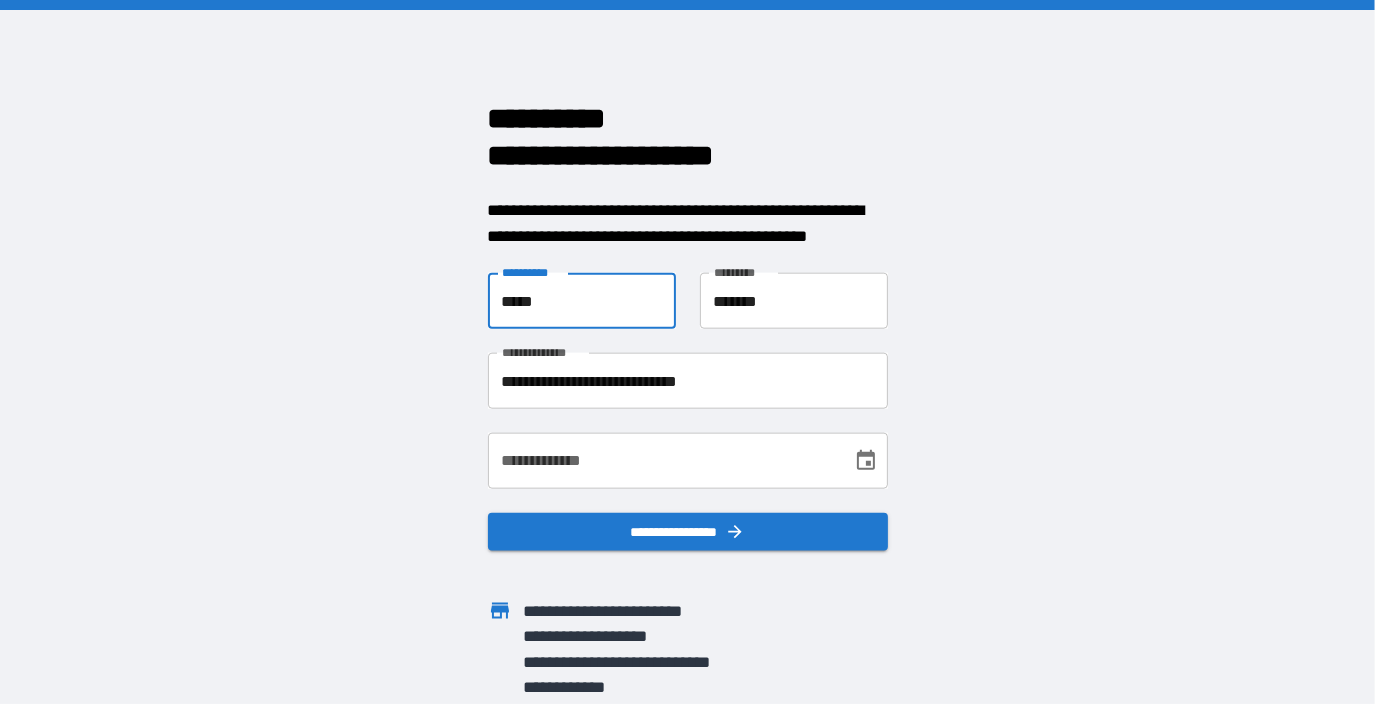 type on "****" 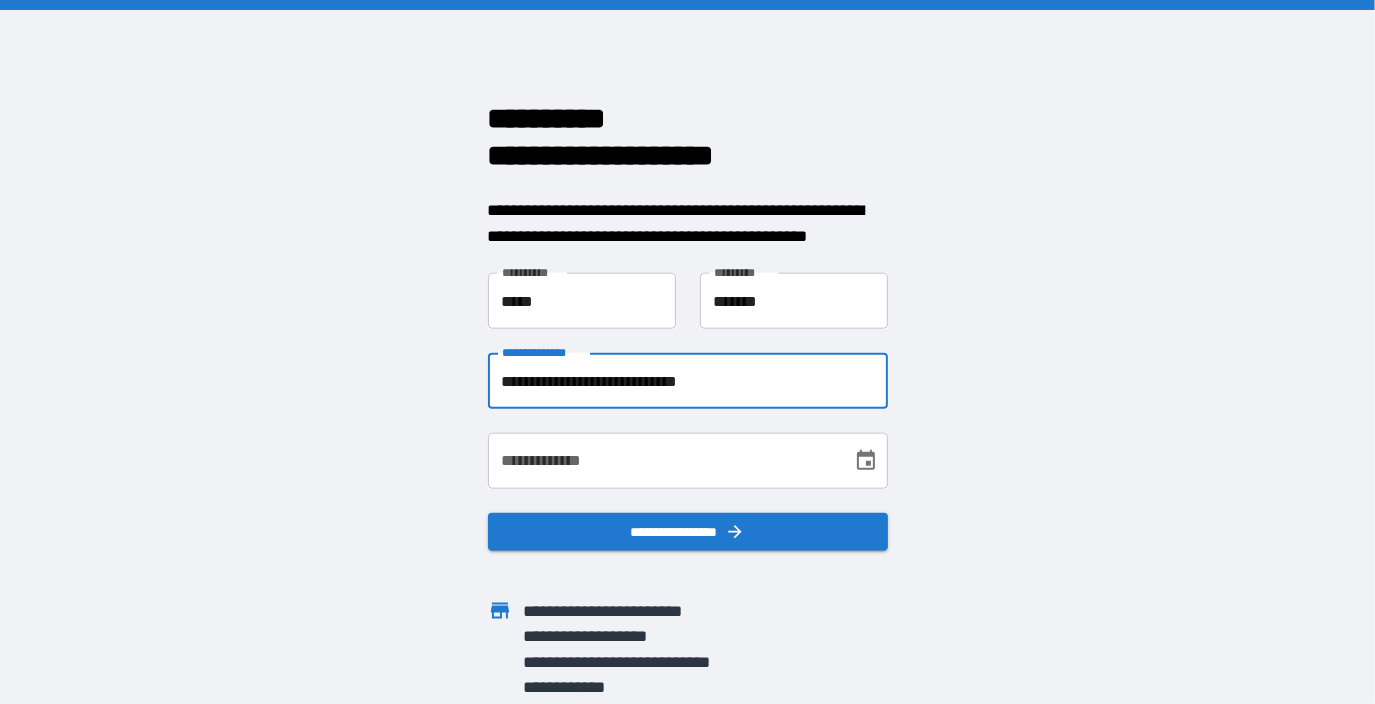 drag, startPoint x: 729, startPoint y: 376, endPoint x: 405, endPoint y: 351, distance: 324.96307 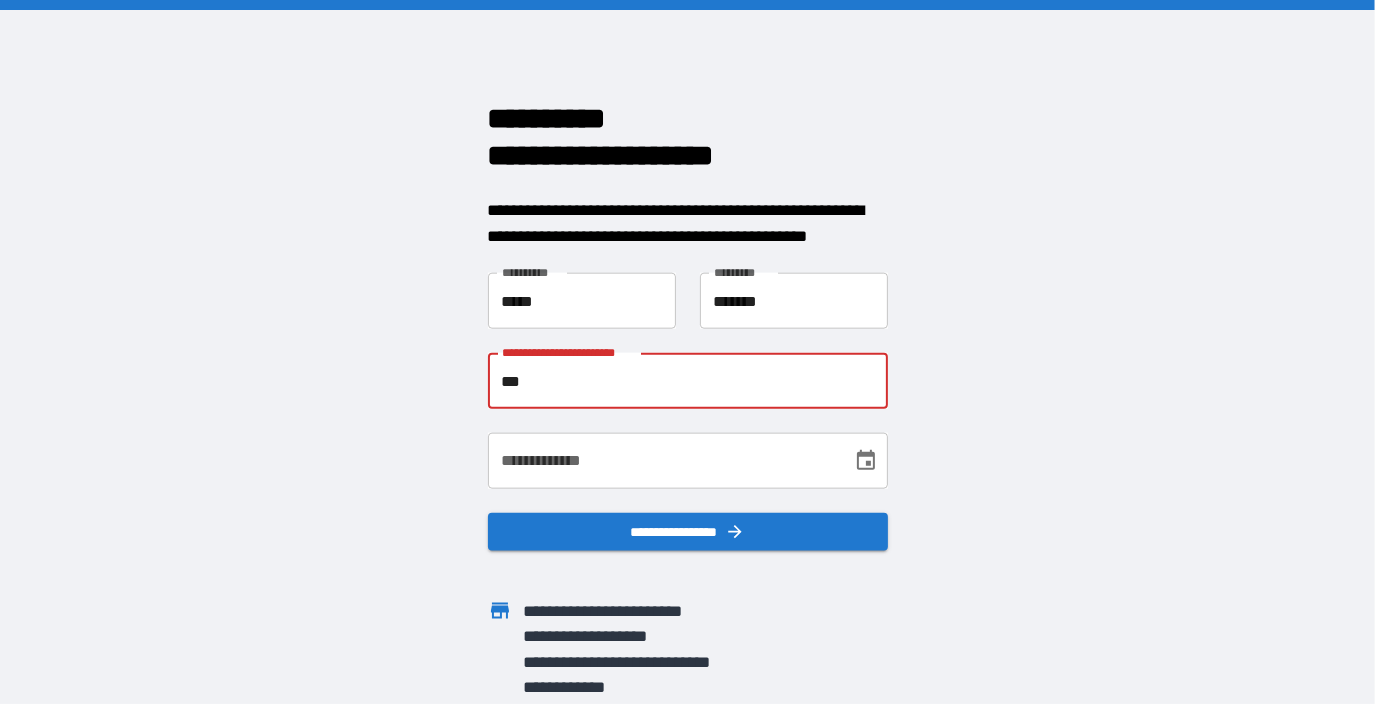 type on "**********" 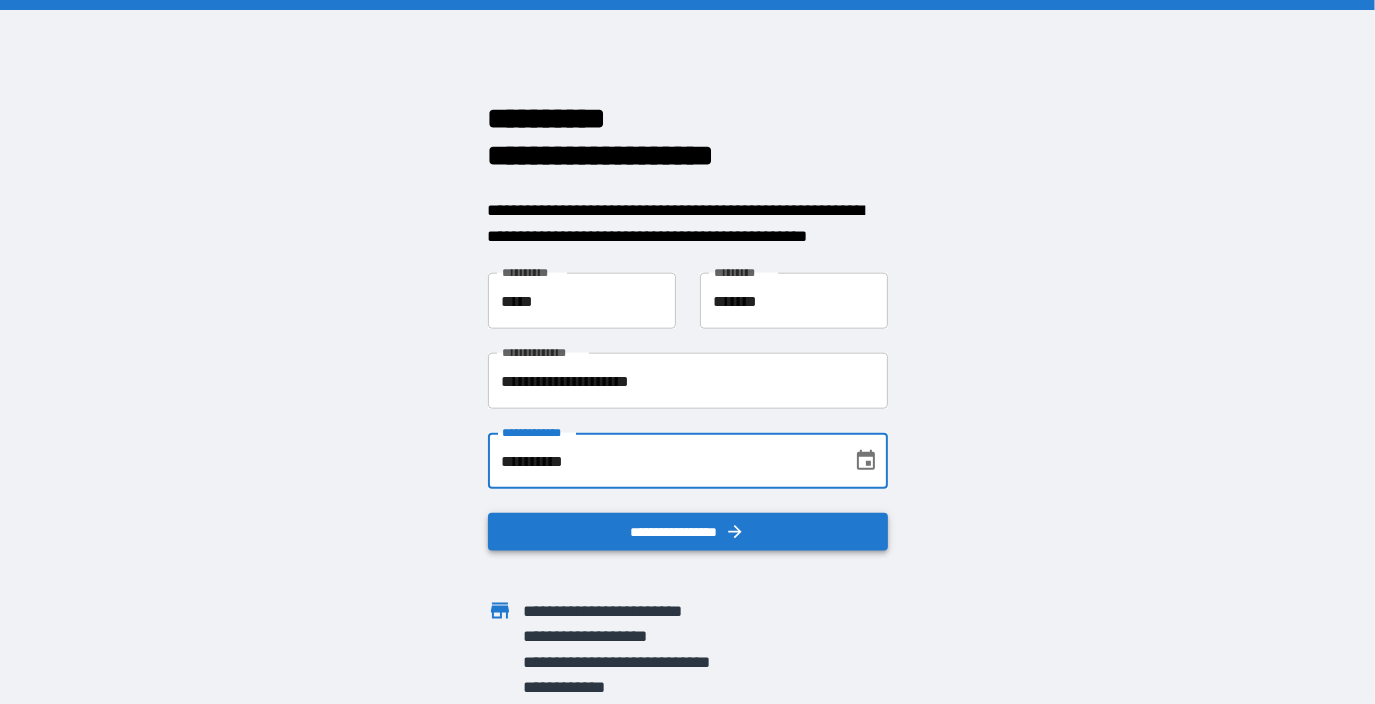 type on "**********" 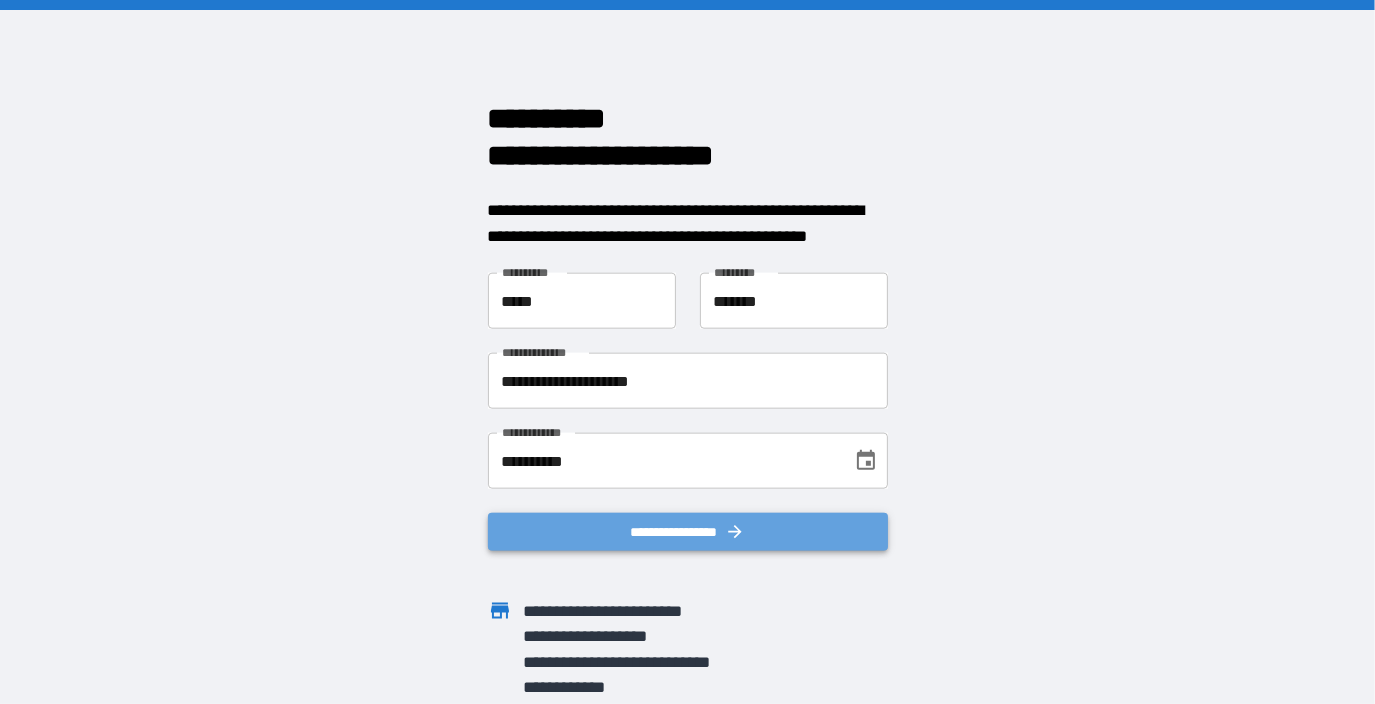 click on "**********" at bounding box center (688, 532) 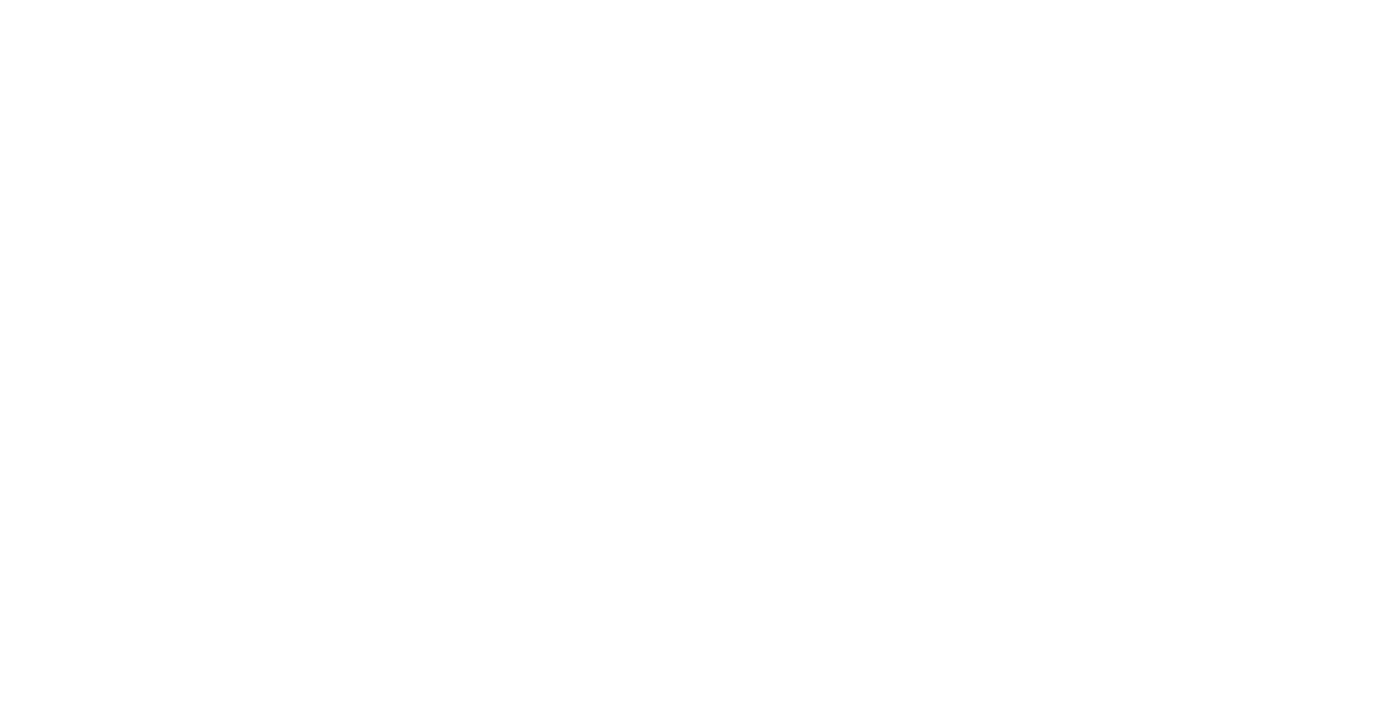 scroll, scrollTop: 0, scrollLeft: 0, axis: both 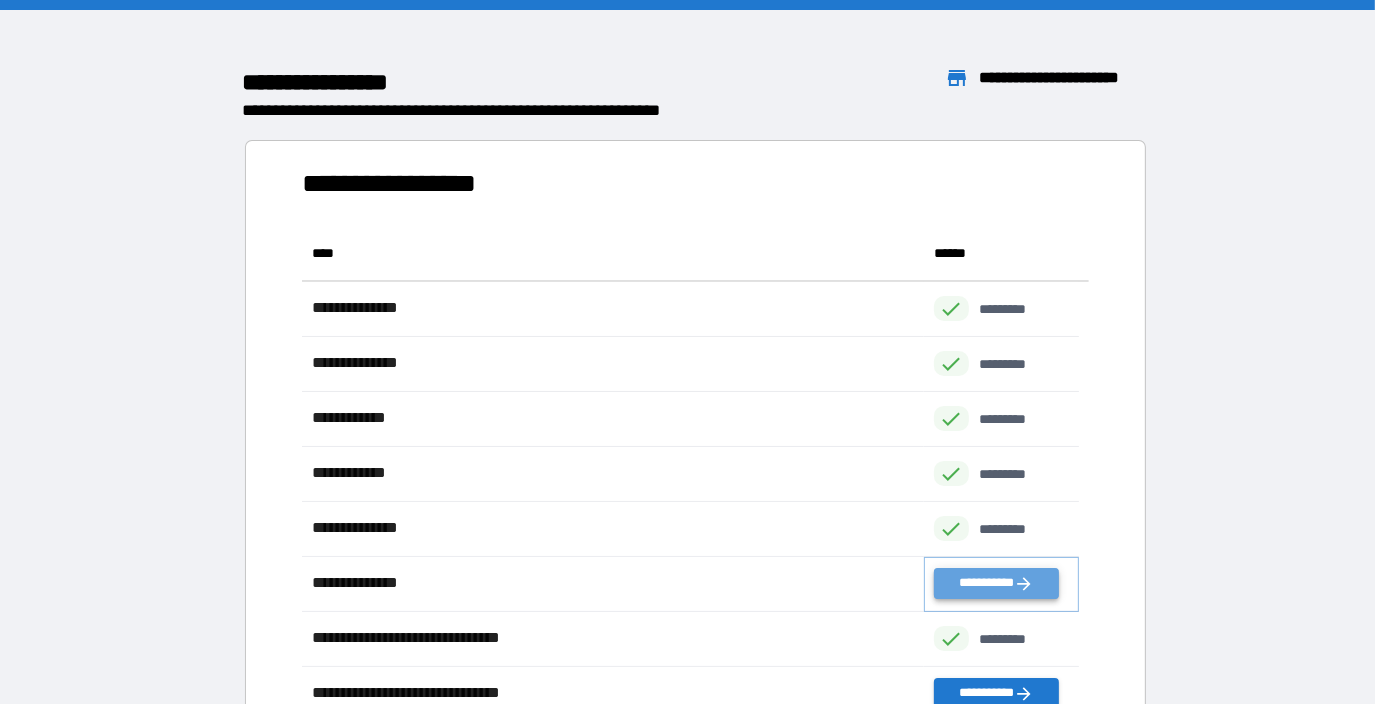 click on "**********" at bounding box center [996, 583] 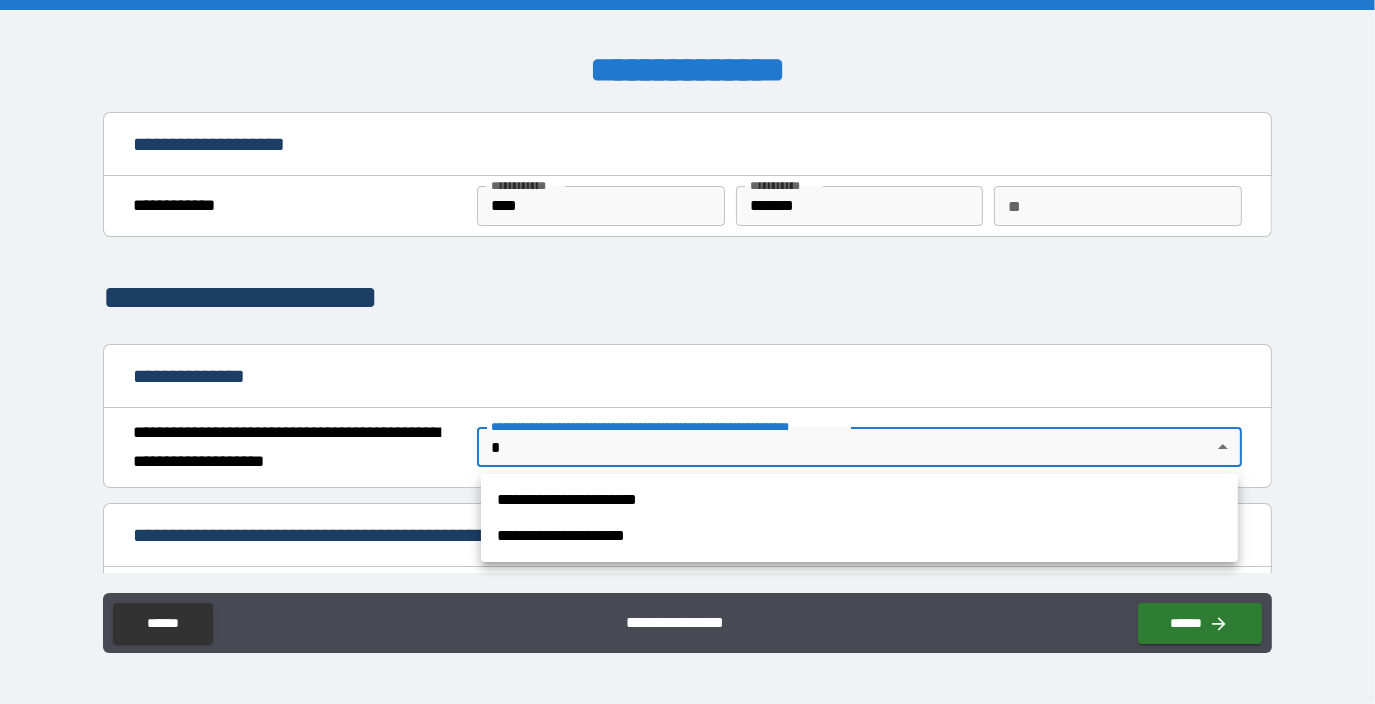 click on "**********" at bounding box center [687, 352] 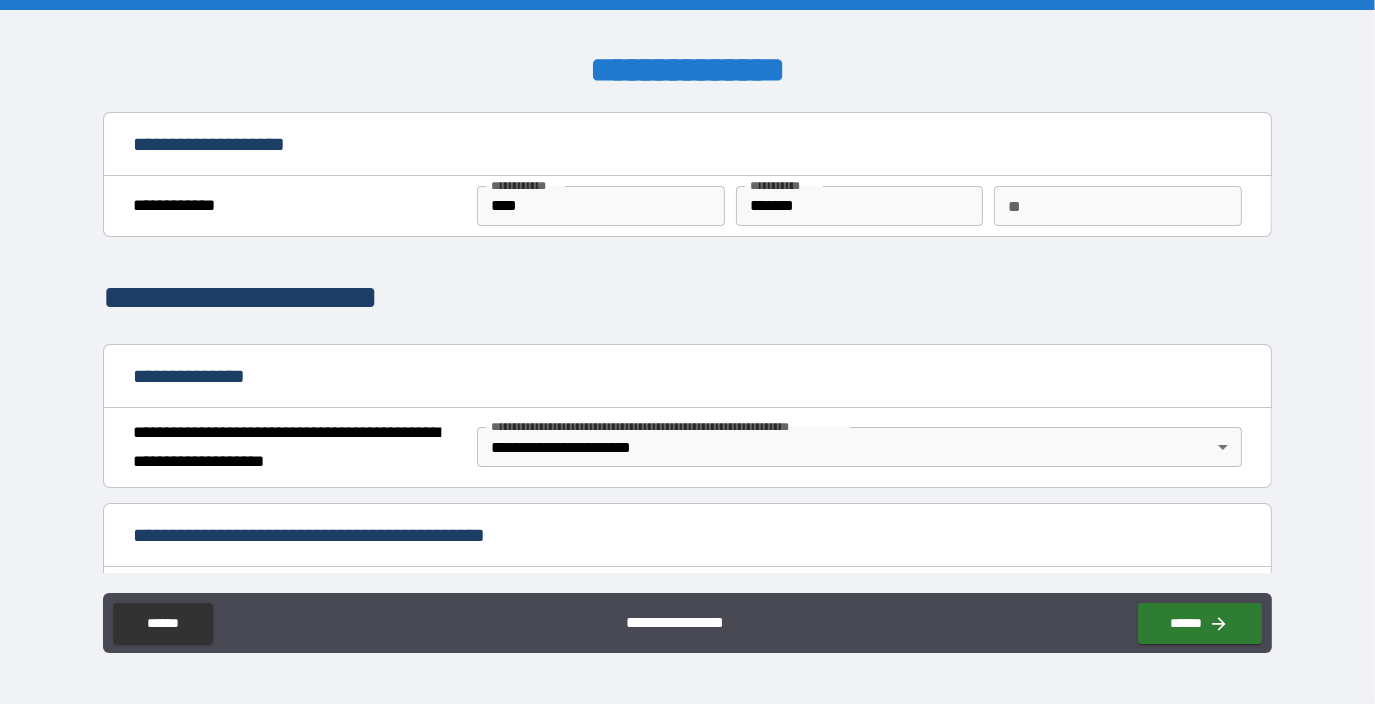 click on "**********" at bounding box center [687, 537] 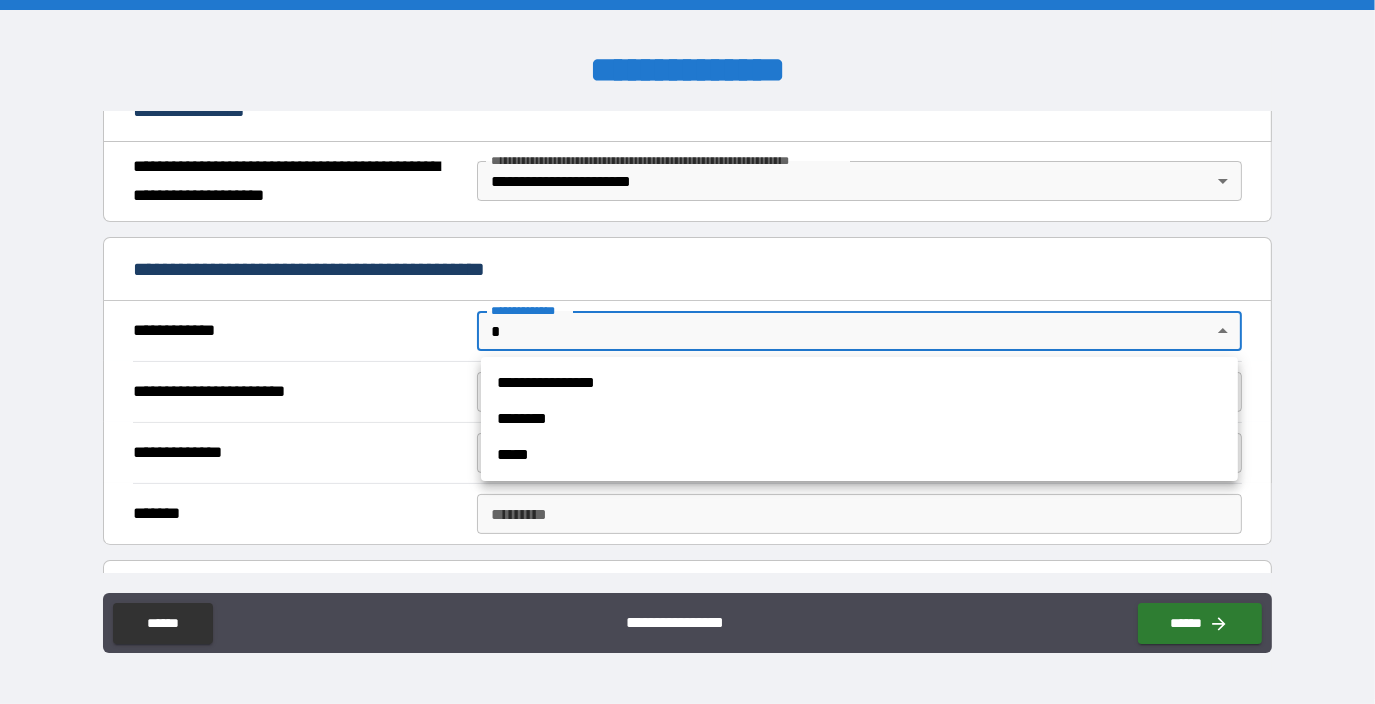 click on "**********" at bounding box center [687, 352] 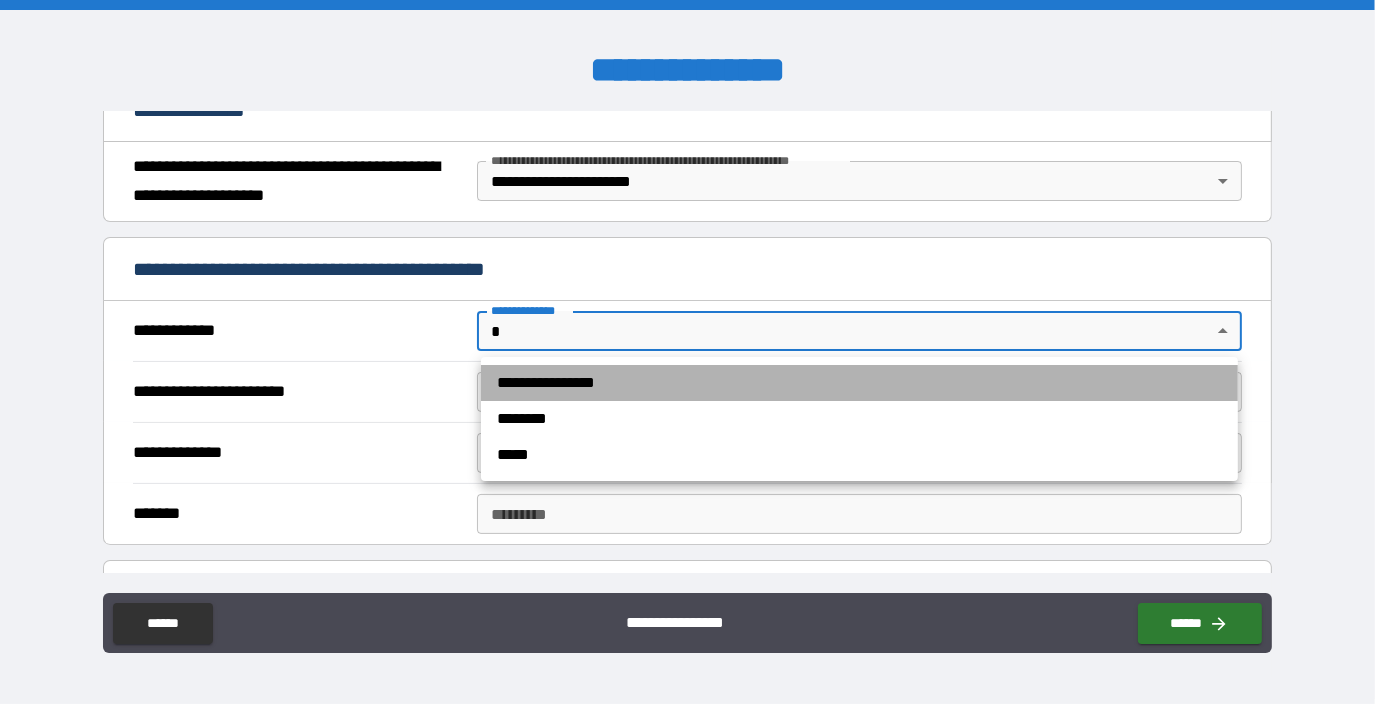 click on "**********" at bounding box center [859, 383] 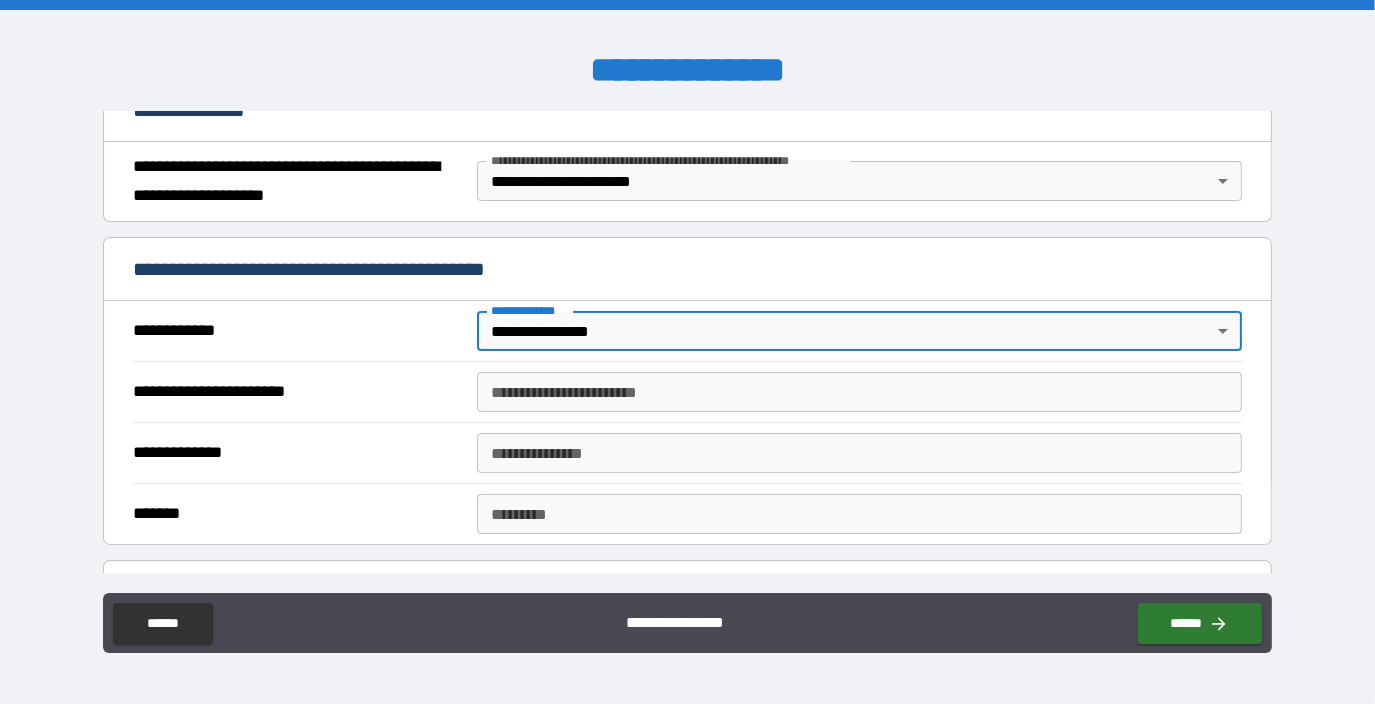 click on "**********" at bounding box center [859, 392] 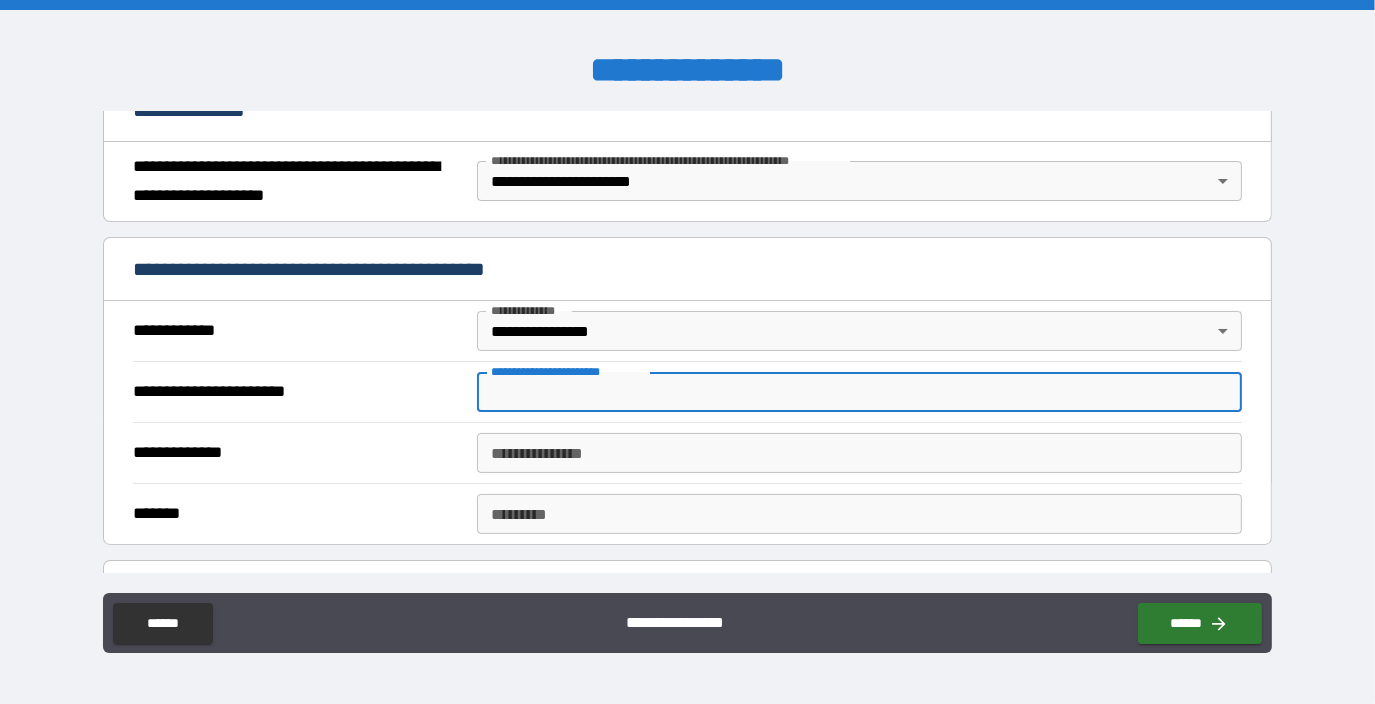 type on "******" 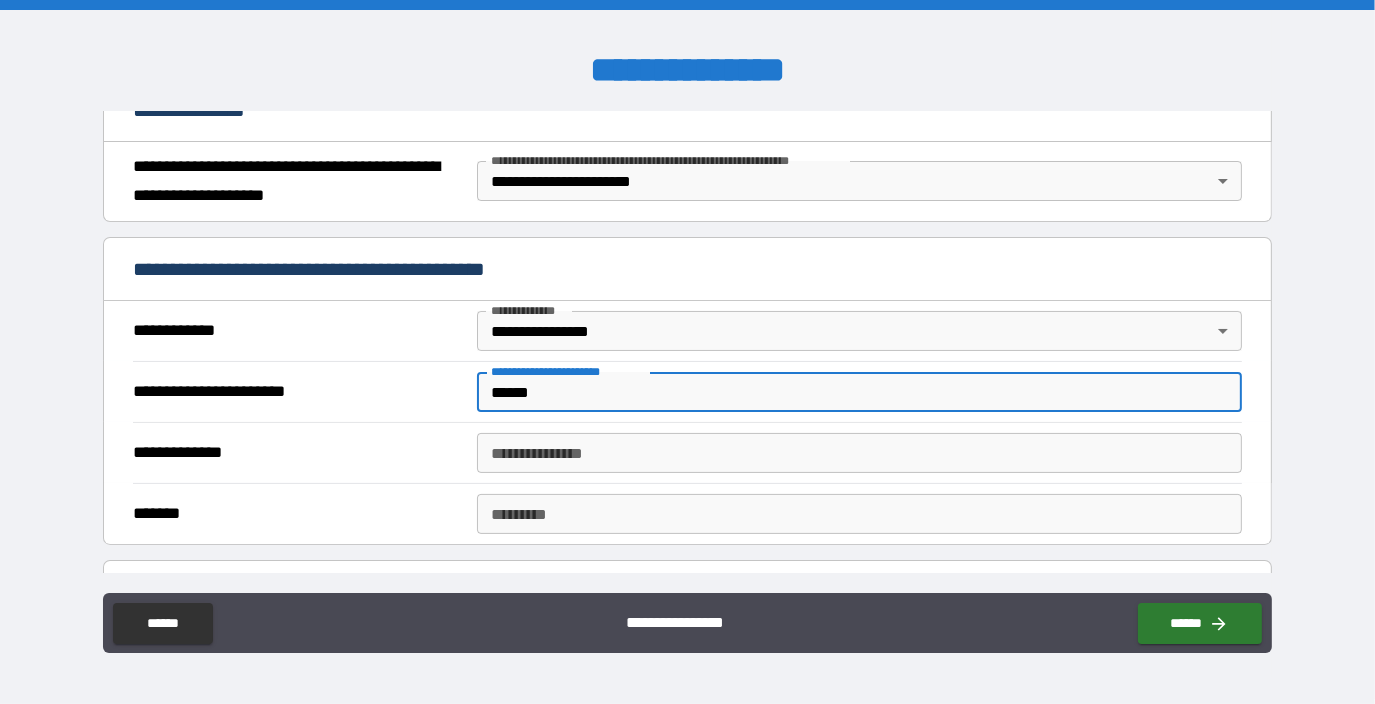 type on "*" 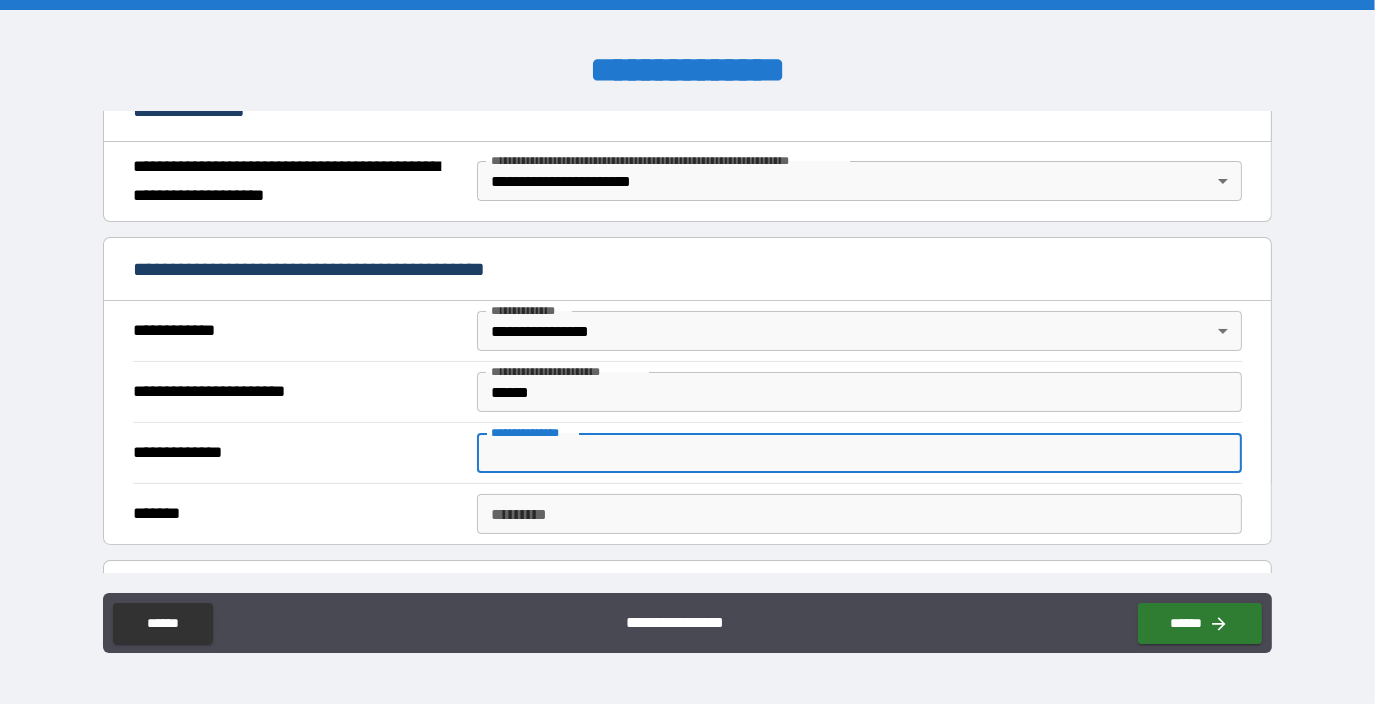 type on "**********" 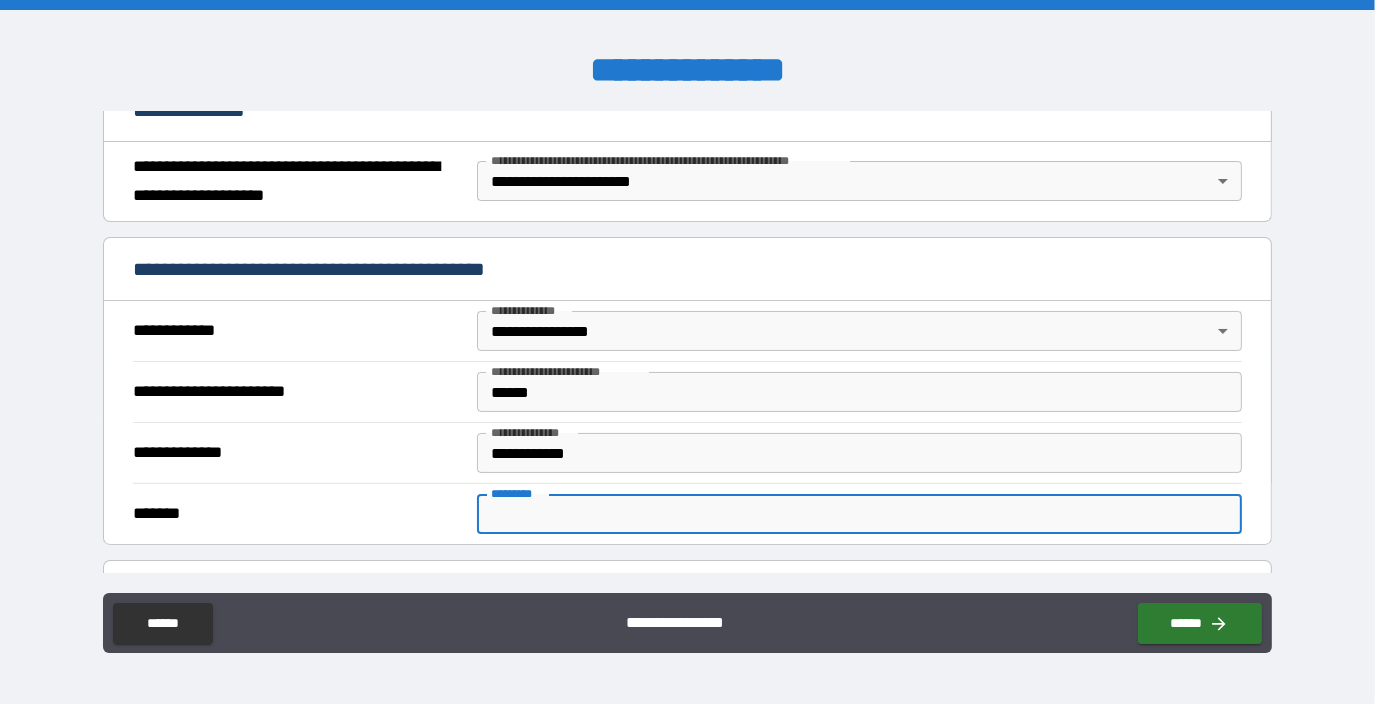 click on "*******   *" at bounding box center [859, 514] 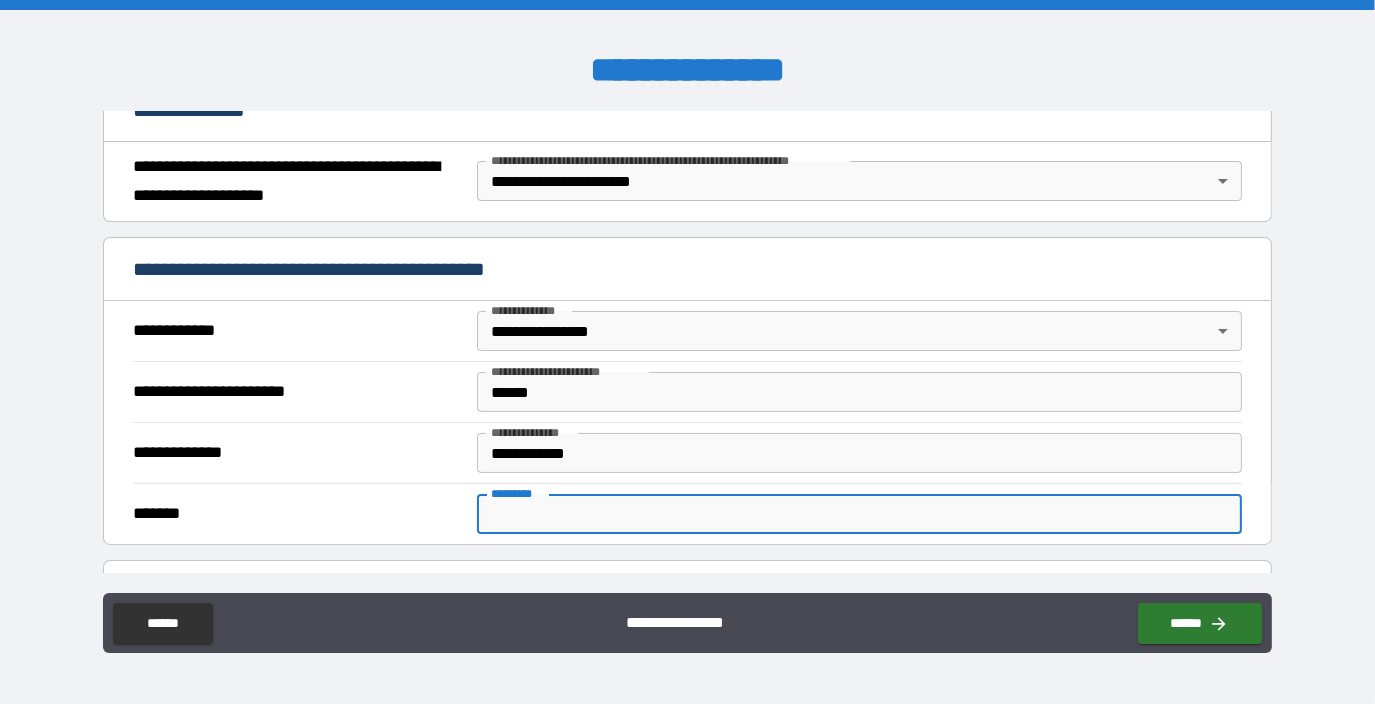 type on "******" 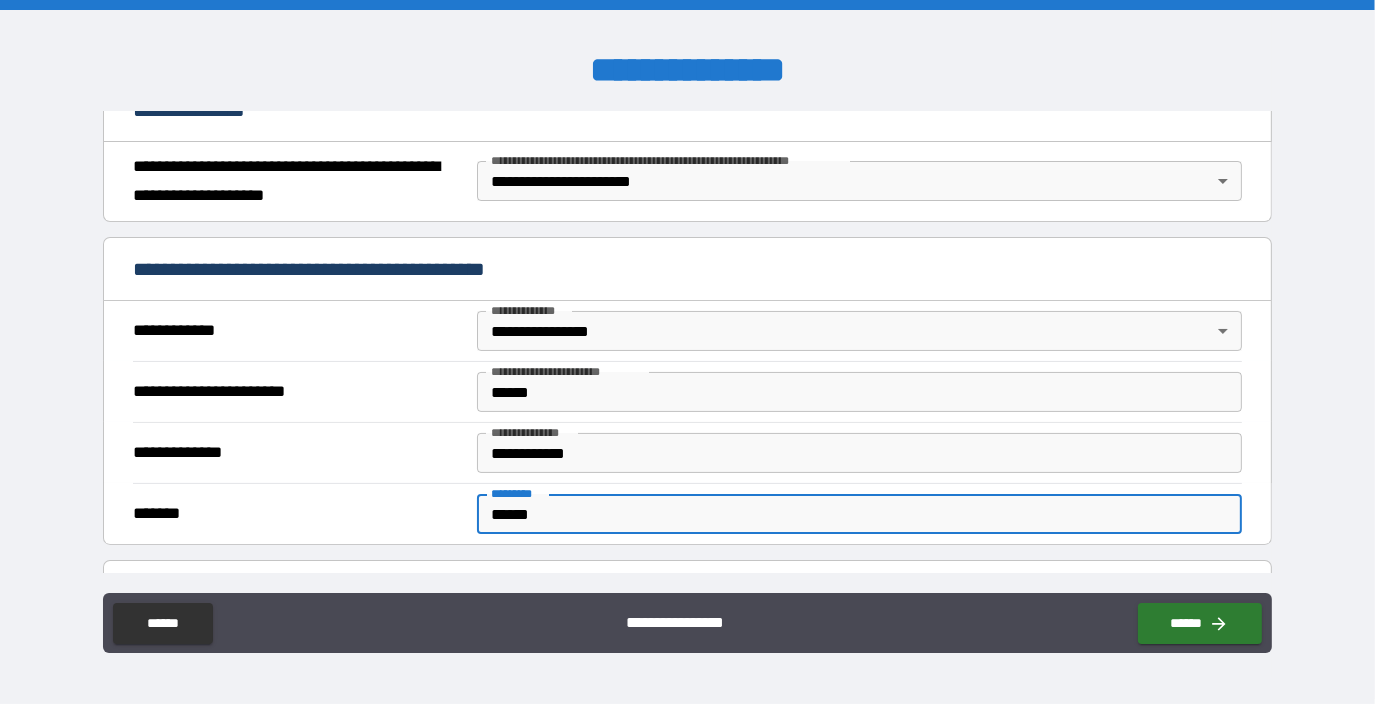 scroll, scrollTop: 533, scrollLeft: 0, axis: vertical 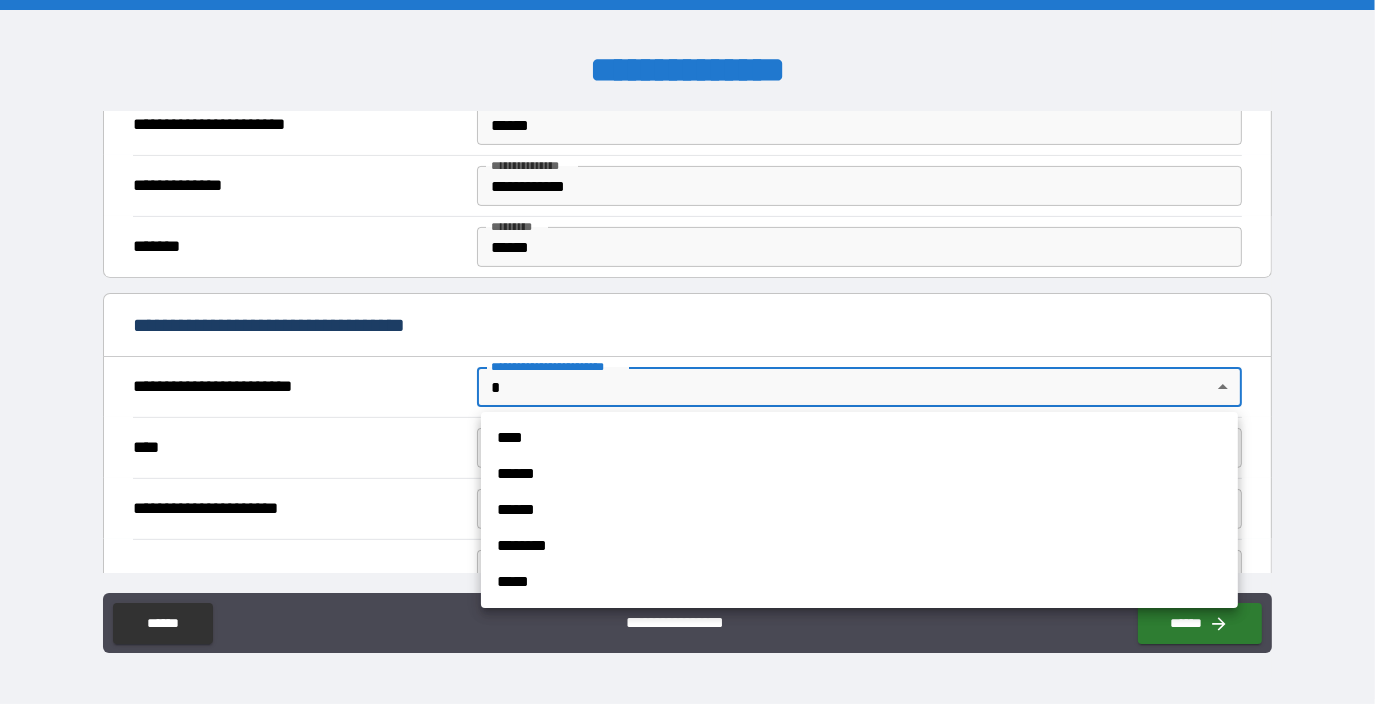 click on "**********" at bounding box center (687, 352) 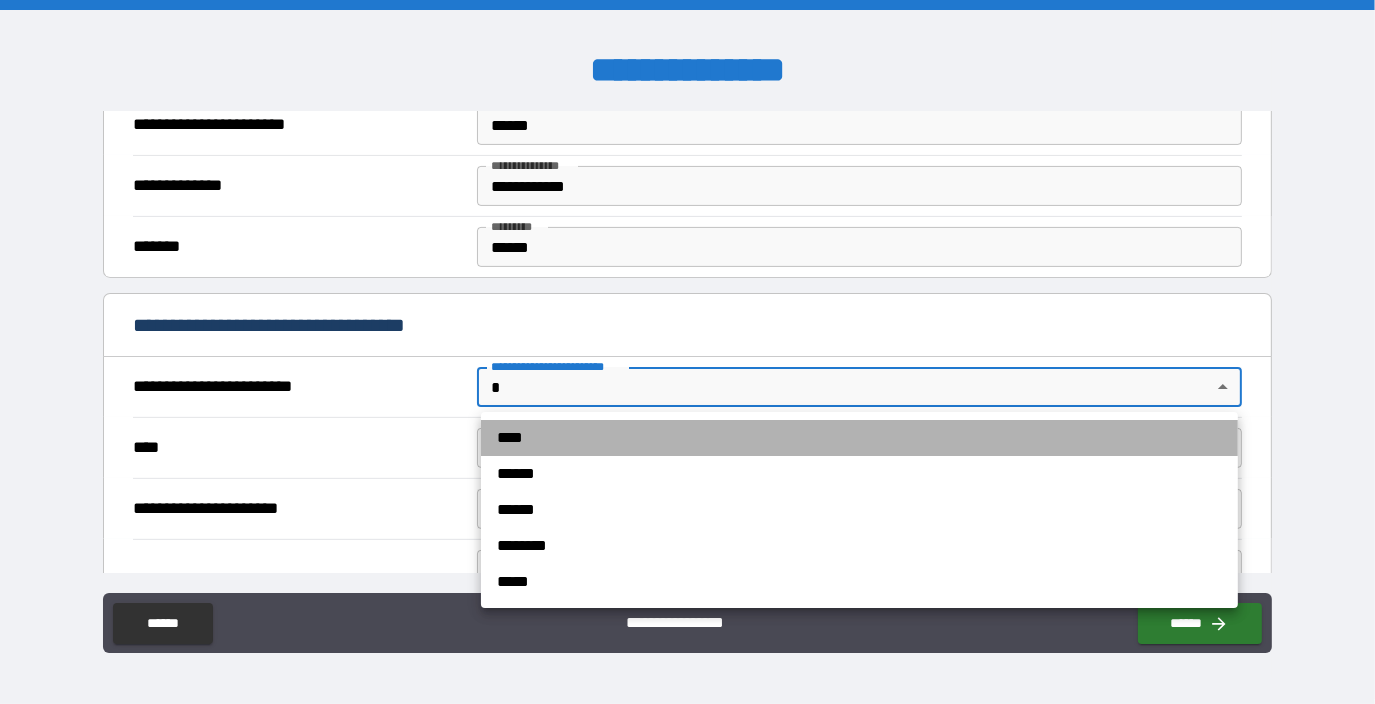click on "****" at bounding box center [859, 438] 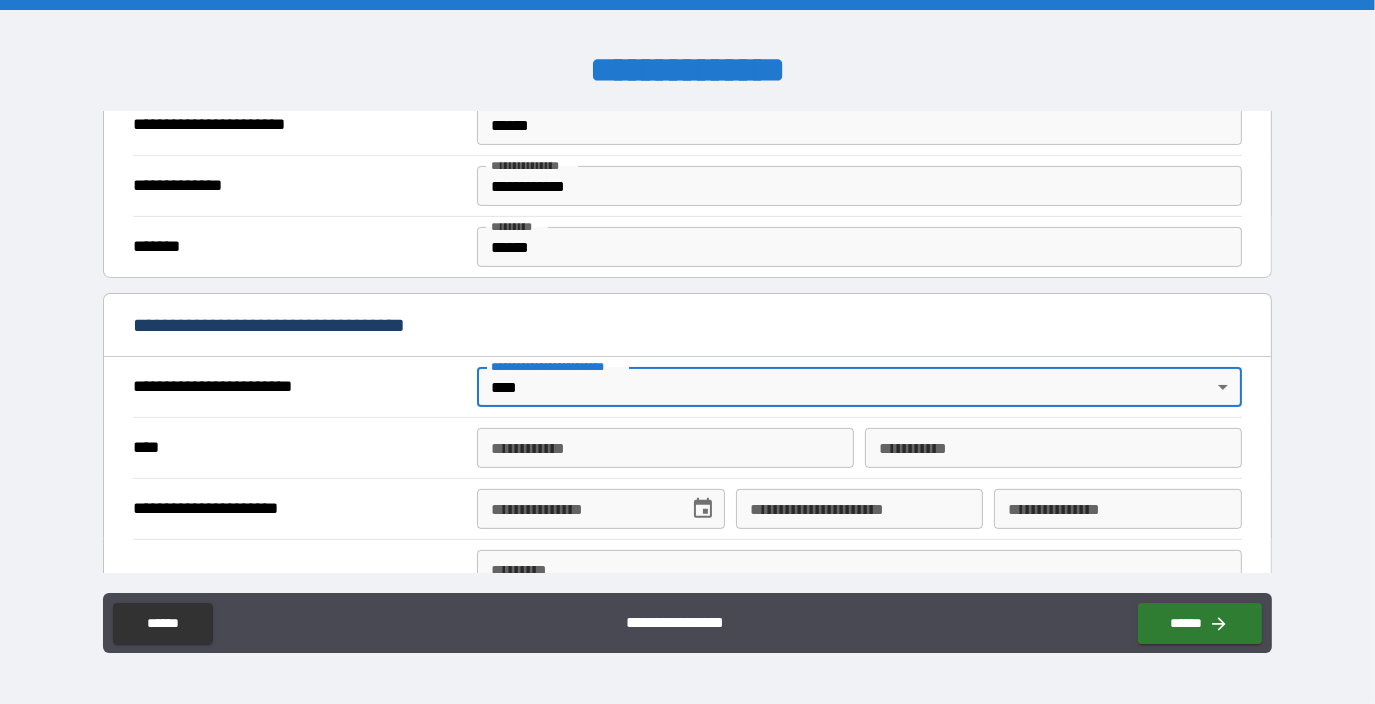 click on "**********" at bounding box center (665, 448) 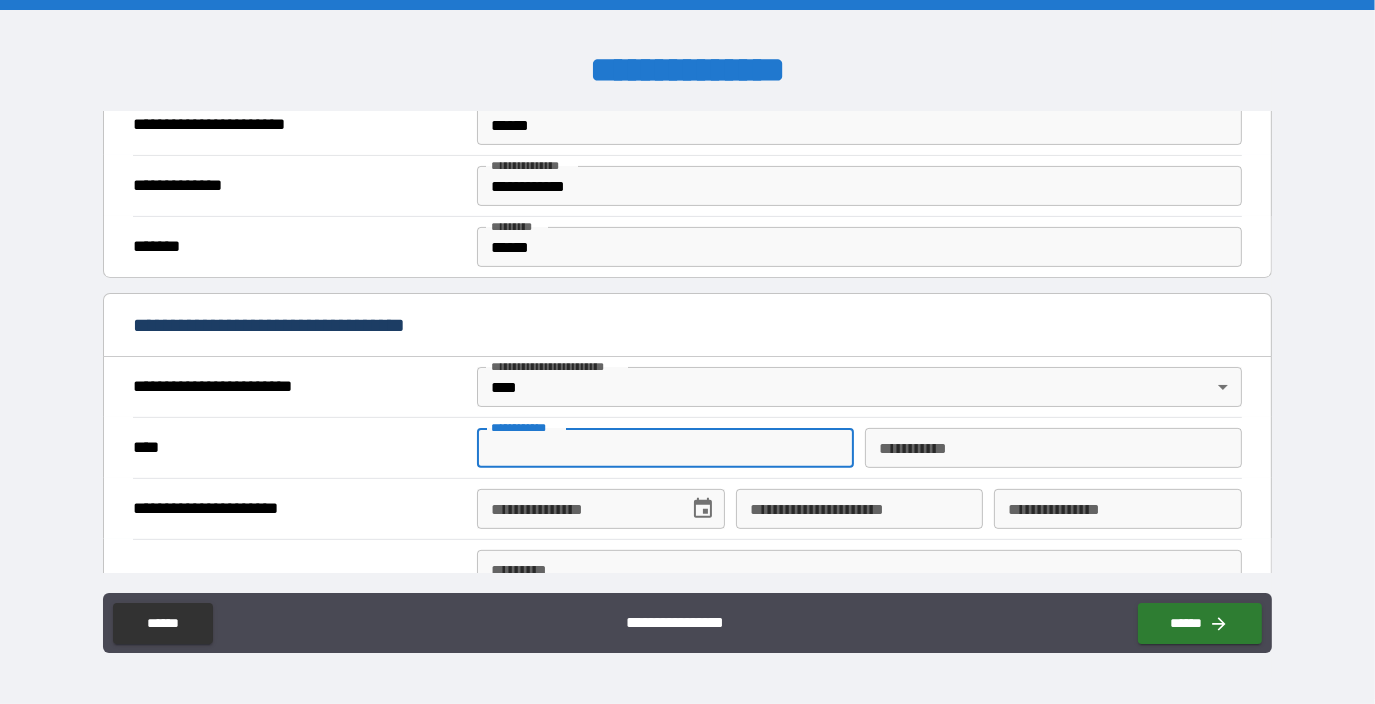 type on "****" 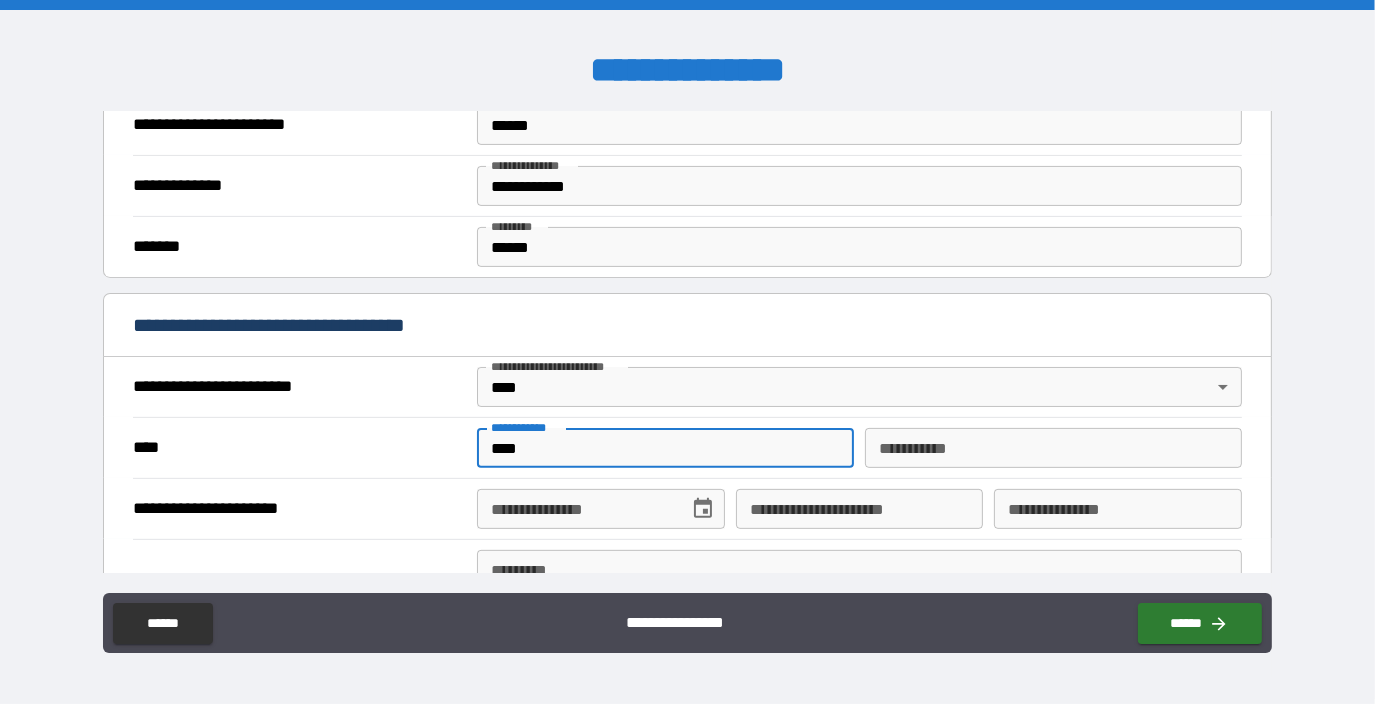 type on "*******" 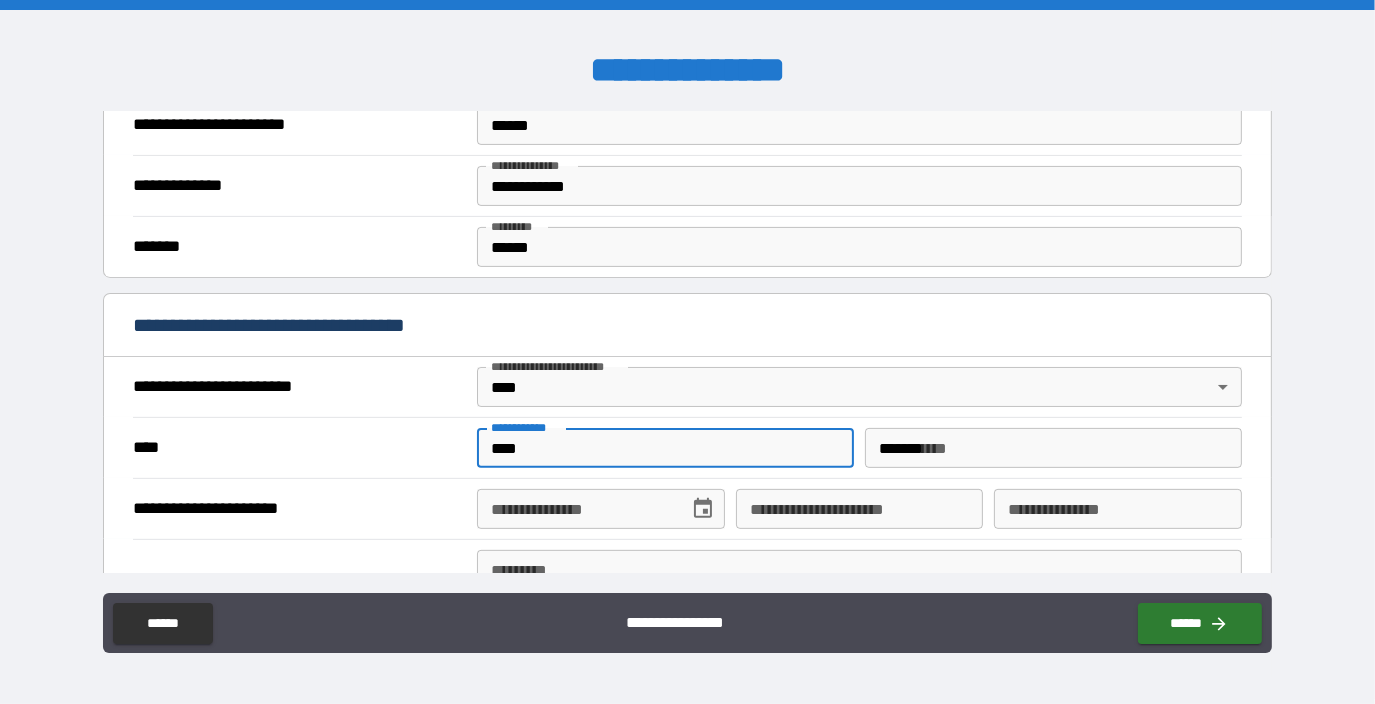 type on "**********" 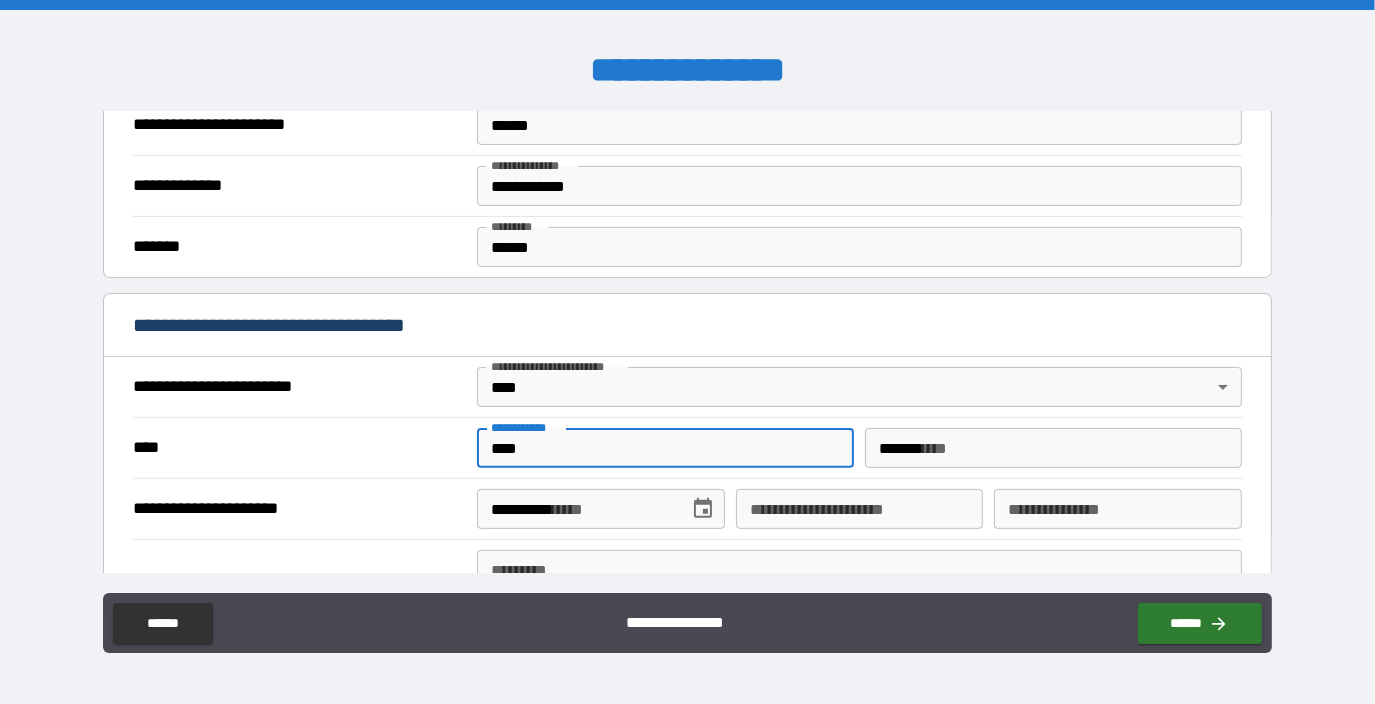 type on "**********" 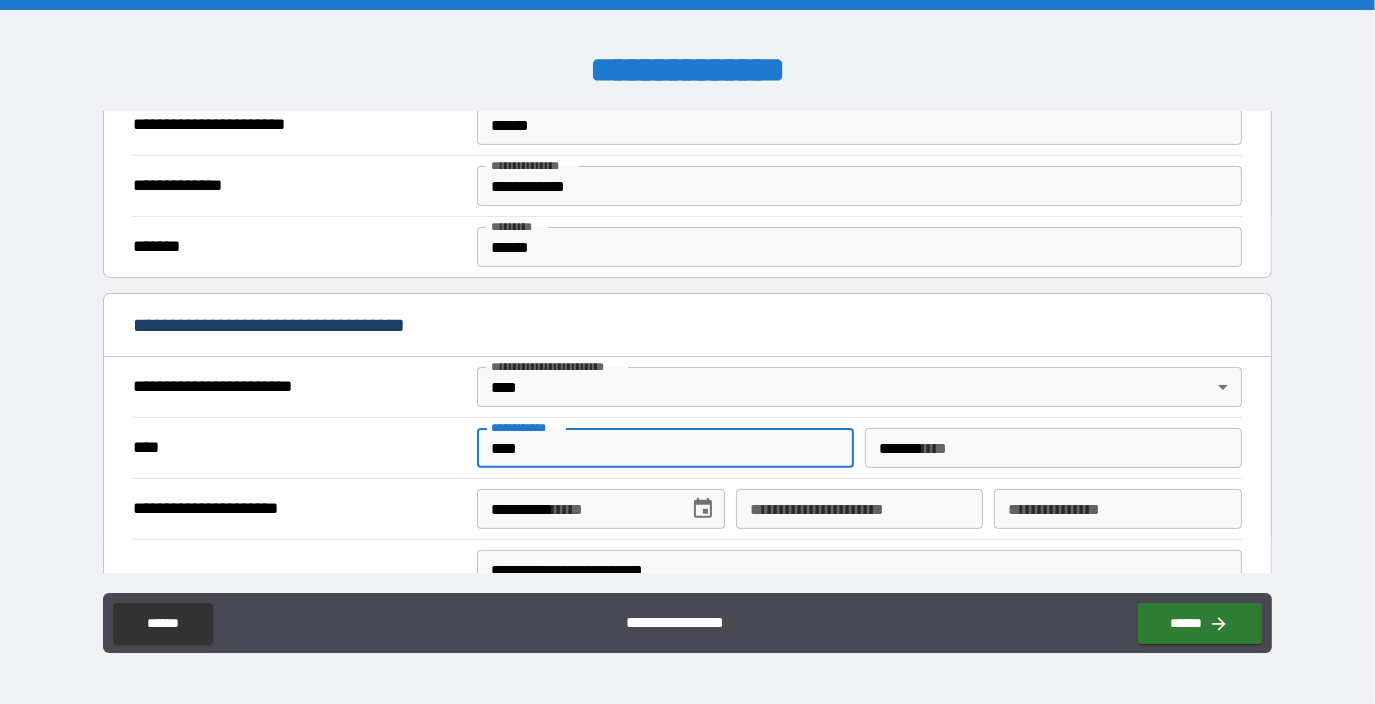 type on "**********" 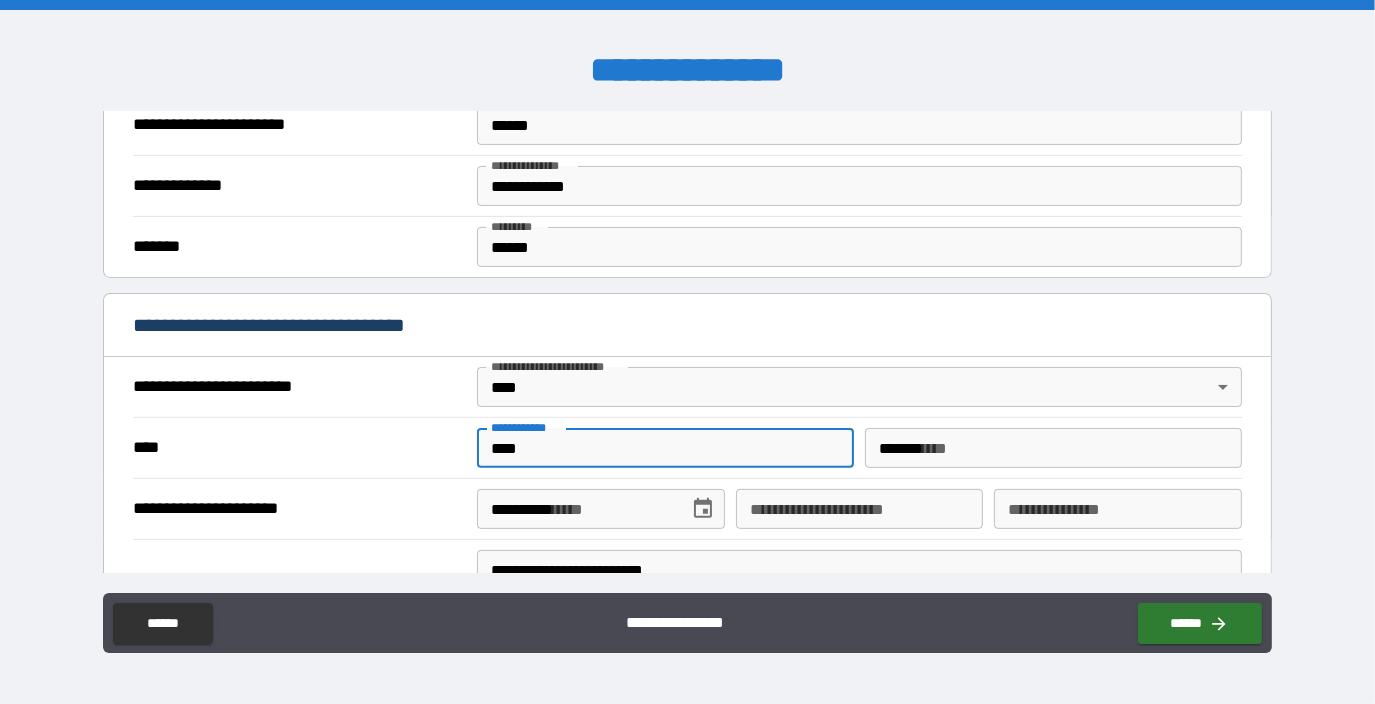 type on "*****" 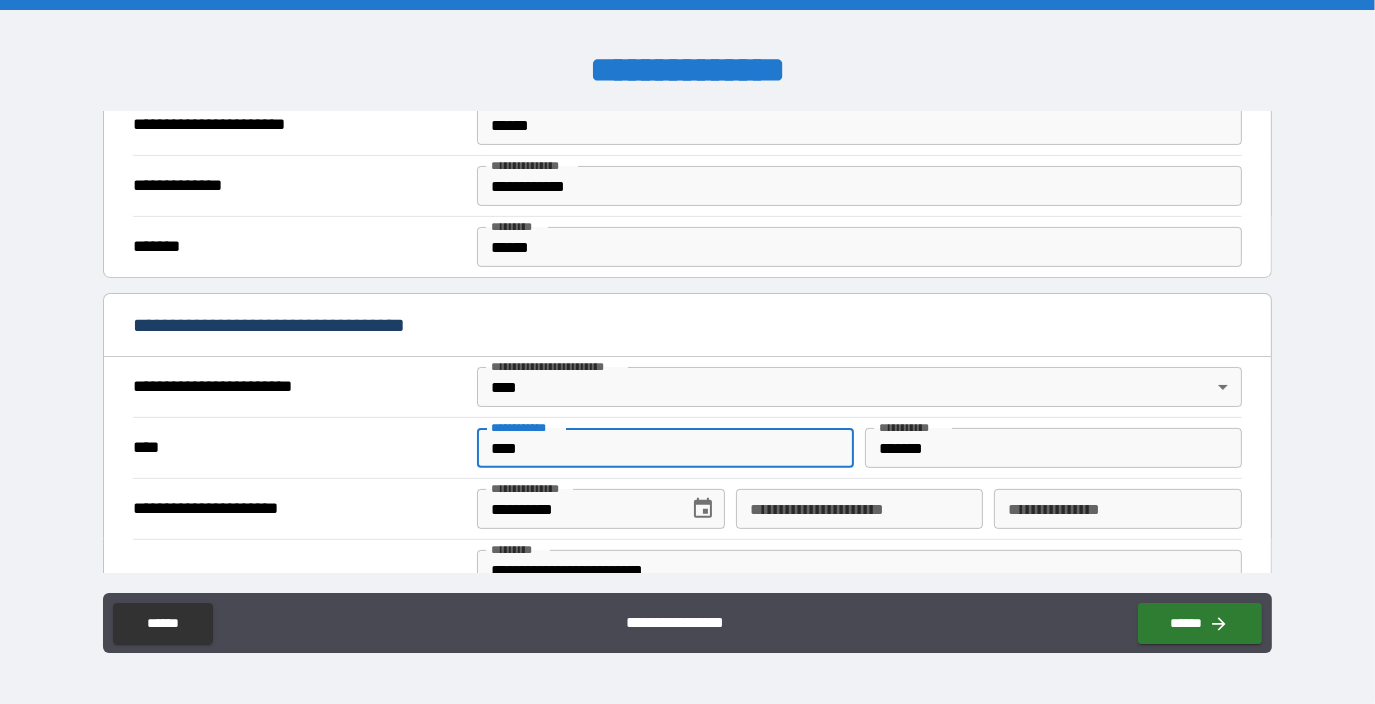 click on "**********" at bounding box center (860, 509) 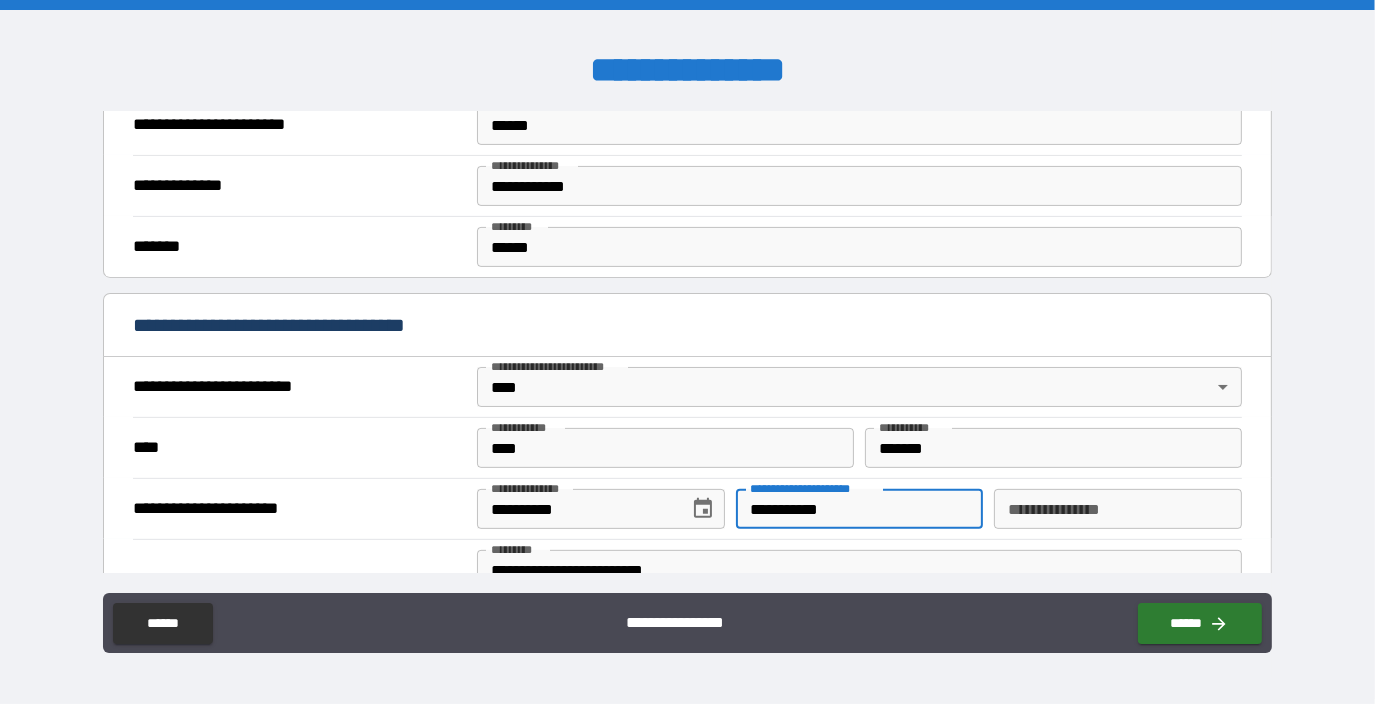 type on "**********" 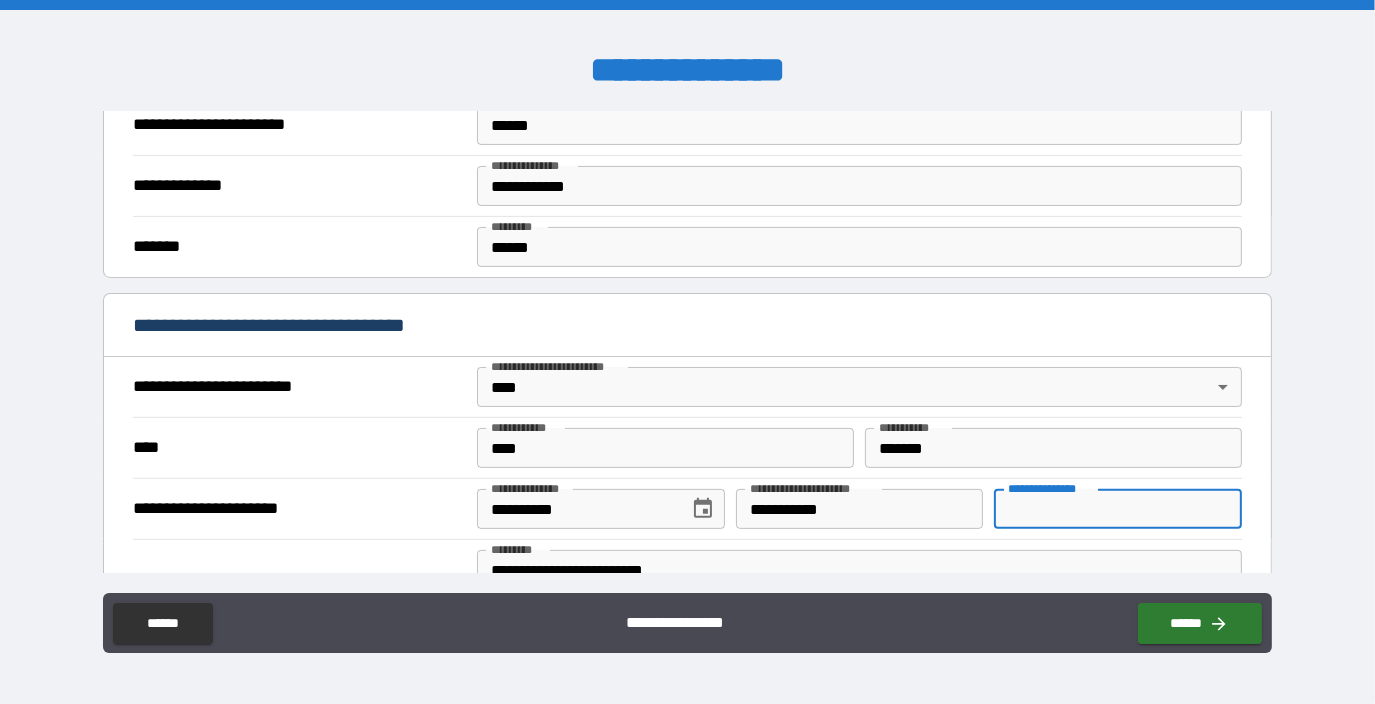 click on "**********" at bounding box center (1118, 509) 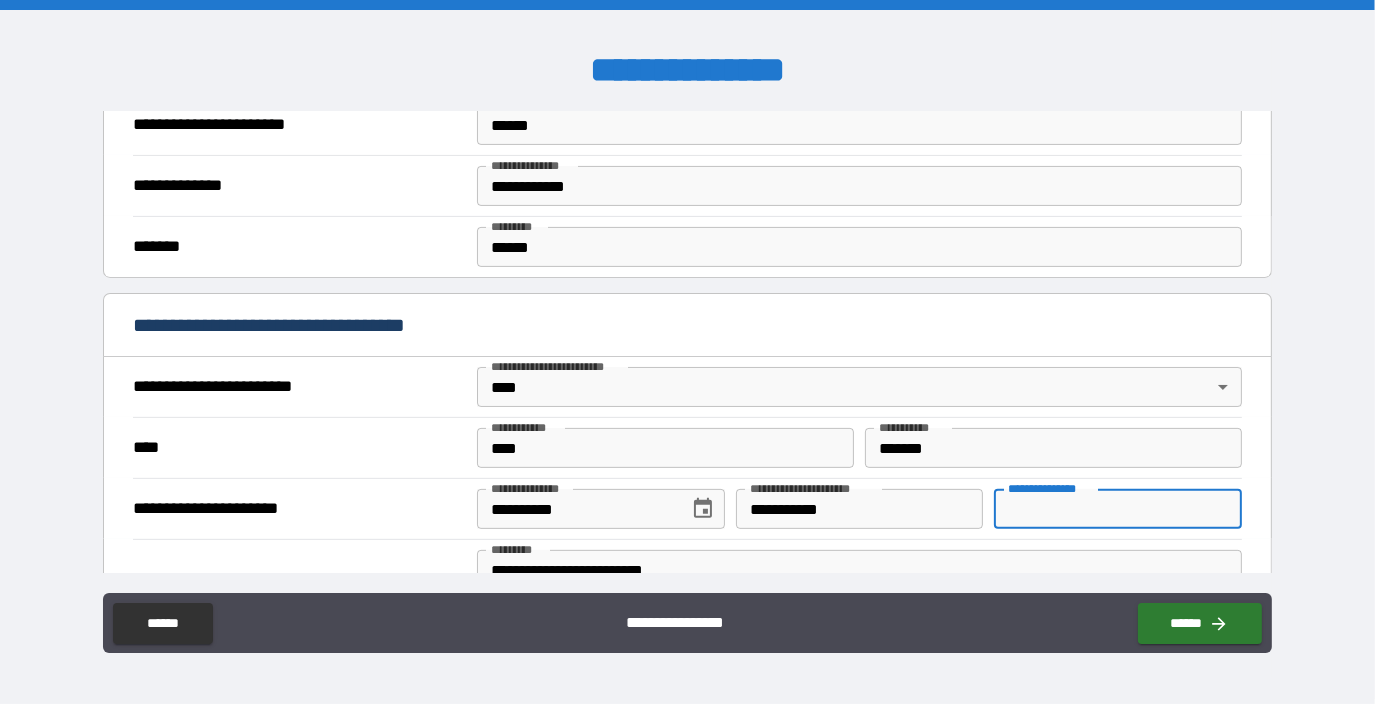 type on "**********" 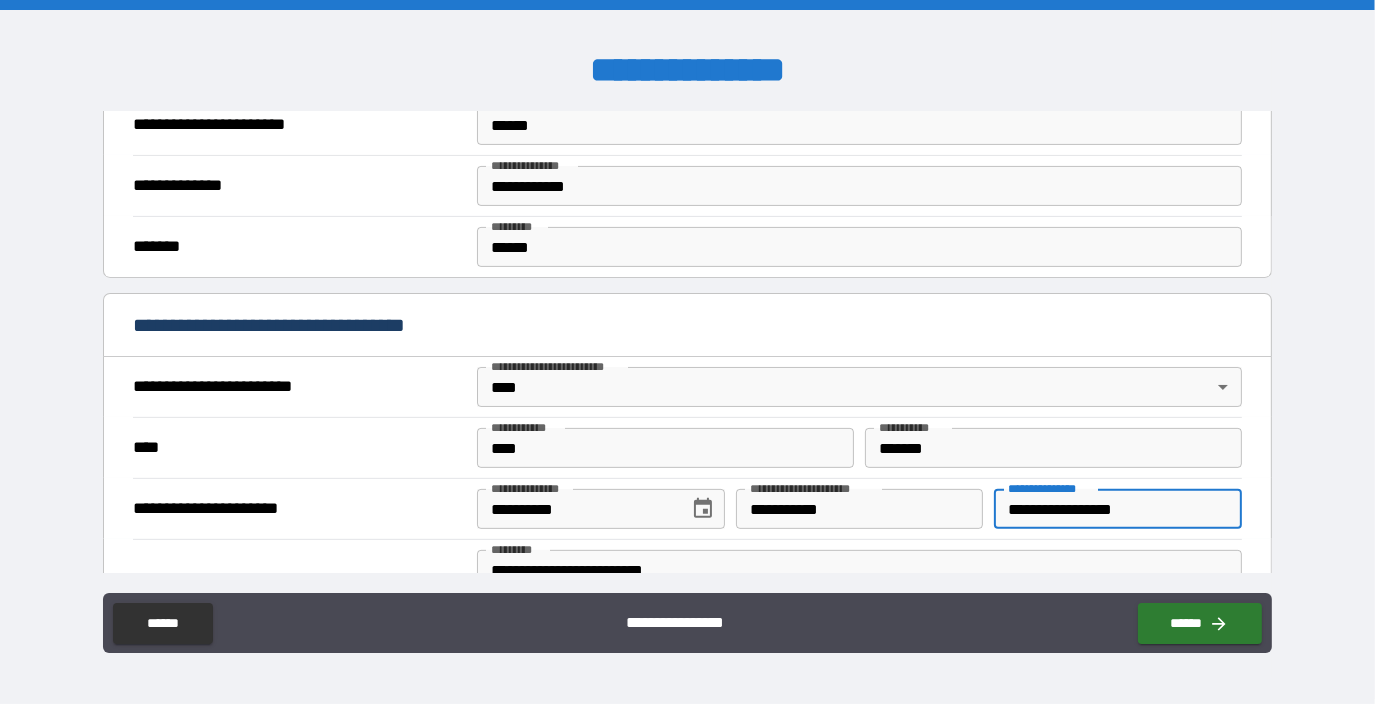 scroll, scrollTop: 800, scrollLeft: 0, axis: vertical 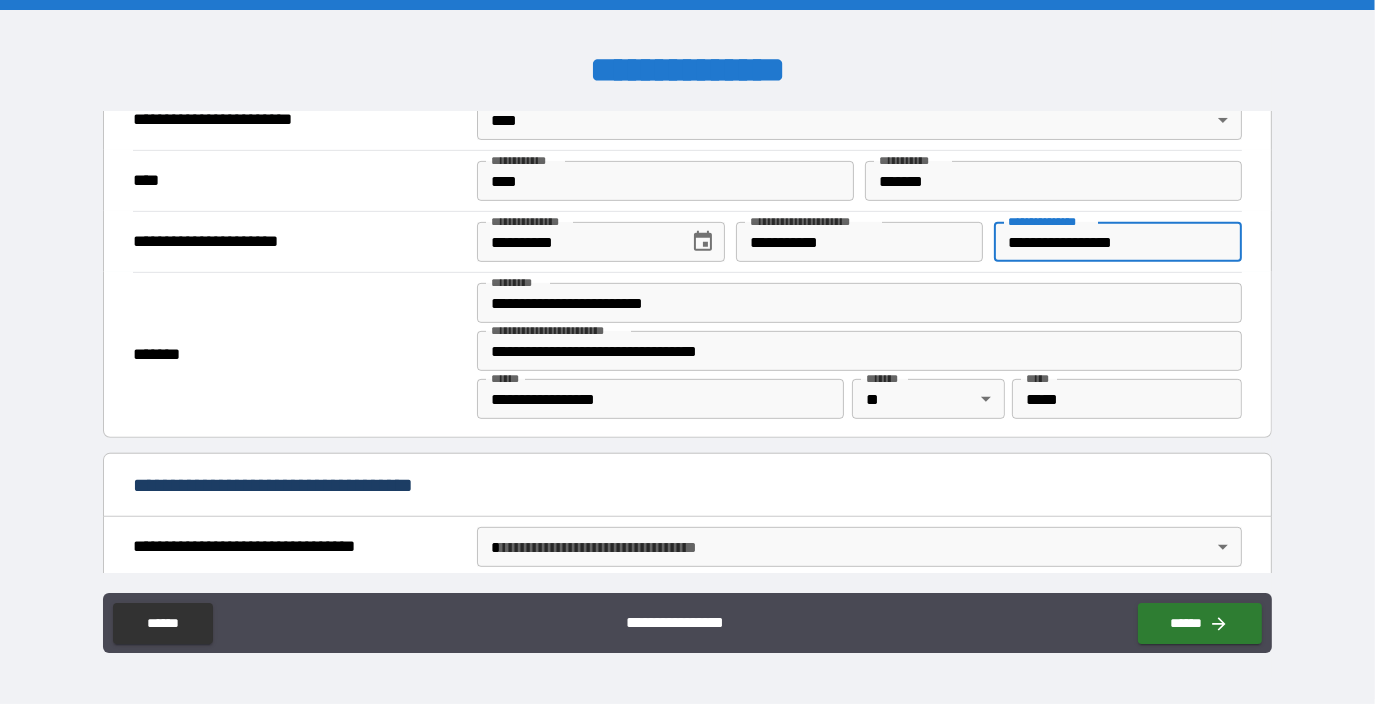 click on "**********" at bounding box center [859, 351] 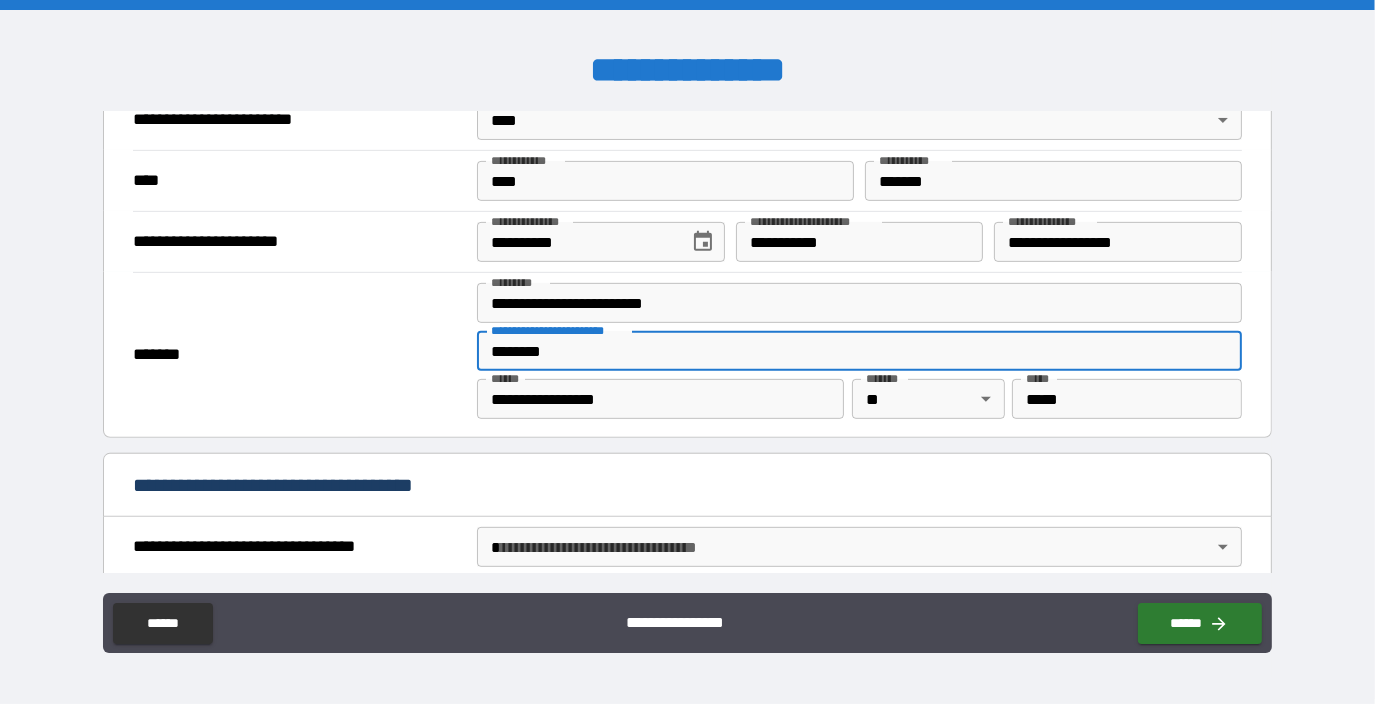 type on "********" 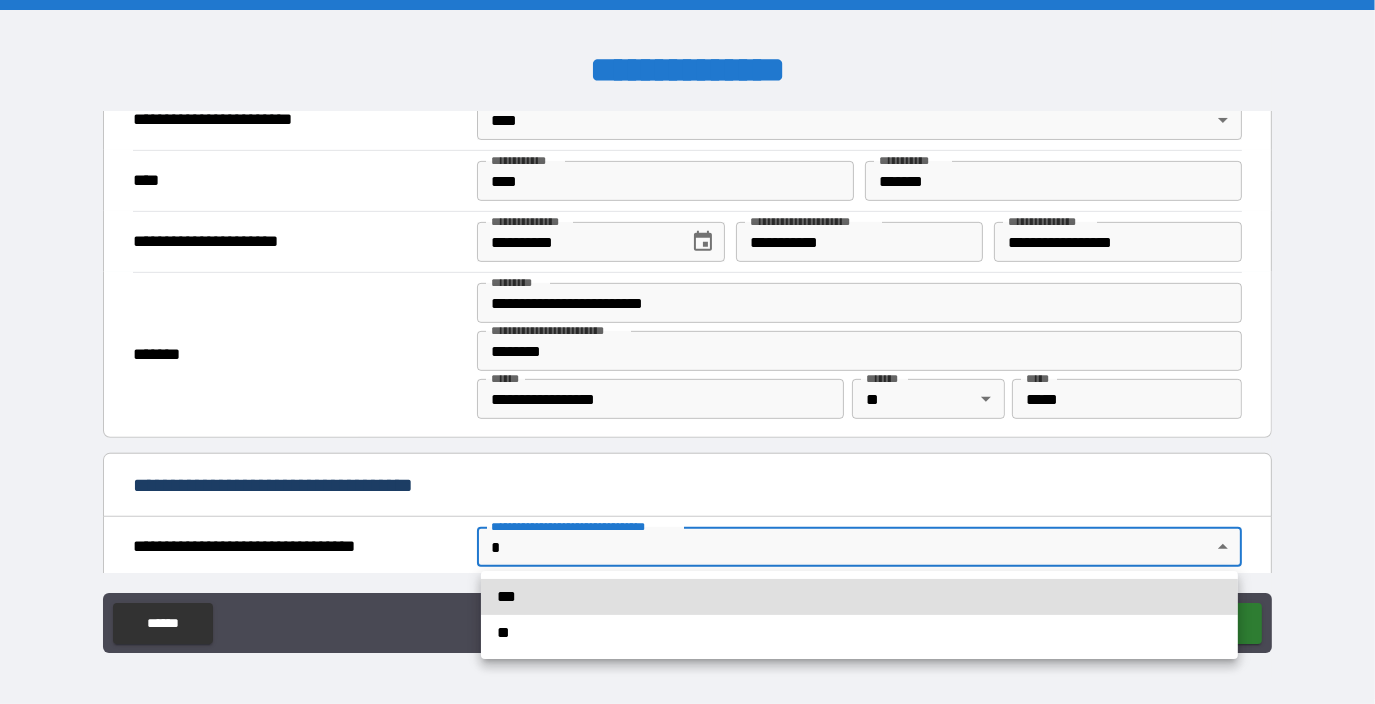 click on "**" at bounding box center (859, 633) 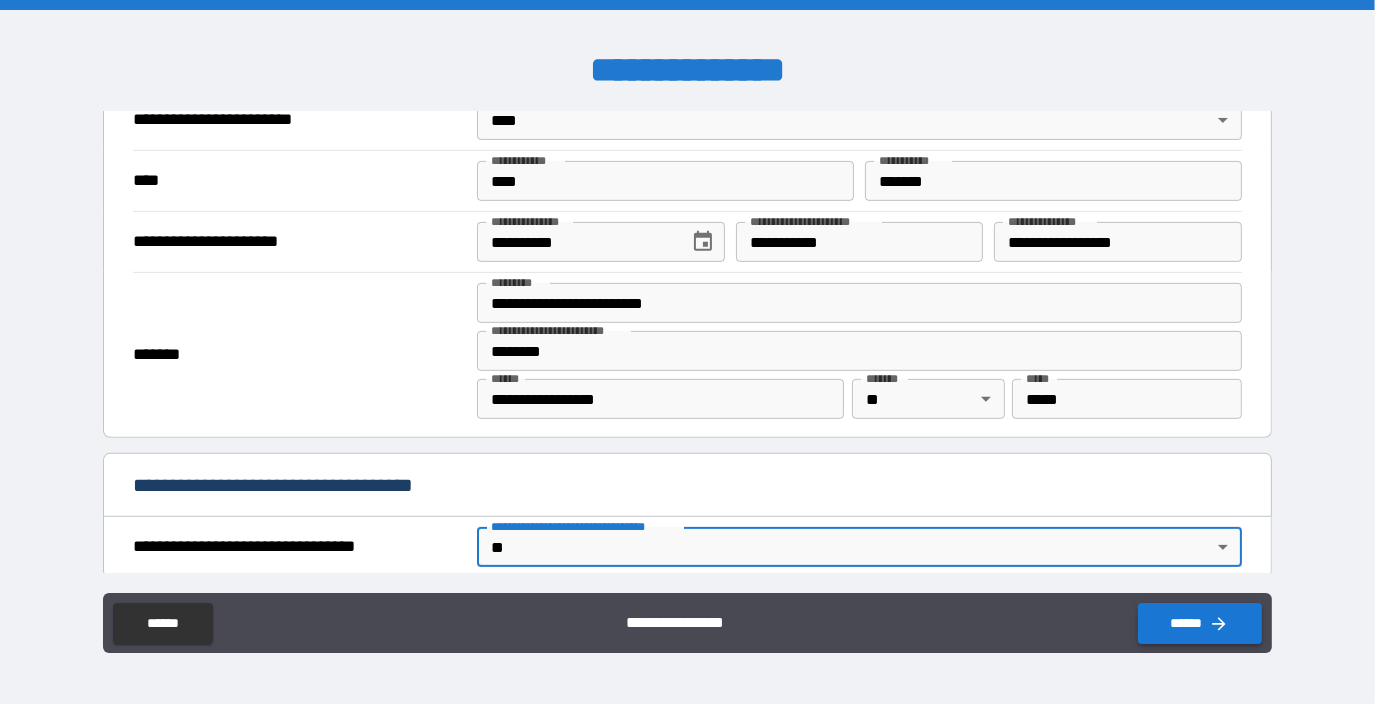 click on "******" at bounding box center [1200, 623] 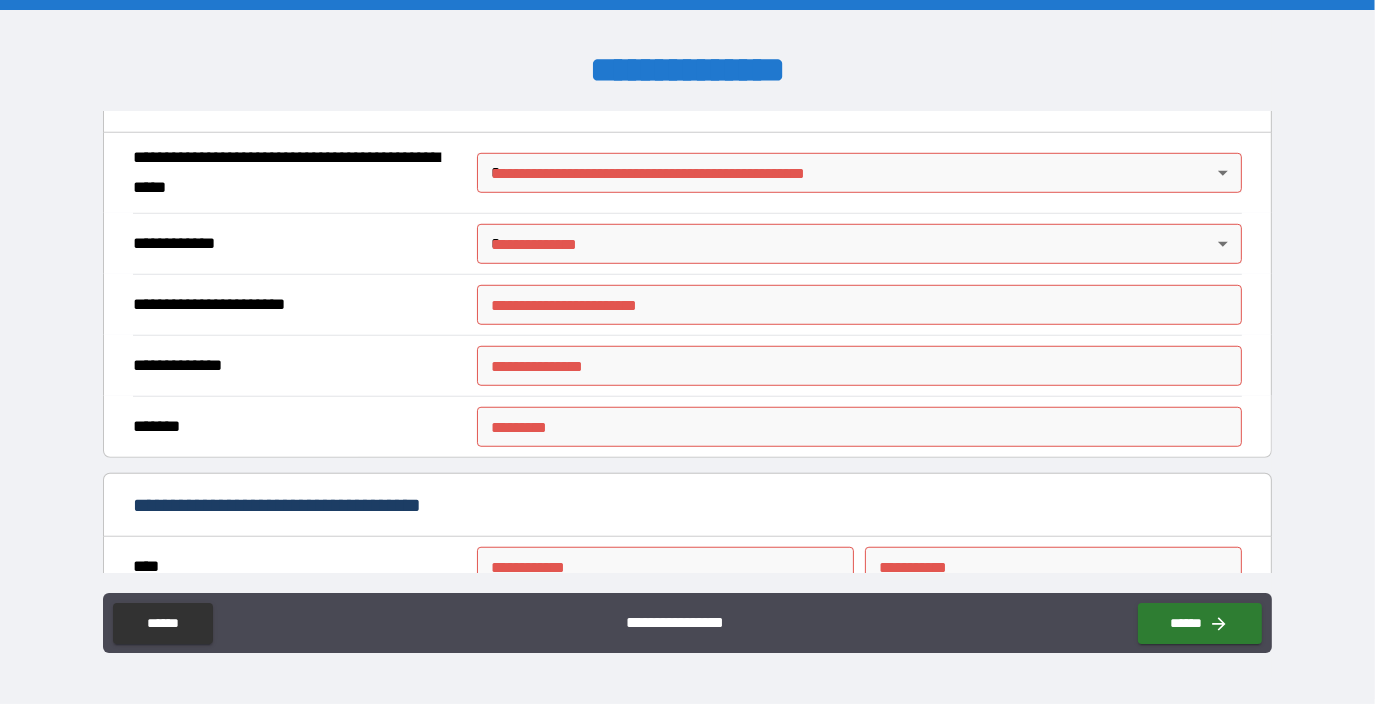 scroll, scrollTop: 1333, scrollLeft: 0, axis: vertical 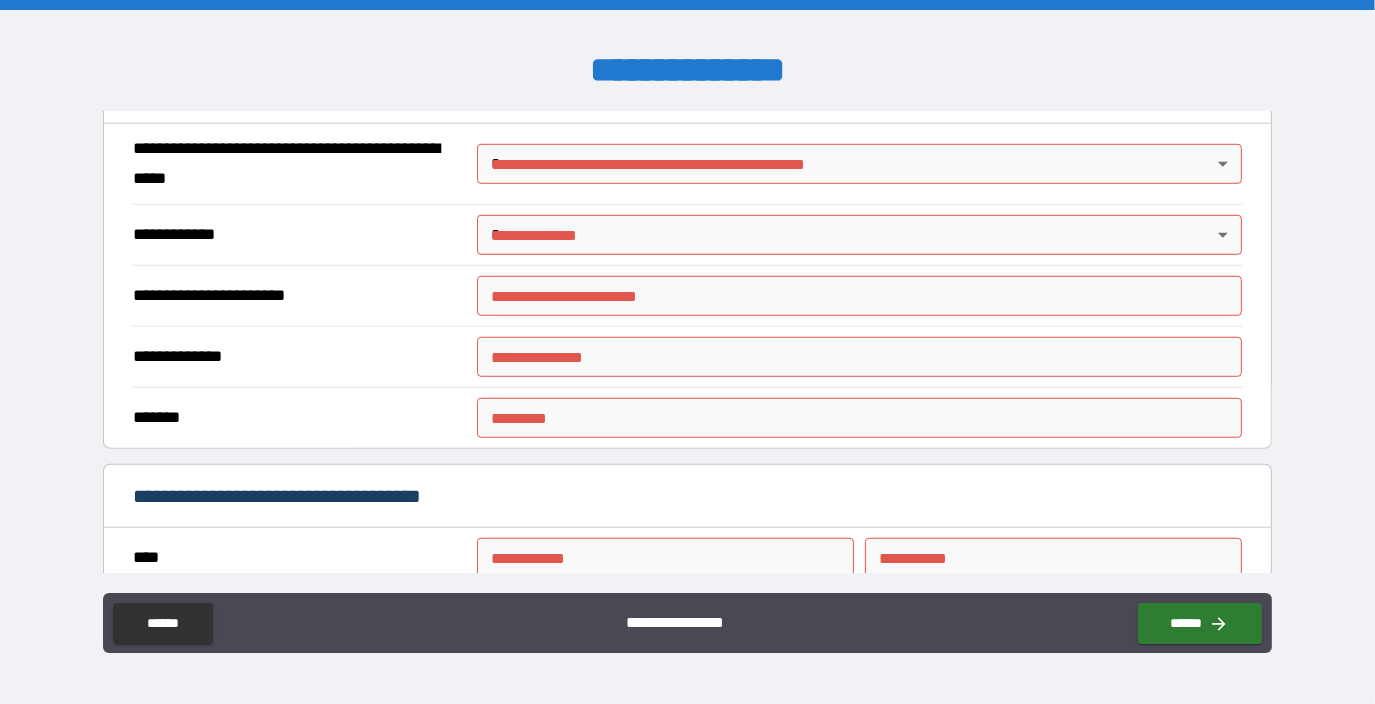 click on "**********" at bounding box center (687, 352) 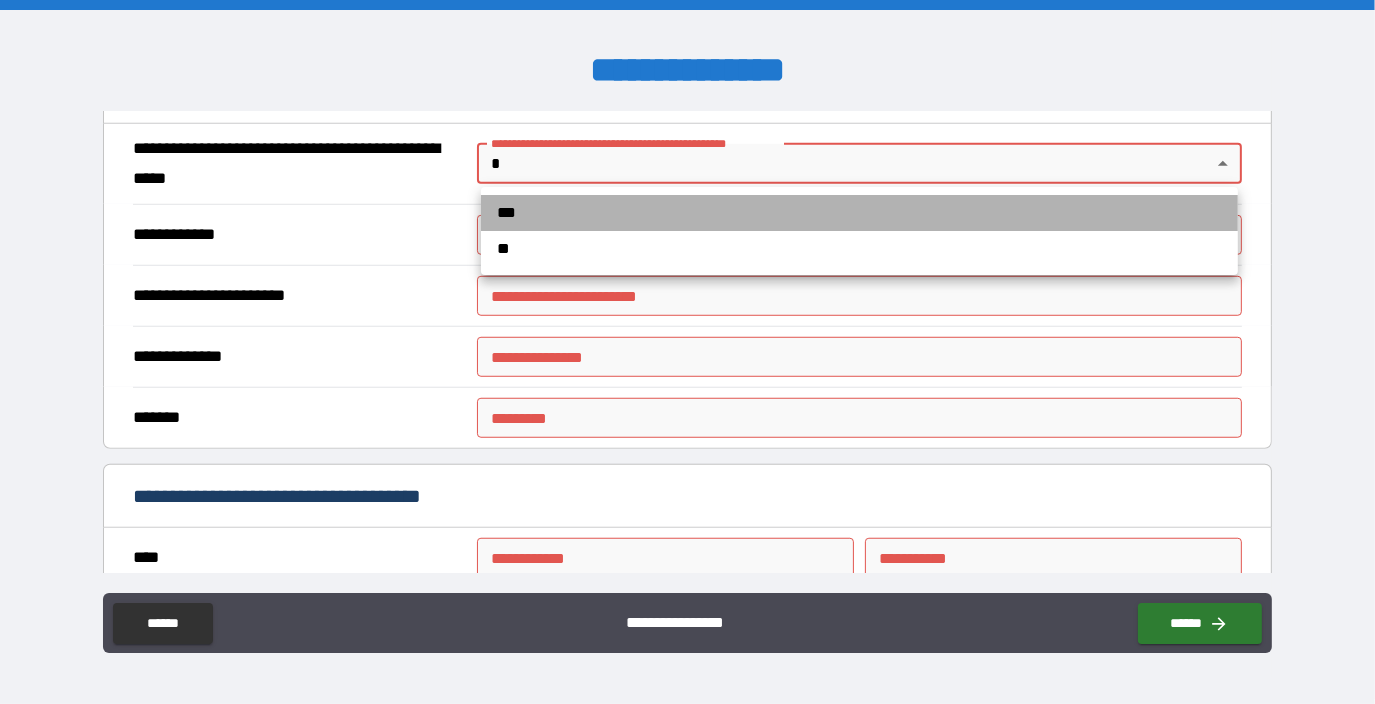 click on "***" at bounding box center [859, 213] 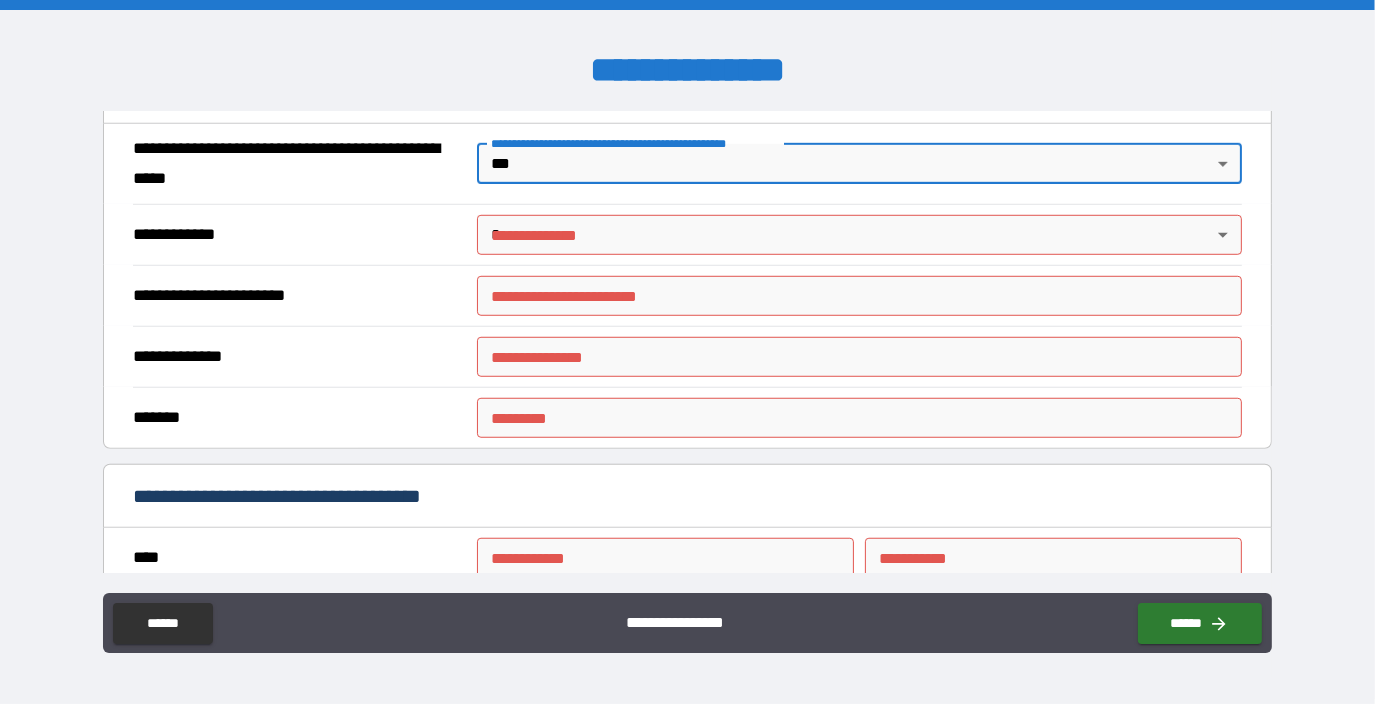 click on "**********" at bounding box center [687, 352] 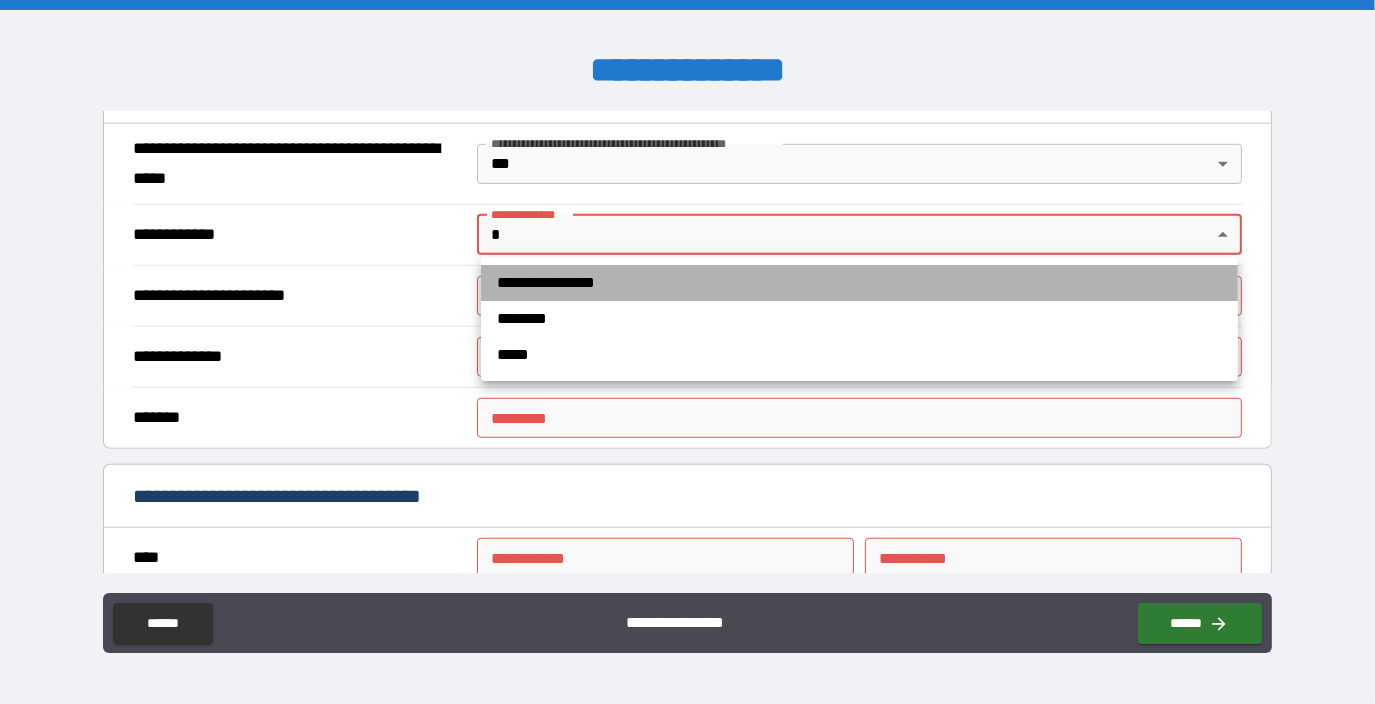 click on "**********" at bounding box center (859, 283) 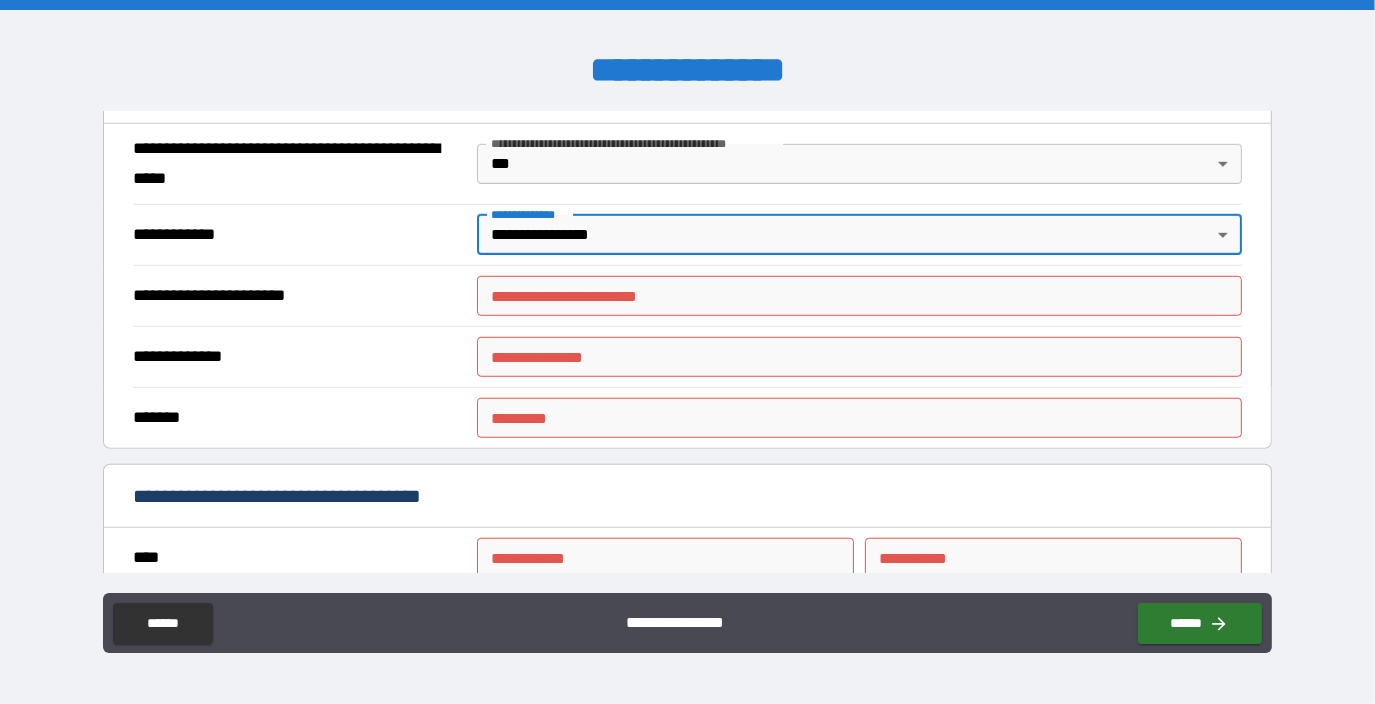 click on "**********" at bounding box center (859, 296) 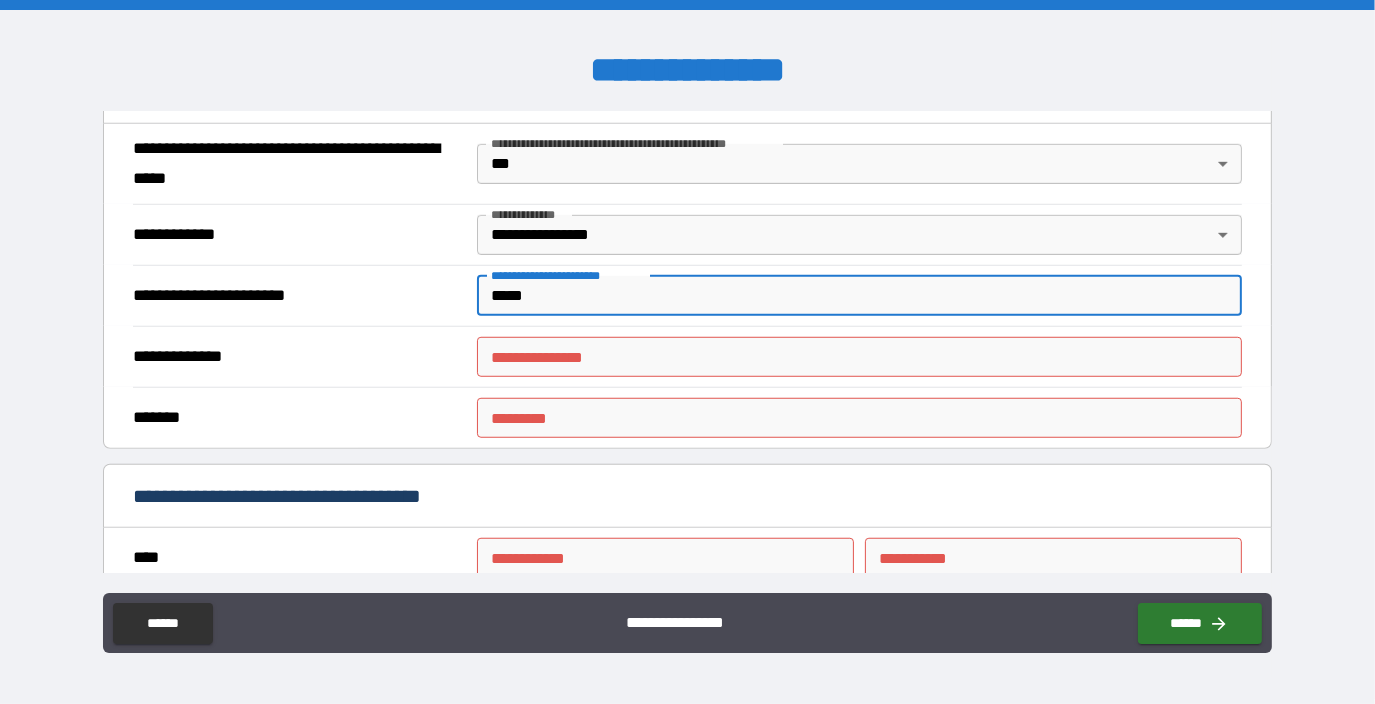 type on "*****" 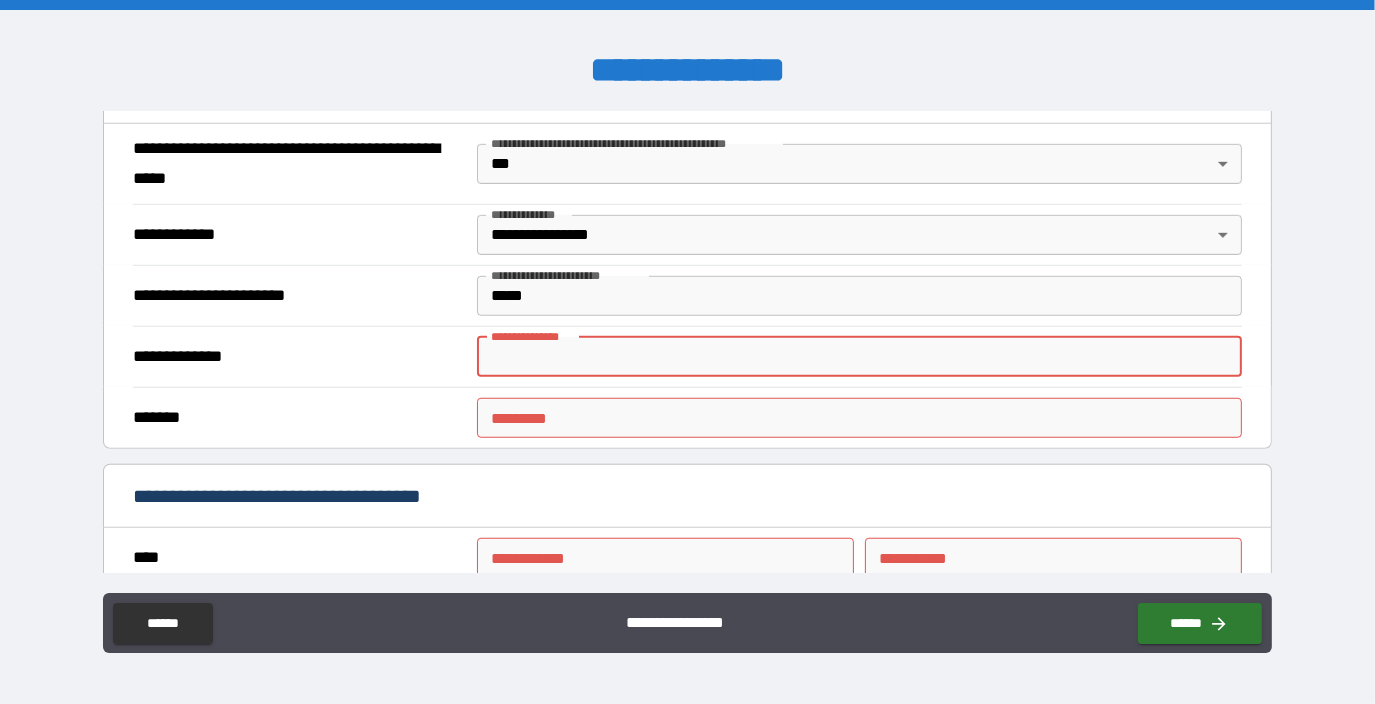 click on "**********" at bounding box center [687, 352] 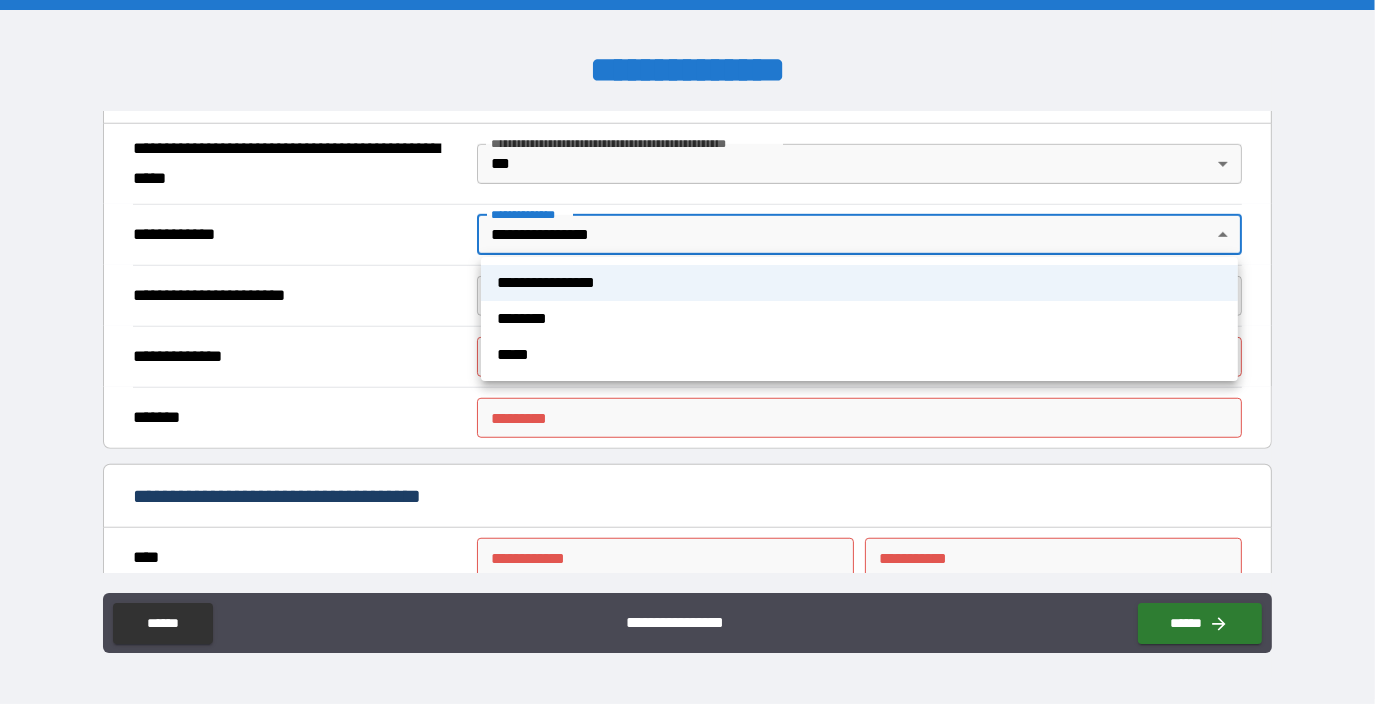 click on "********" at bounding box center (859, 319) 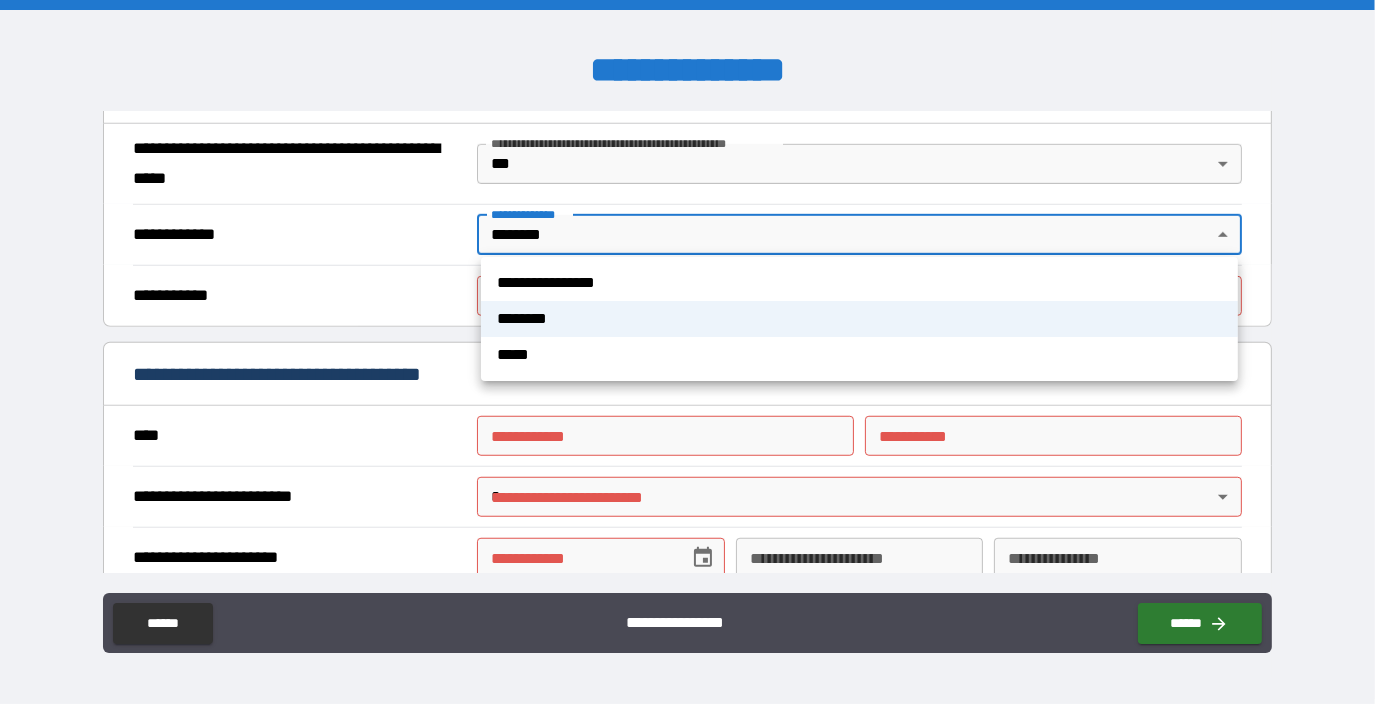 click on "**********" at bounding box center (687, 352) 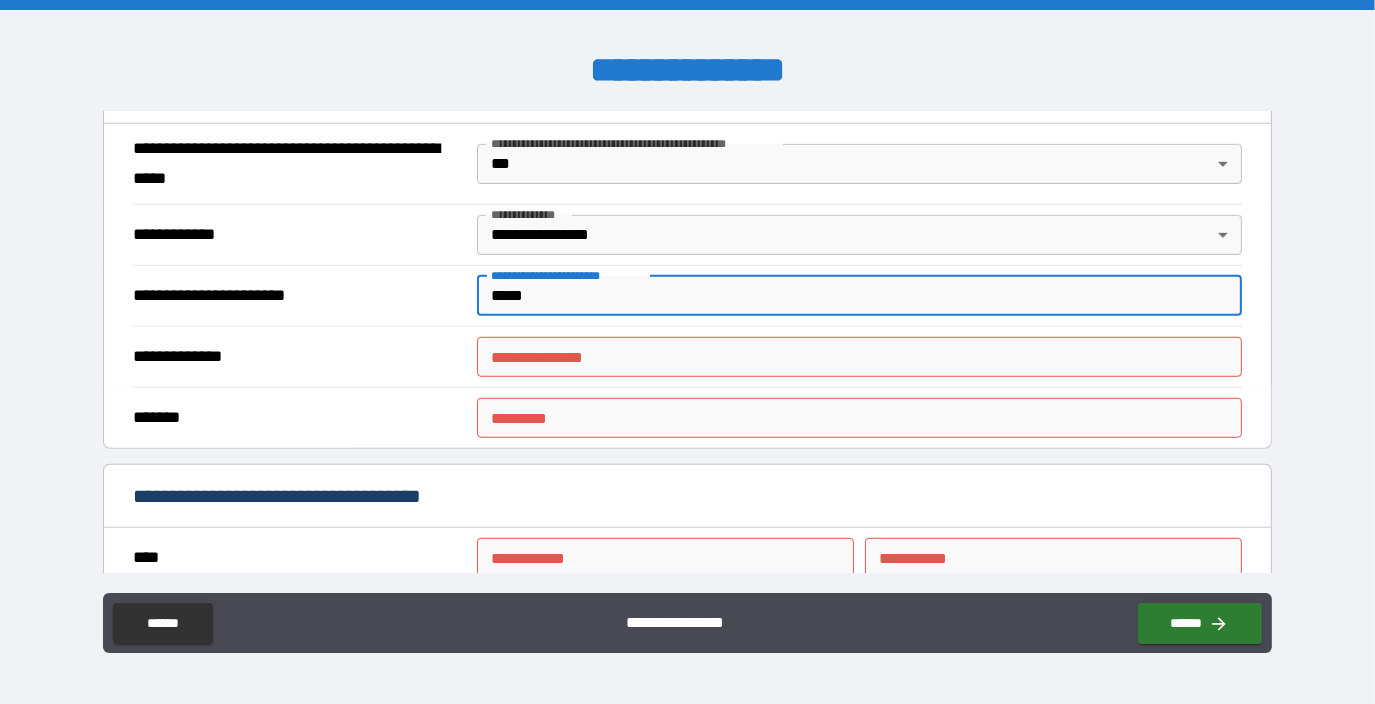 click on "*****" at bounding box center (859, 296) 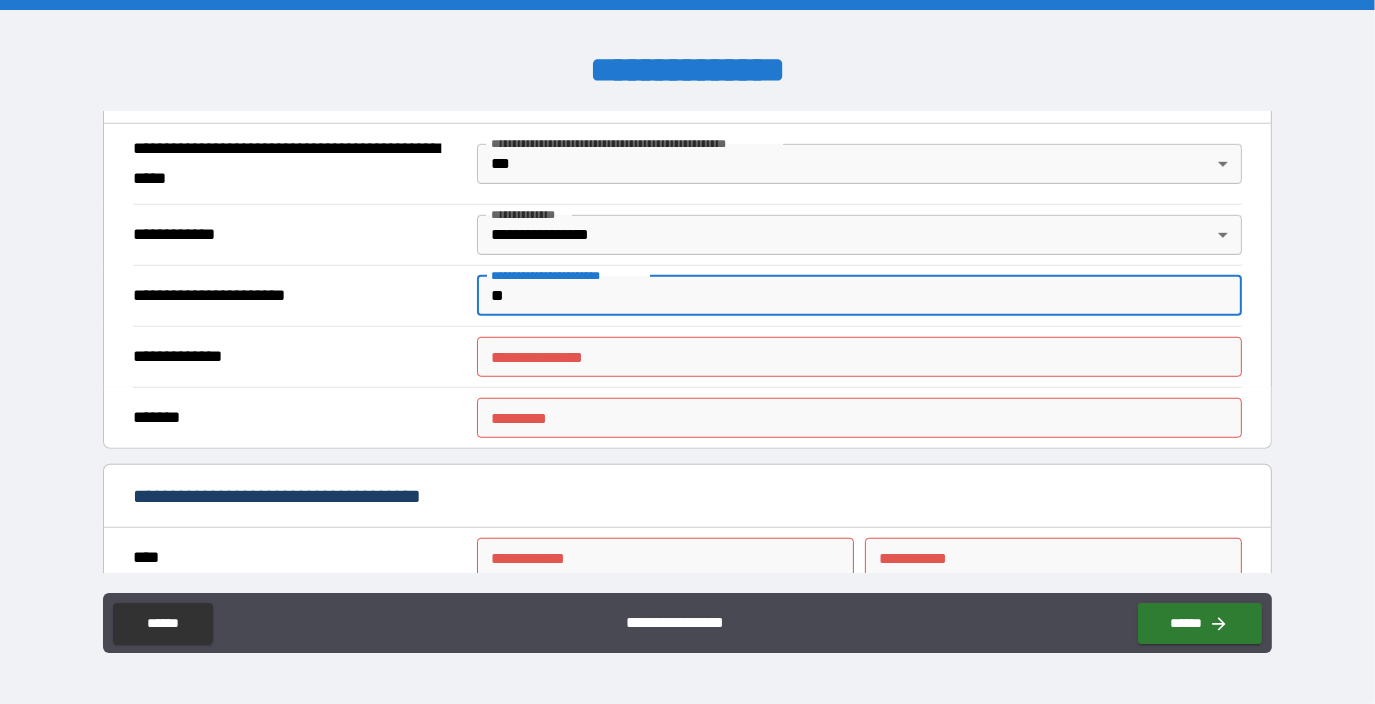 type on "*" 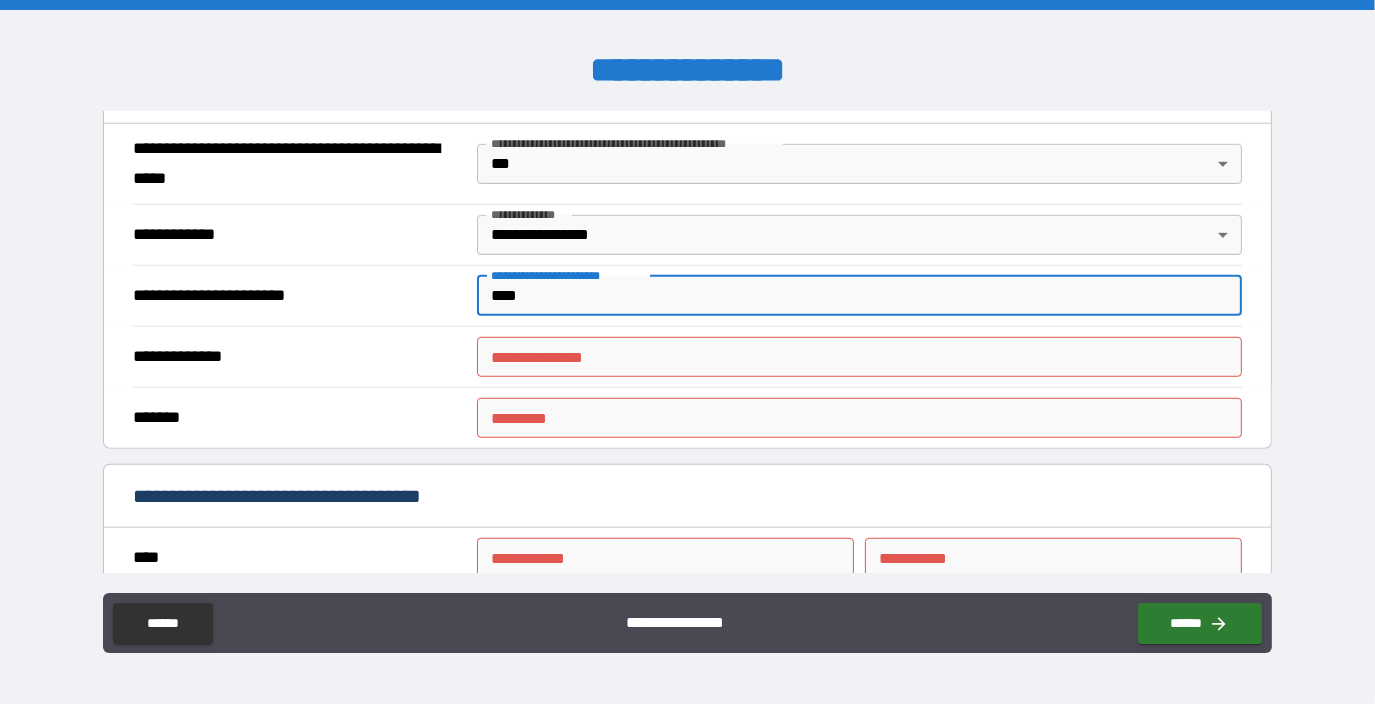 type on "*****" 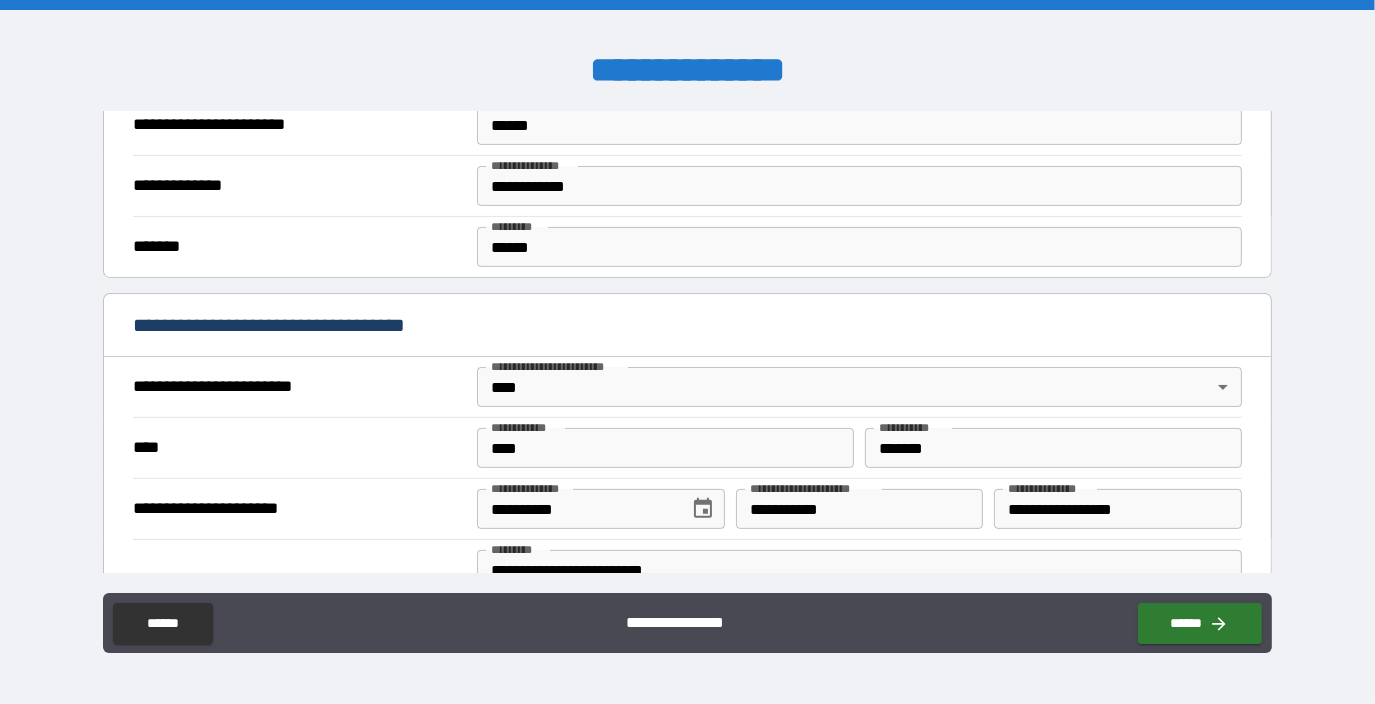 scroll, scrollTop: 266, scrollLeft: 0, axis: vertical 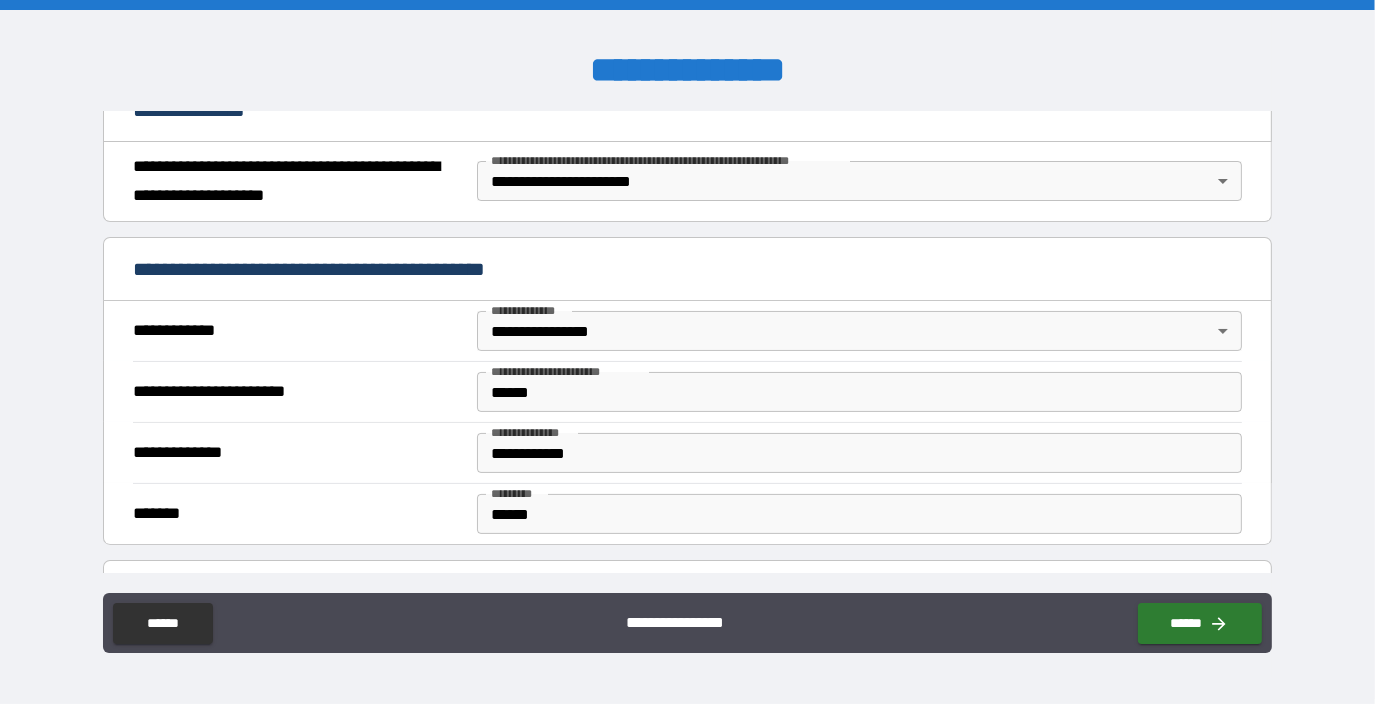 click on "**********" at bounding box center (687, 352) 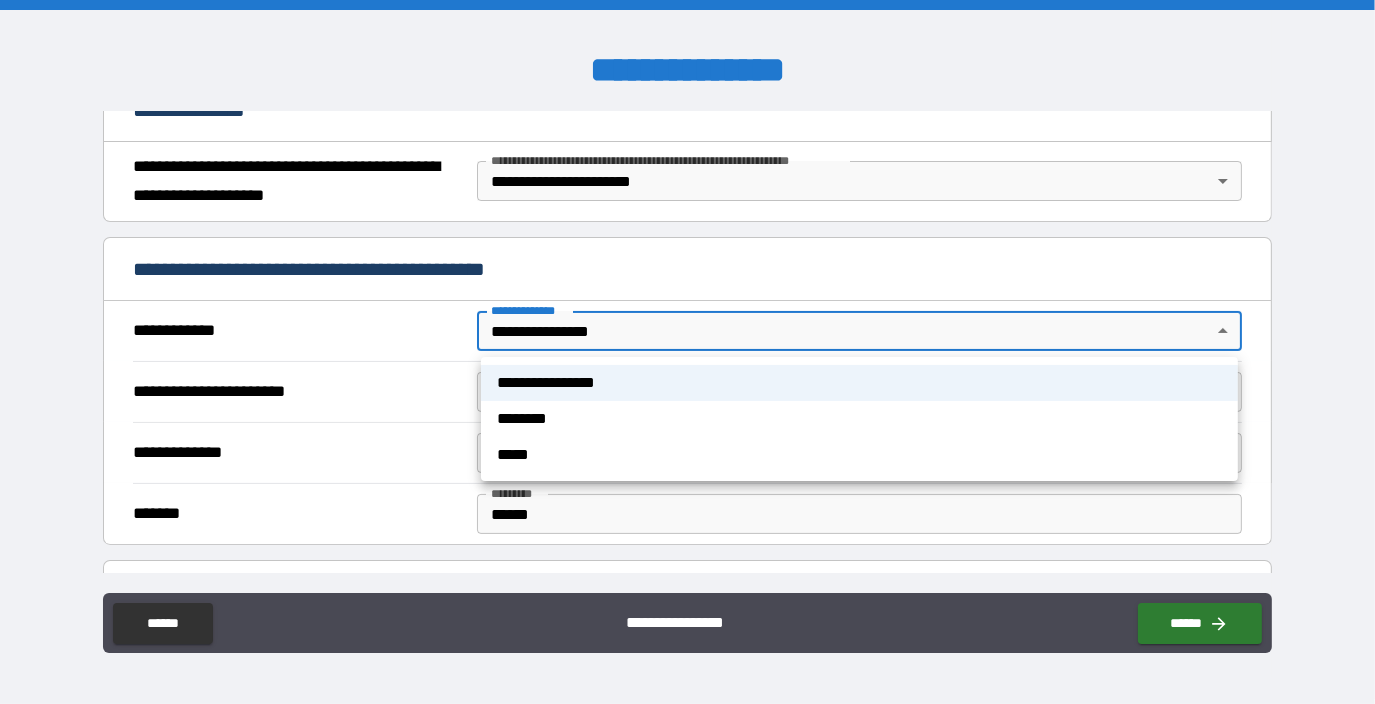 click at bounding box center (687, 352) 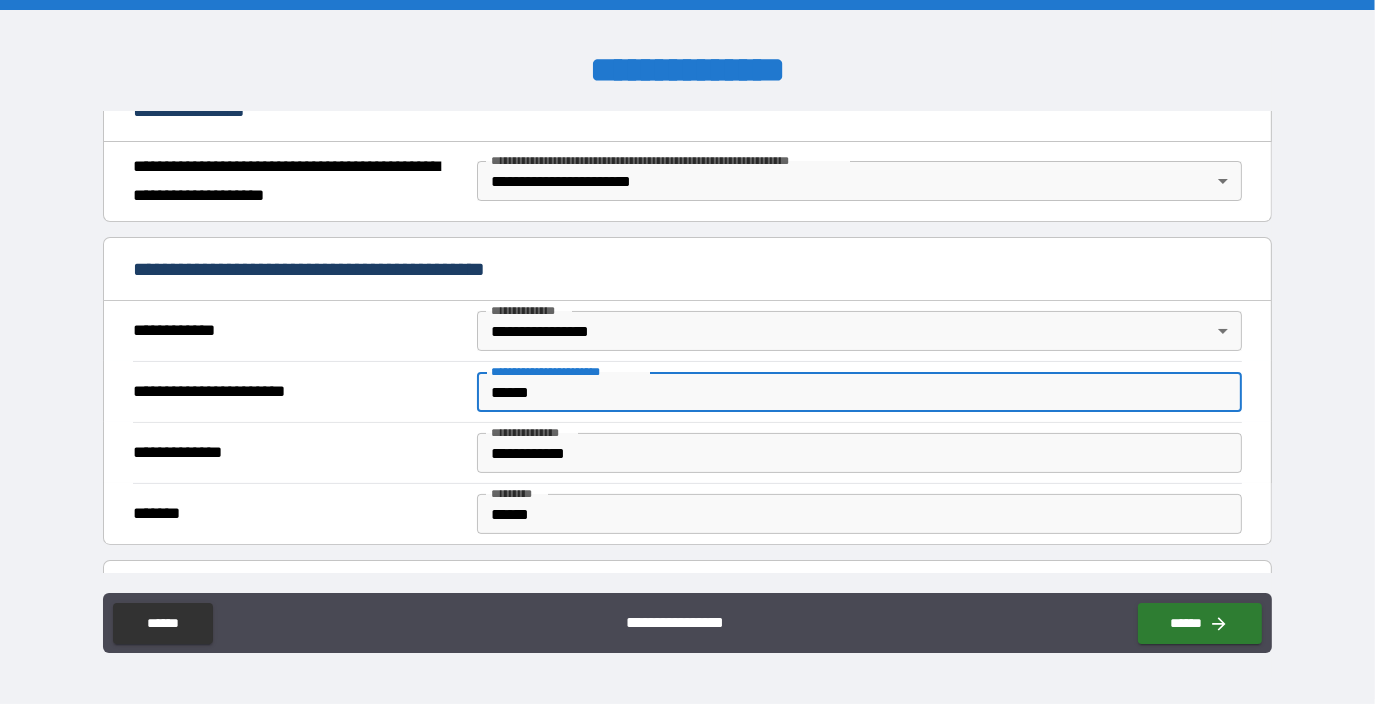 click on "******" at bounding box center (859, 392) 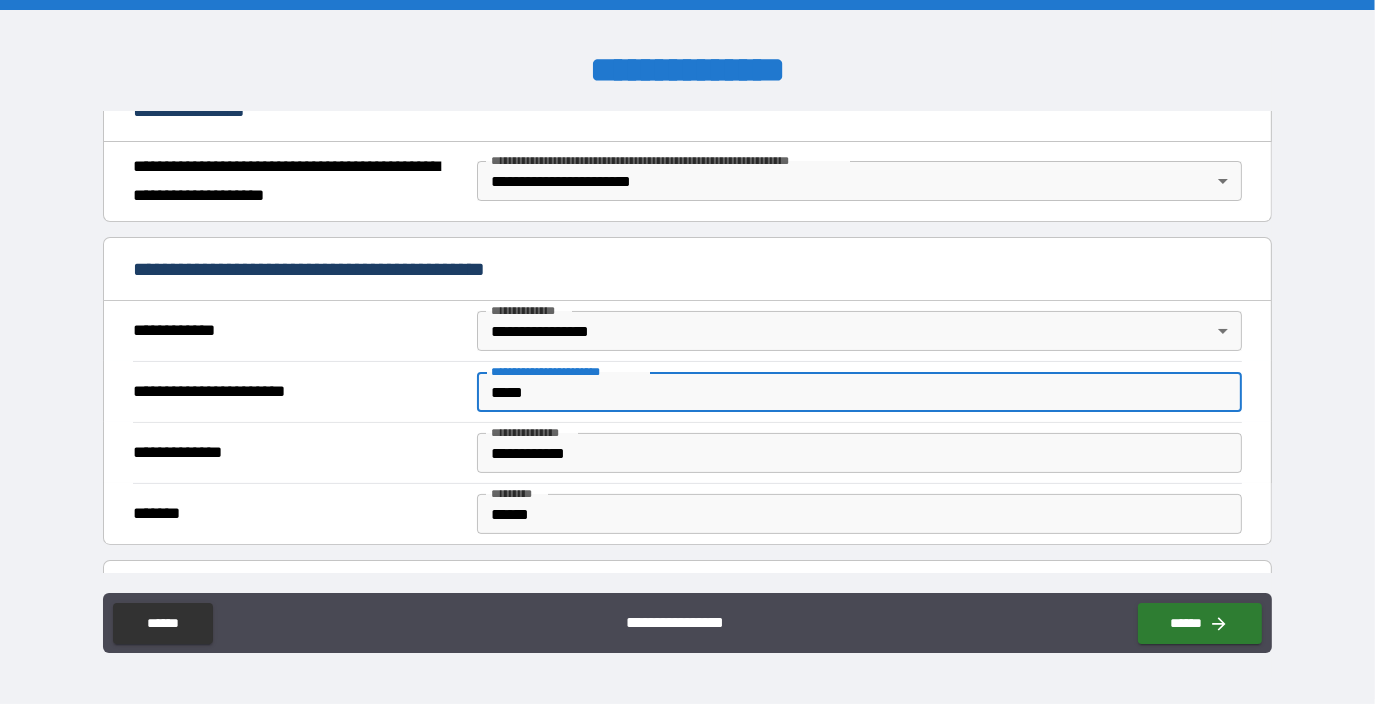 type on "**********" 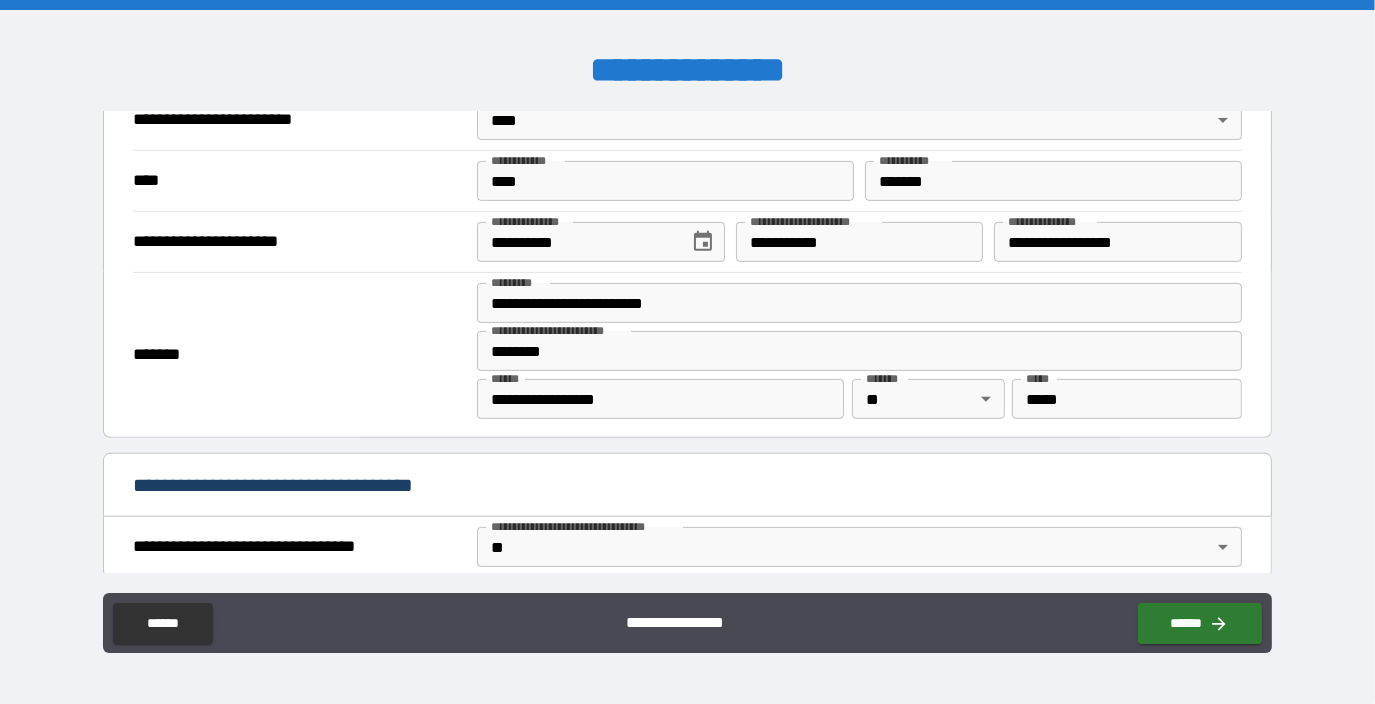 scroll, scrollTop: 1066, scrollLeft: 0, axis: vertical 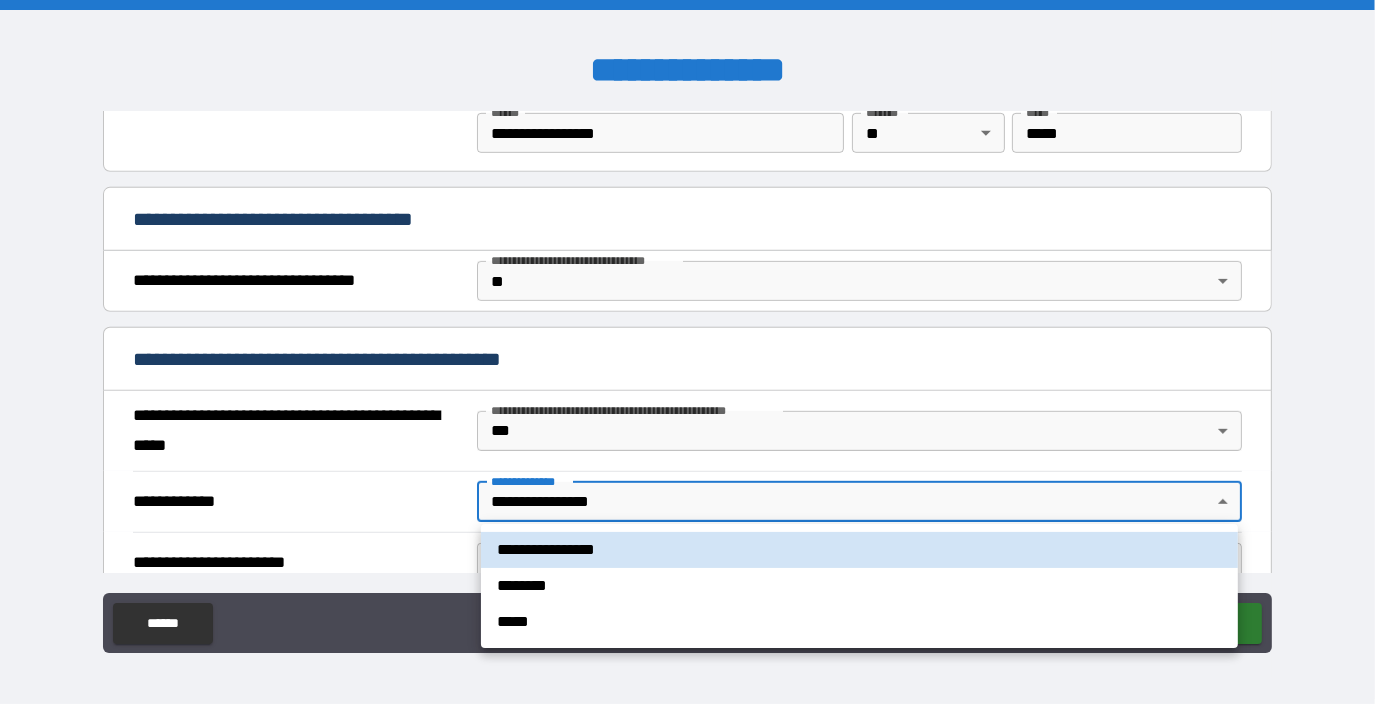 click on "**********" at bounding box center [687, 352] 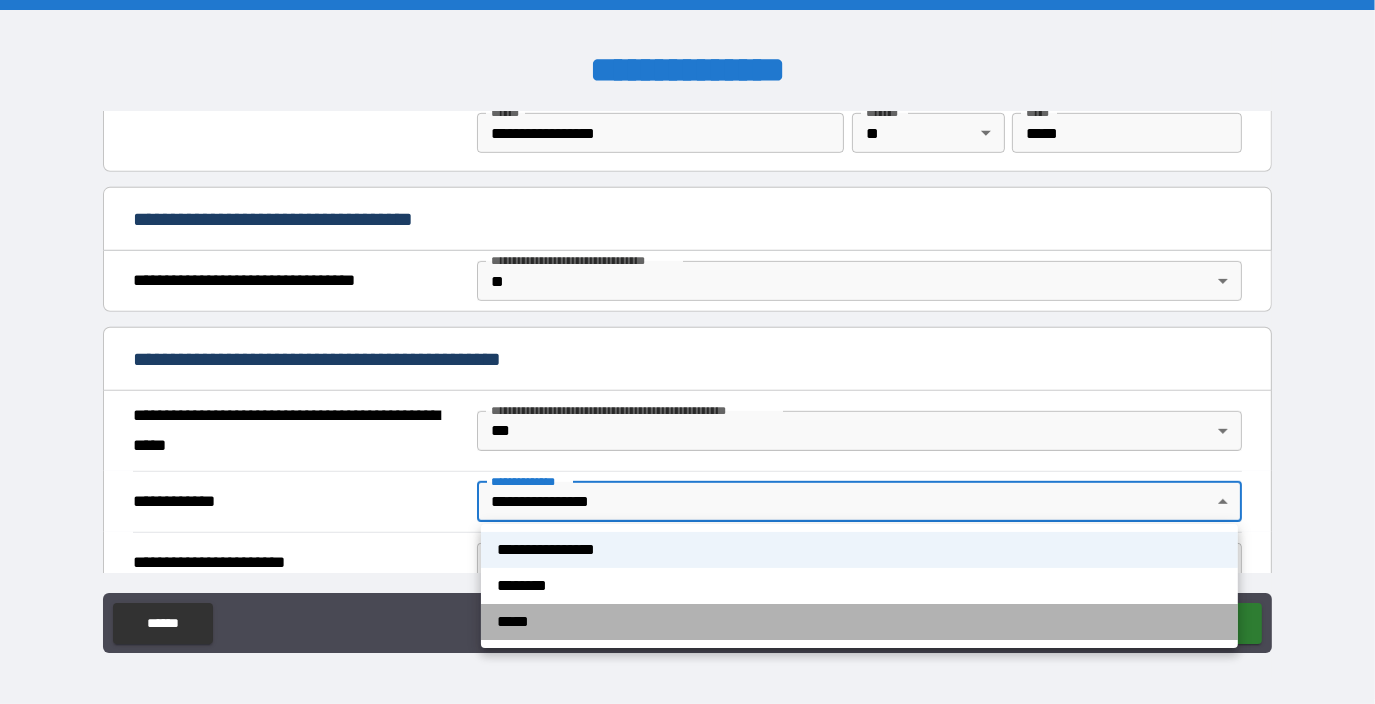 click on "*****" at bounding box center (859, 622) 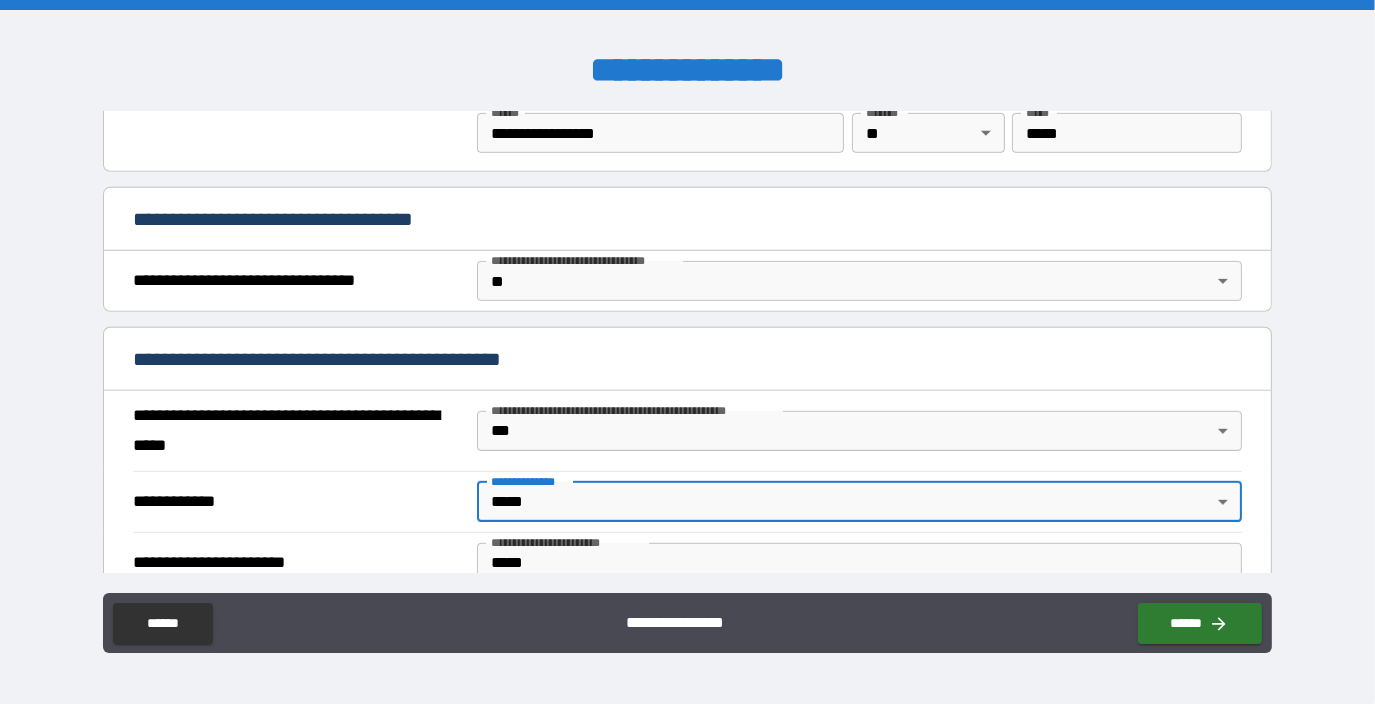 click on "*****" at bounding box center (859, 563) 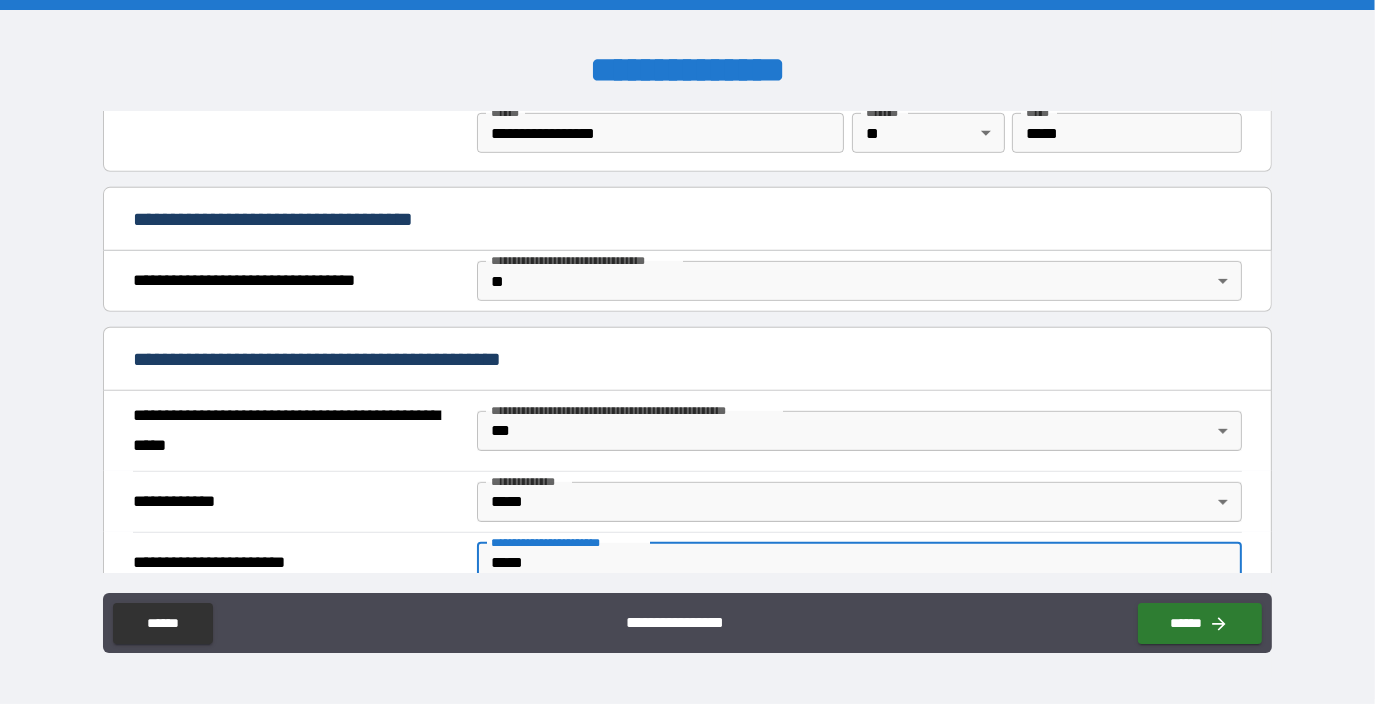 drag, startPoint x: 537, startPoint y: 551, endPoint x: 426, endPoint y: 542, distance: 111.364265 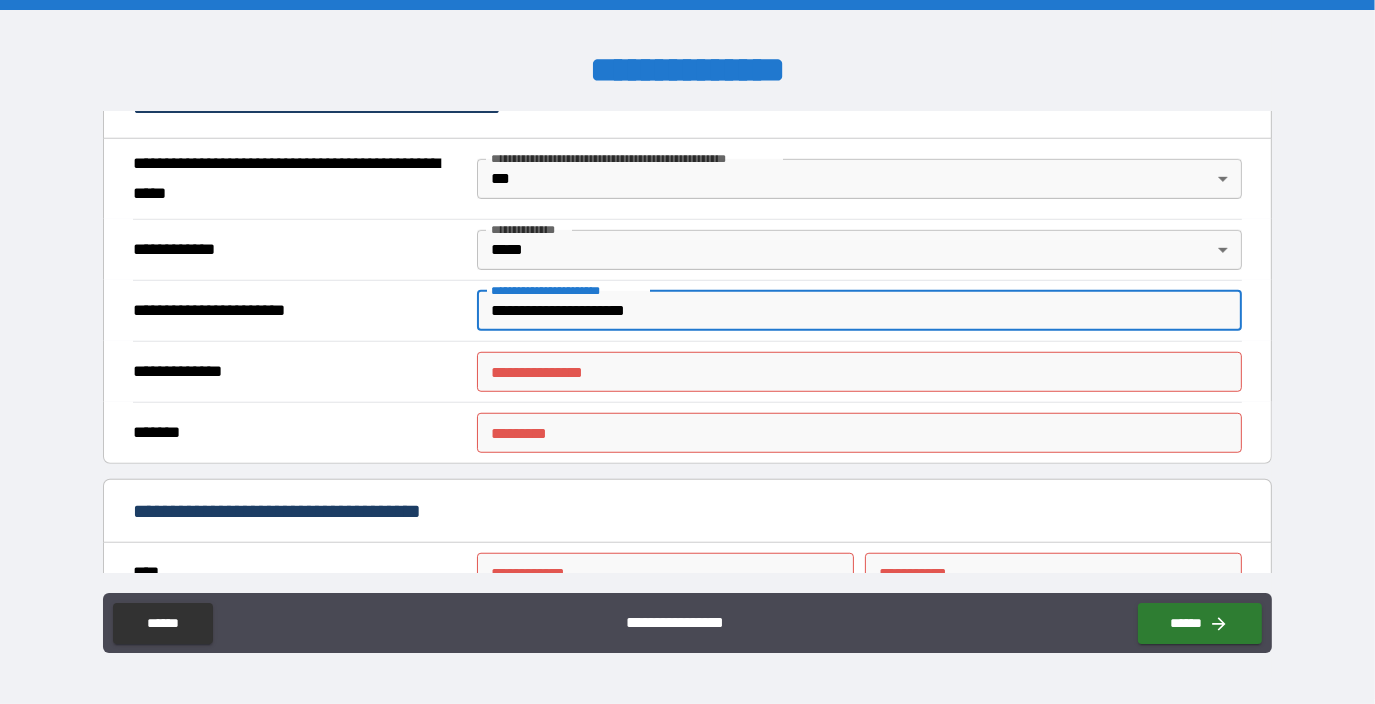 scroll, scrollTop: 1333, scrollLeft: 0, axis: vertical 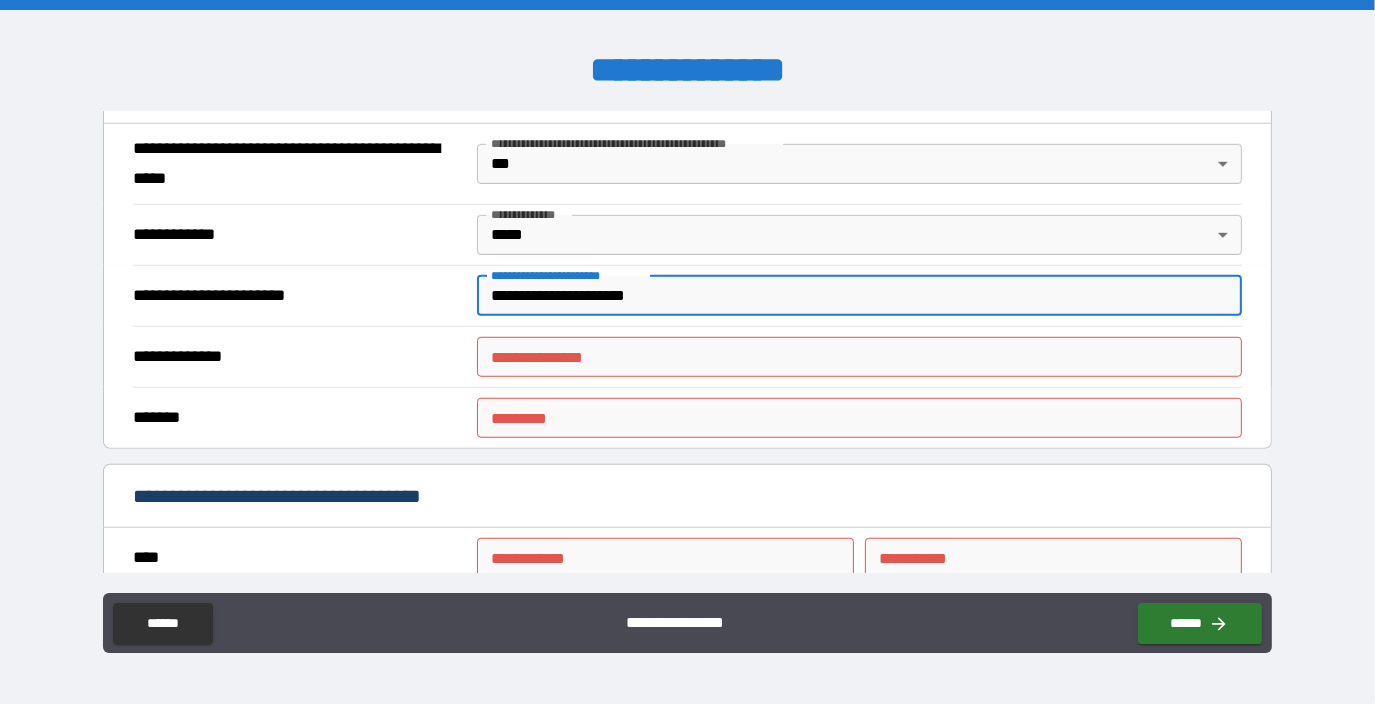 type on "**********" 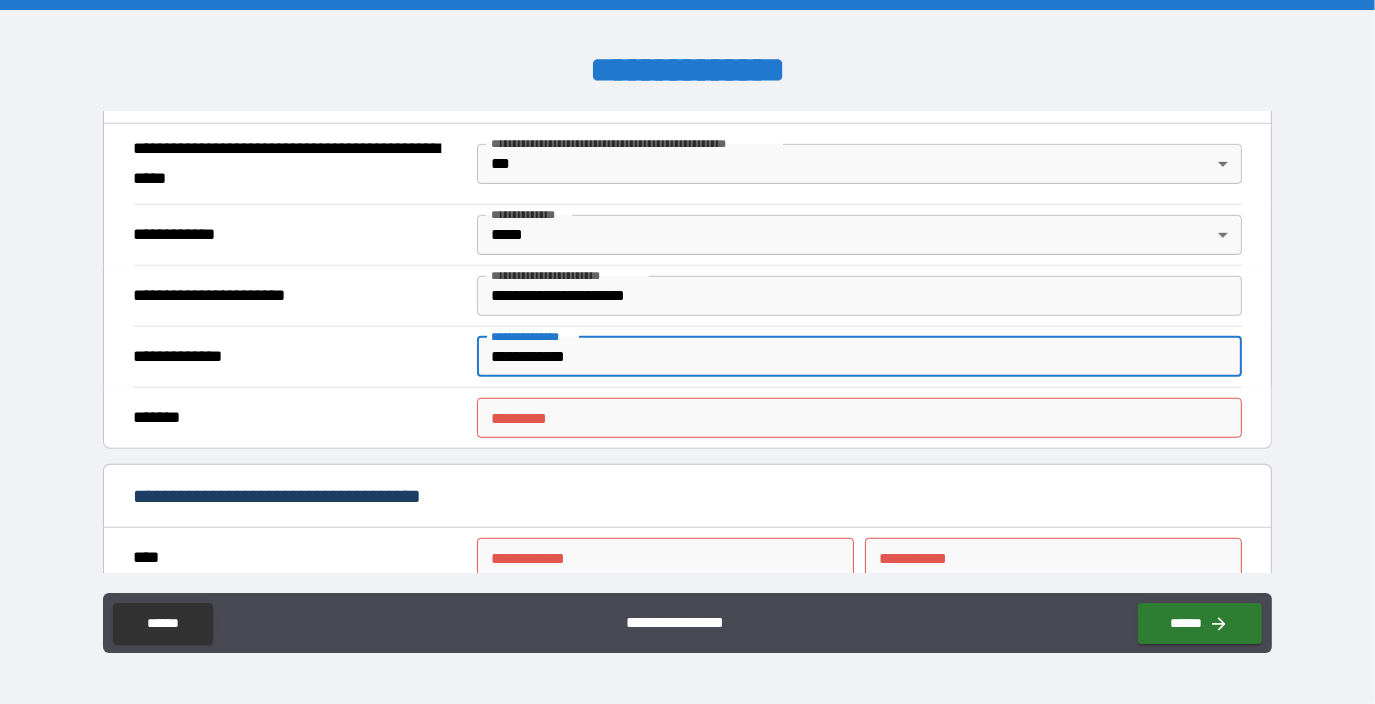 type on "**********" 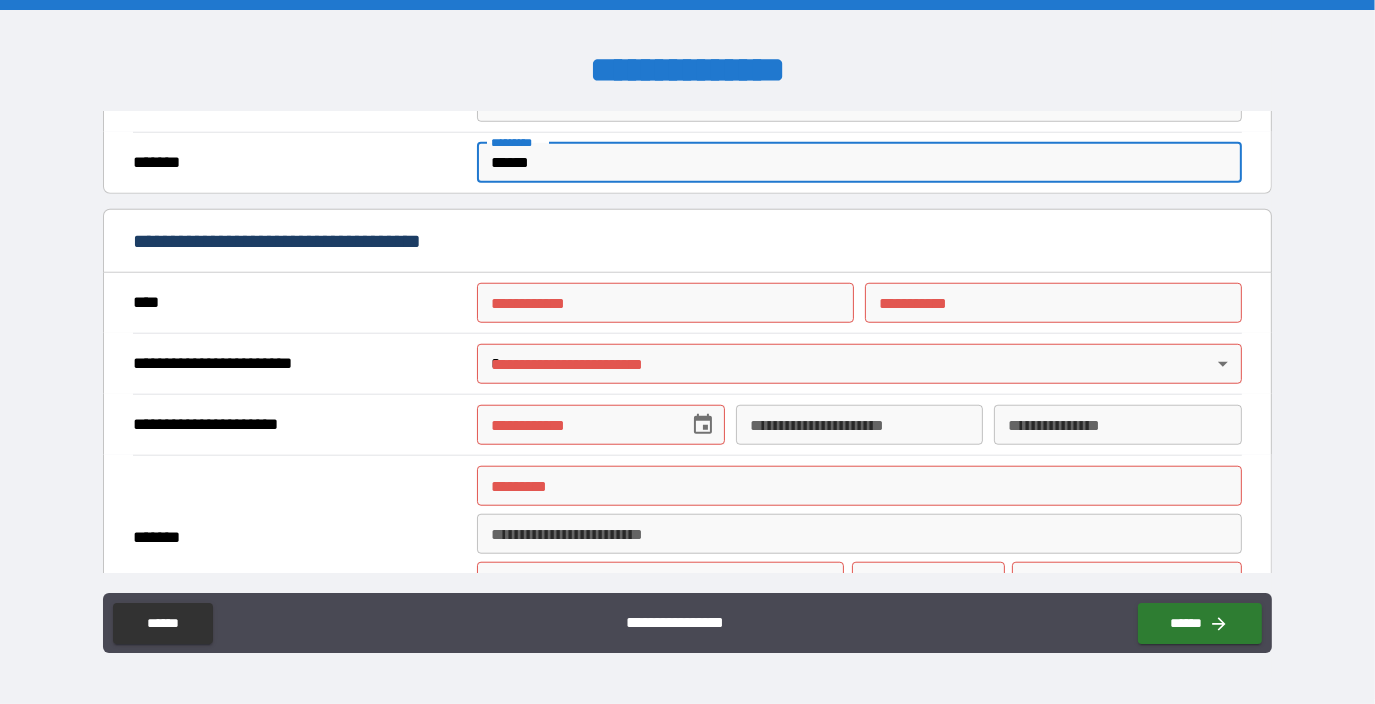 scroll, scrollTop: 1600, scrollLeft: 0, axis: vertical 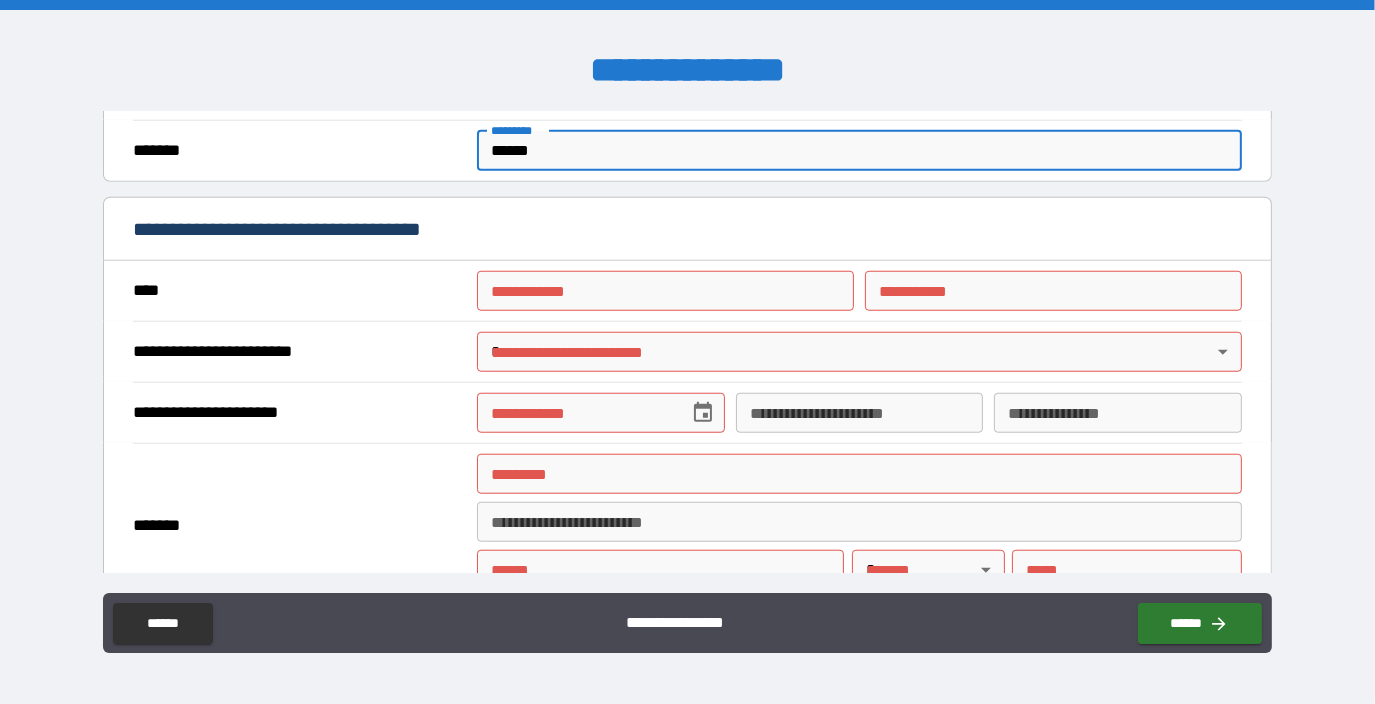 type on "******" 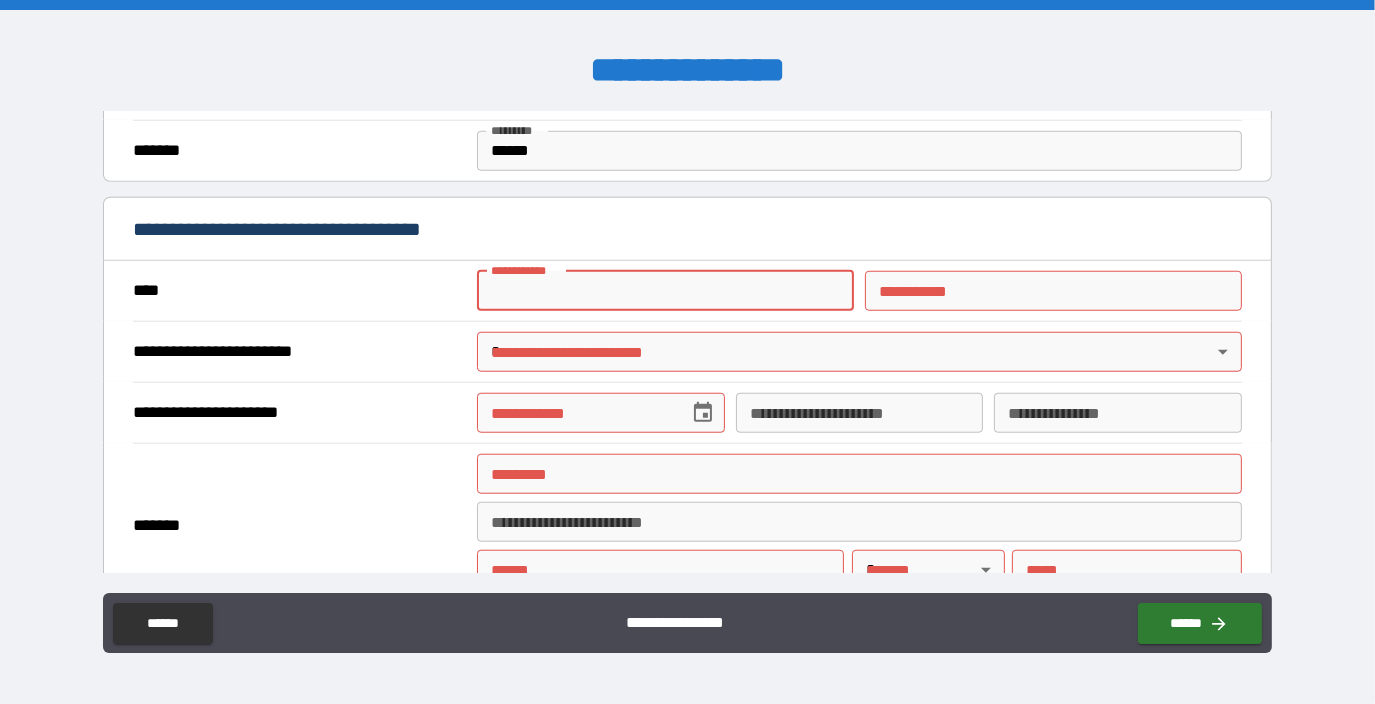 click on "**********" at bounding box center (665, 291) 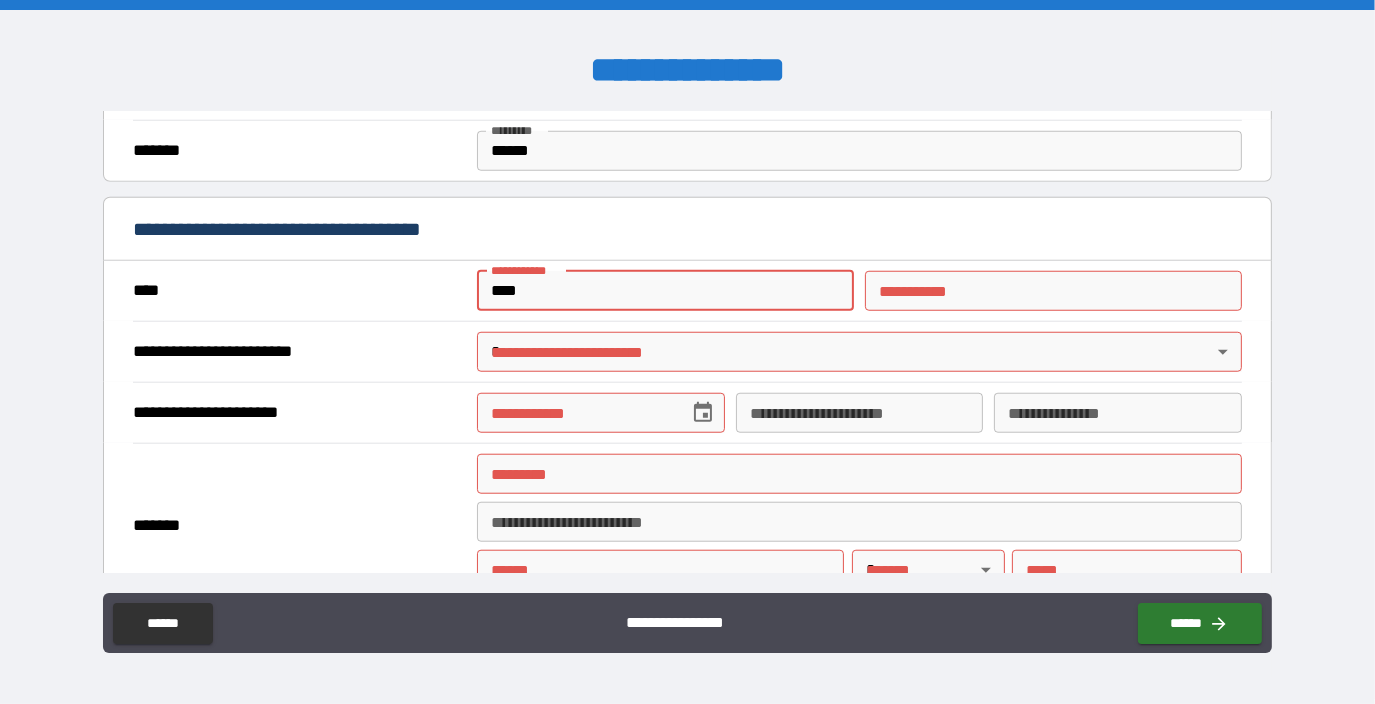 type on "*******" 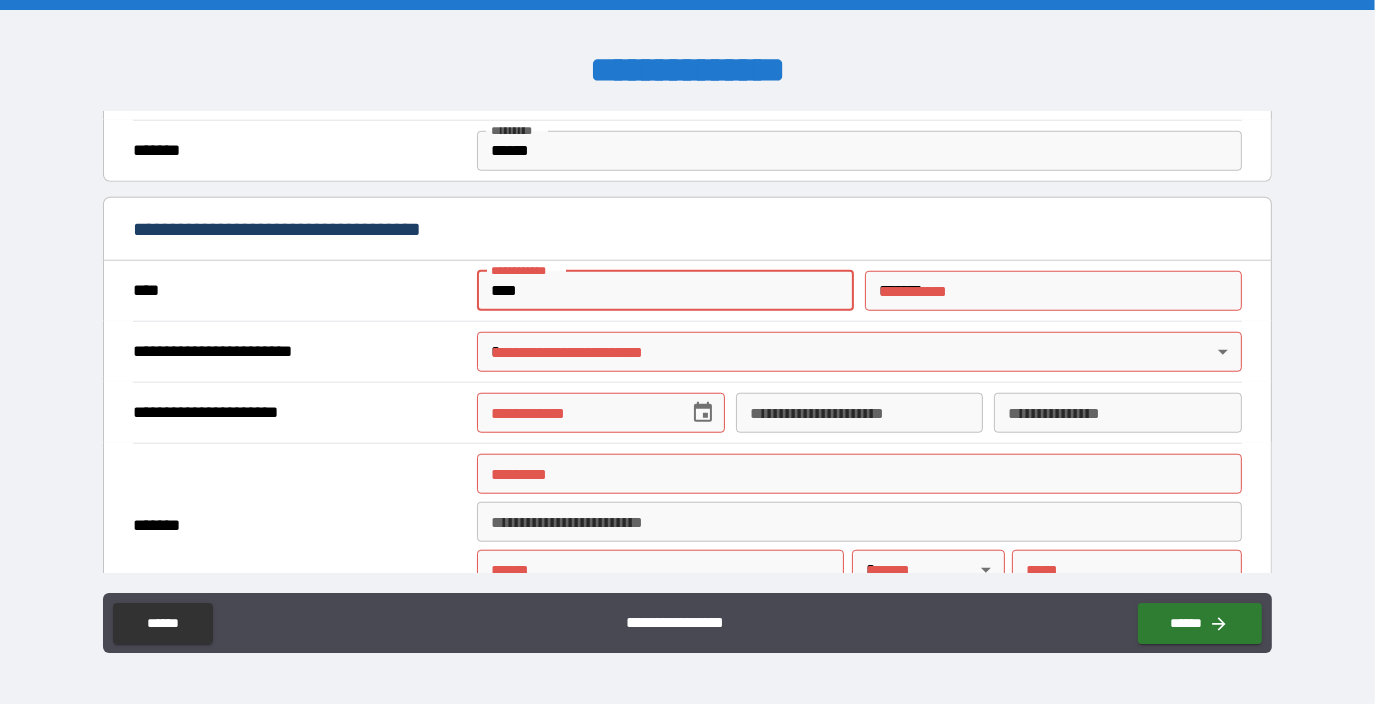type on "**********" 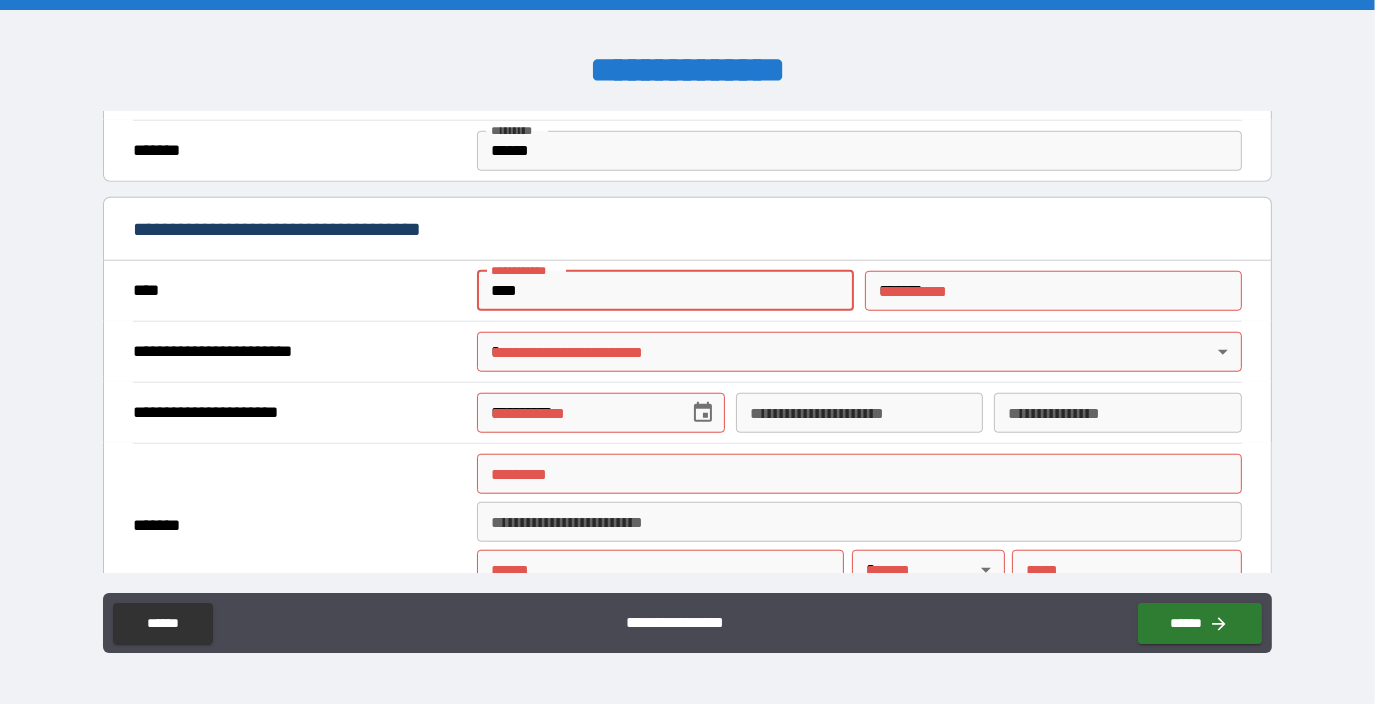 type on "**********" 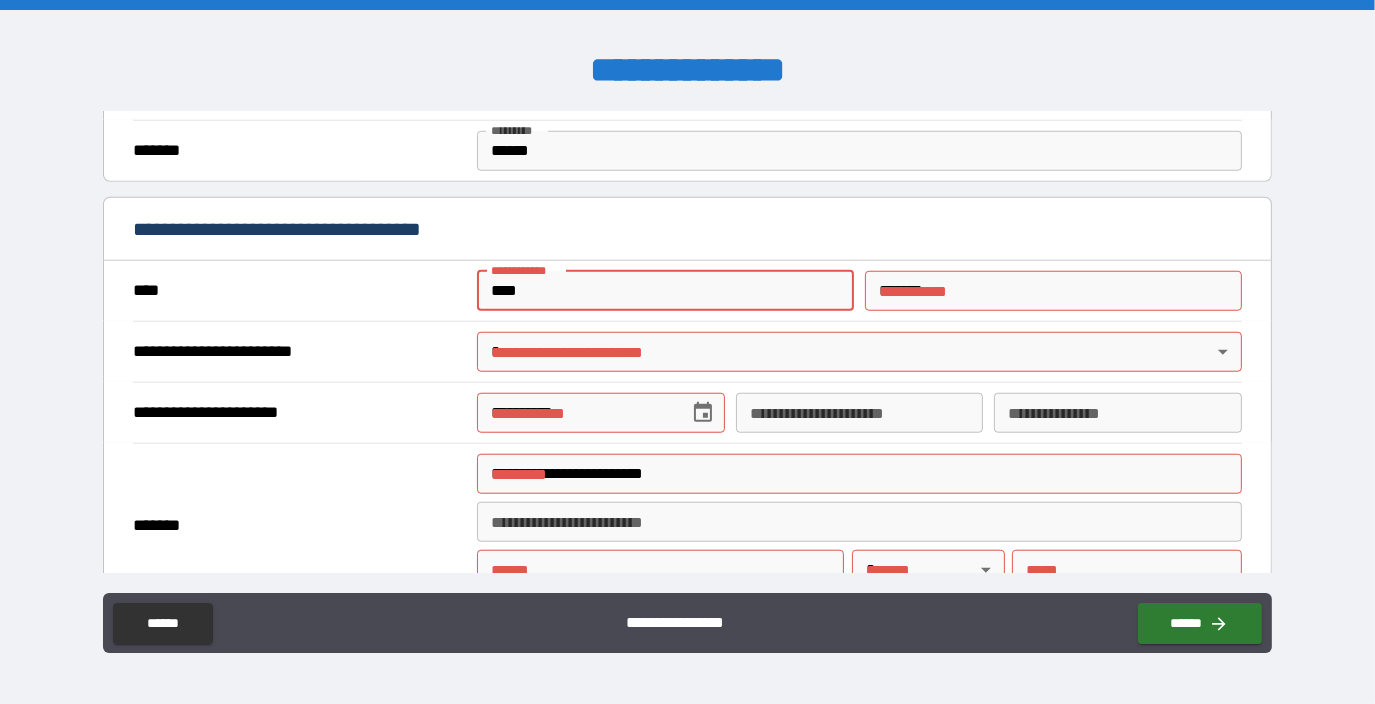 type on "**********" 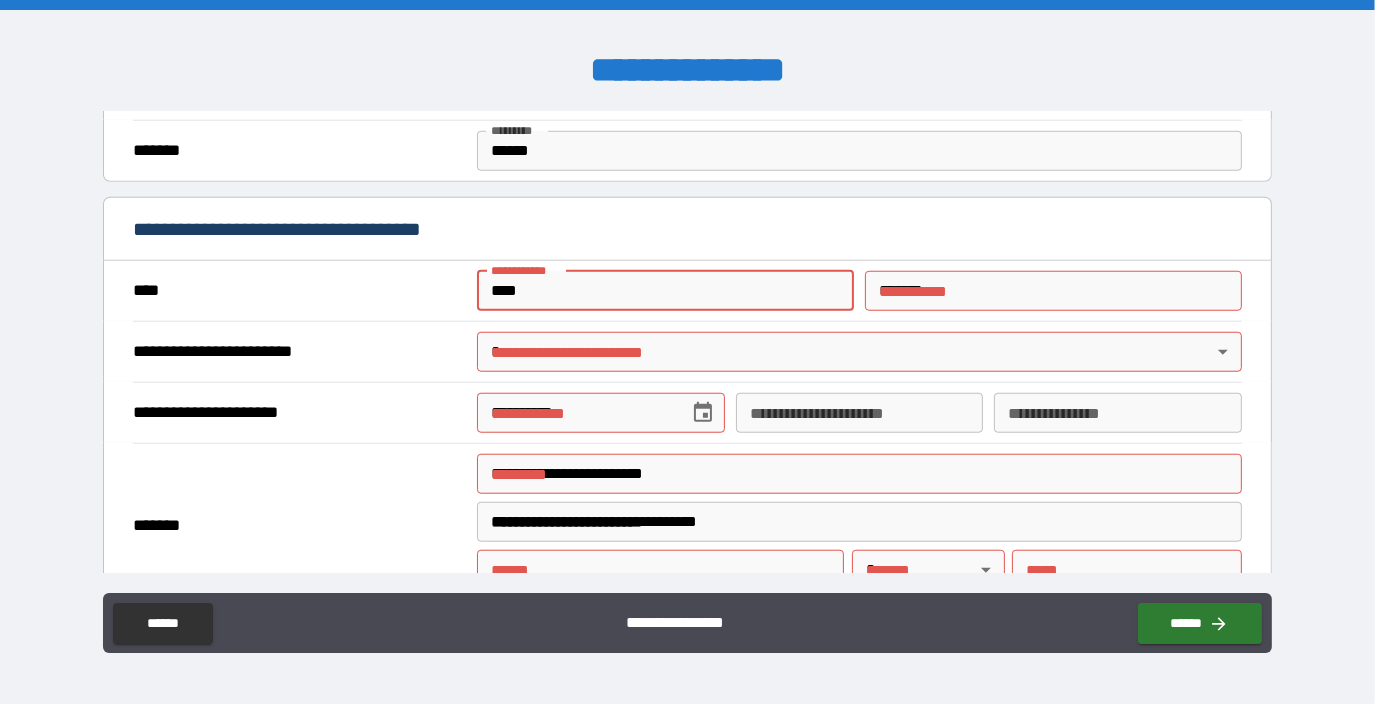 type on "**********" 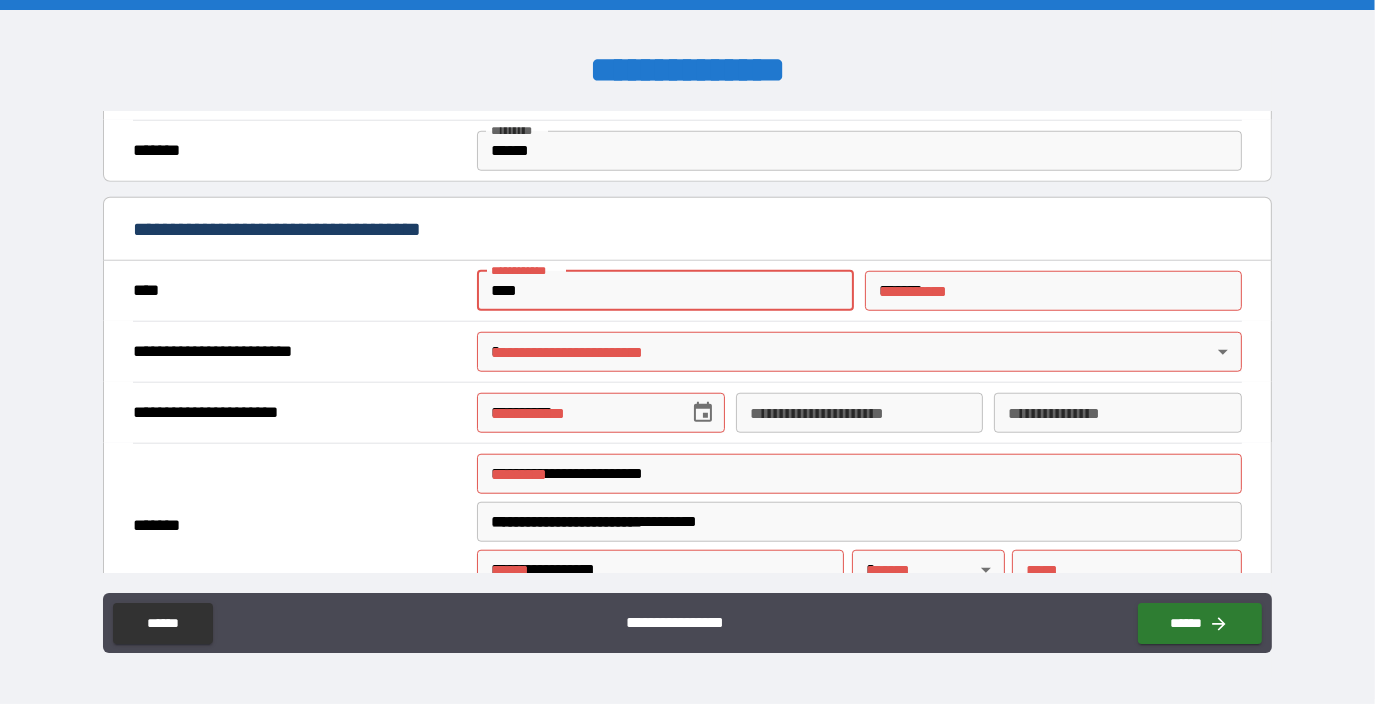 type on "**" 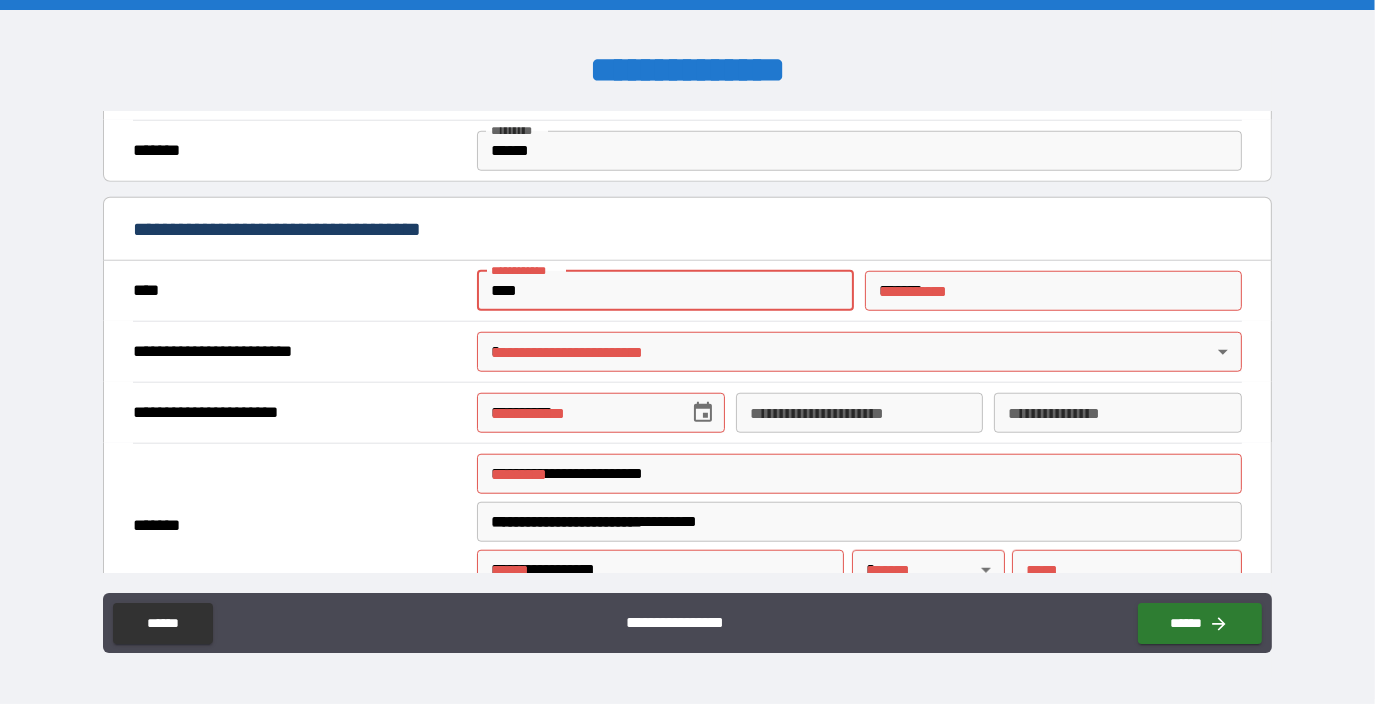 type on "*****" 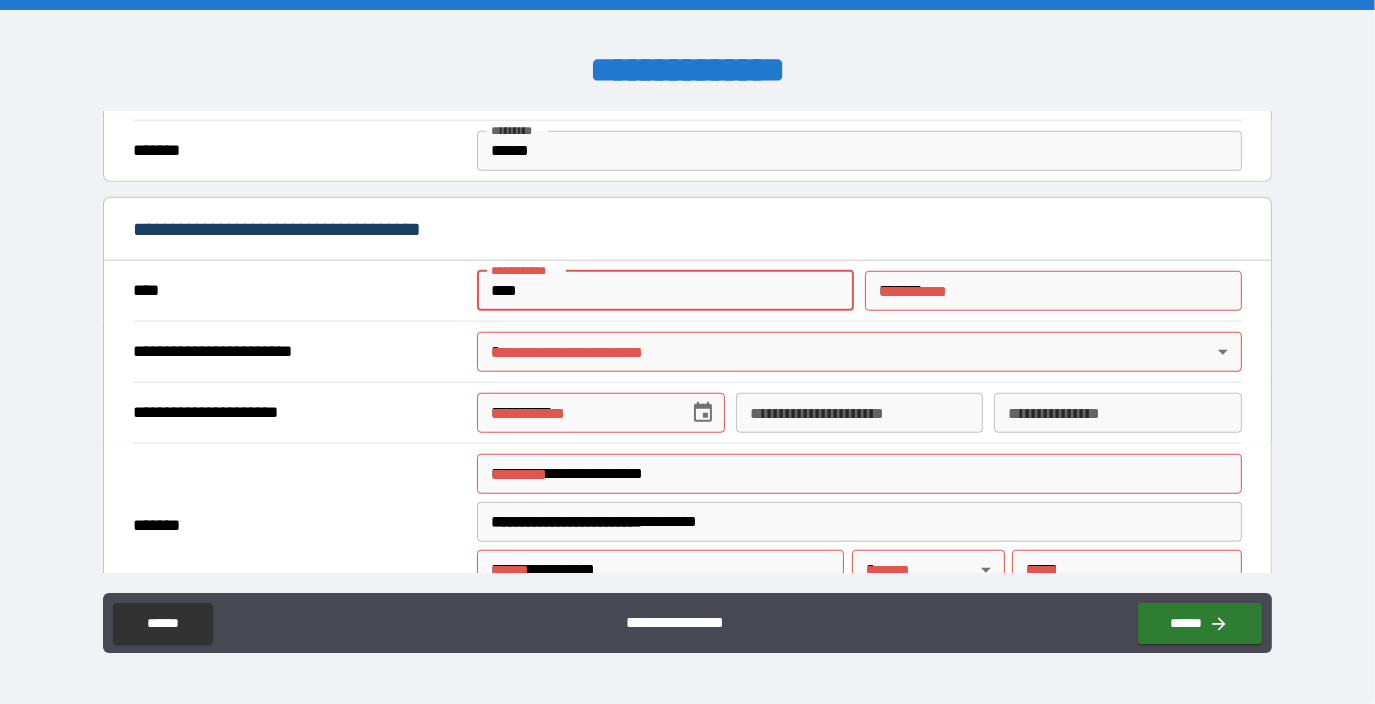 type on "******" 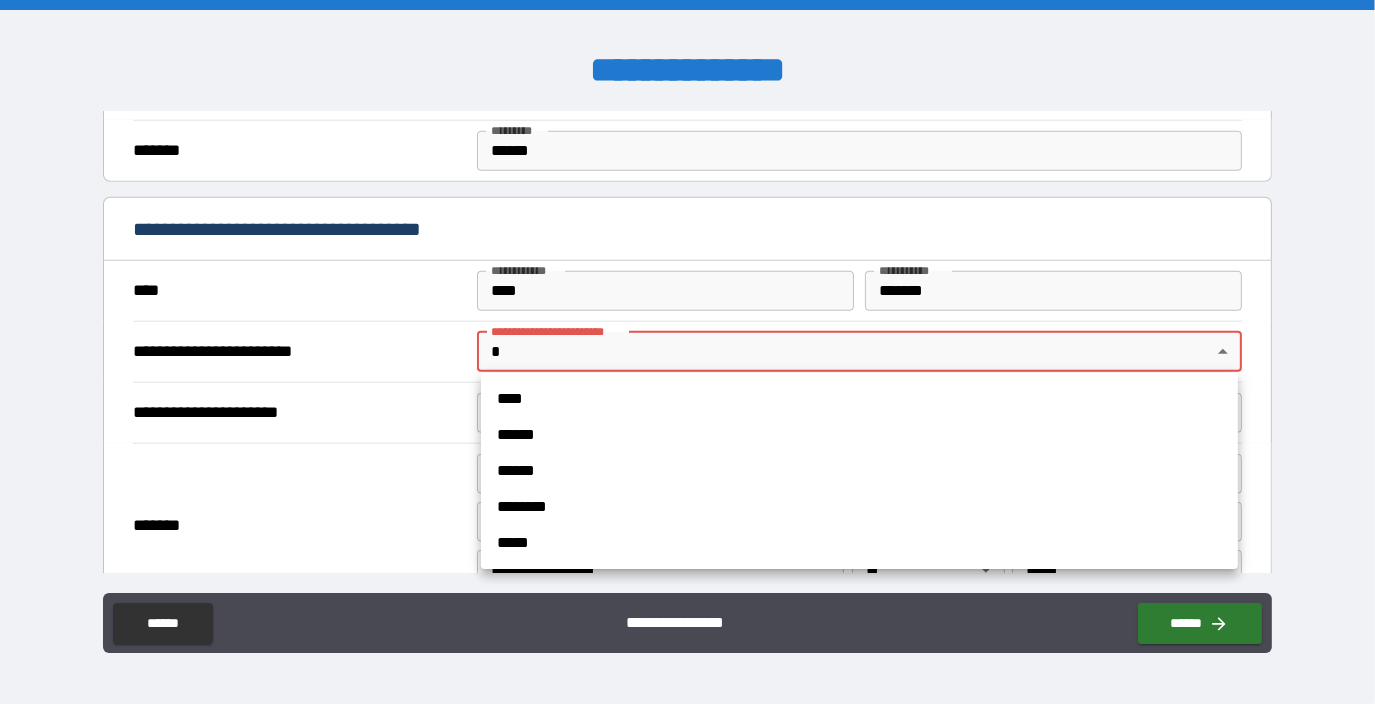click on "**********" at bounding box center [687, 352] 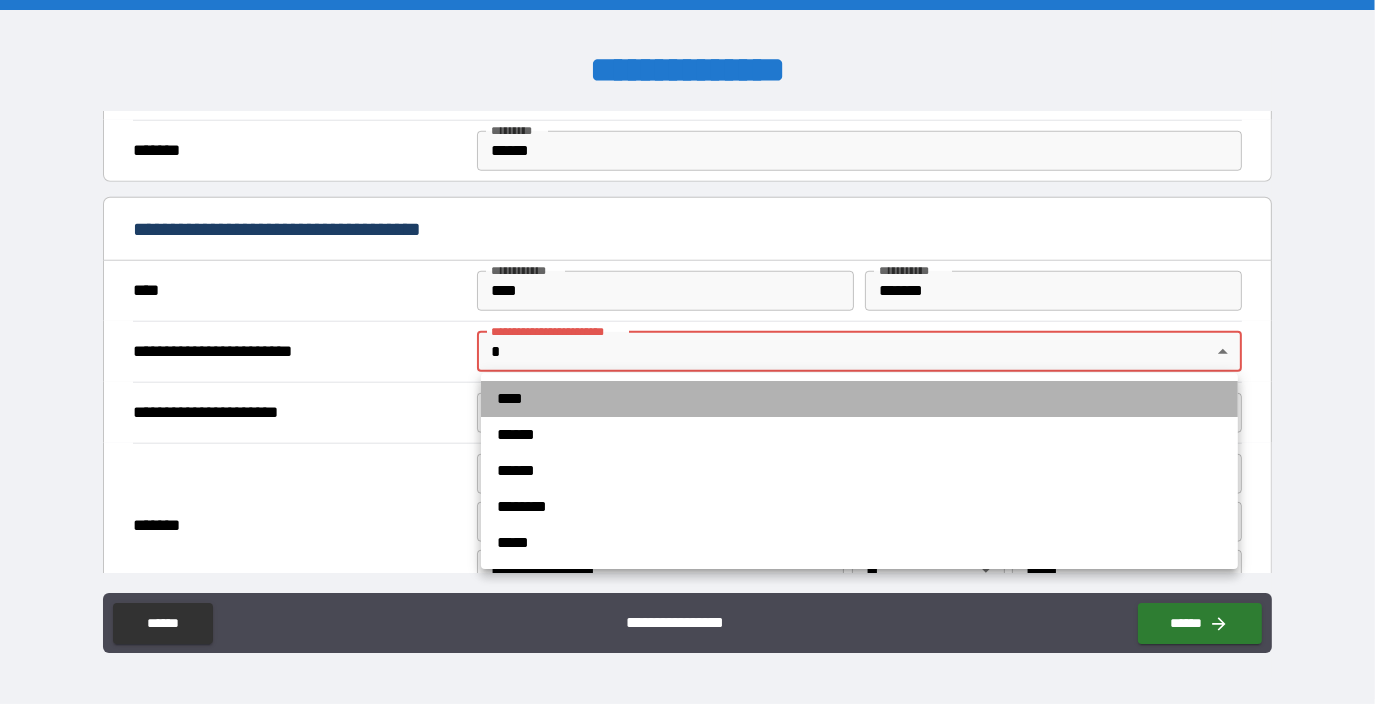 click on "****" at bounding box center [859, 399] 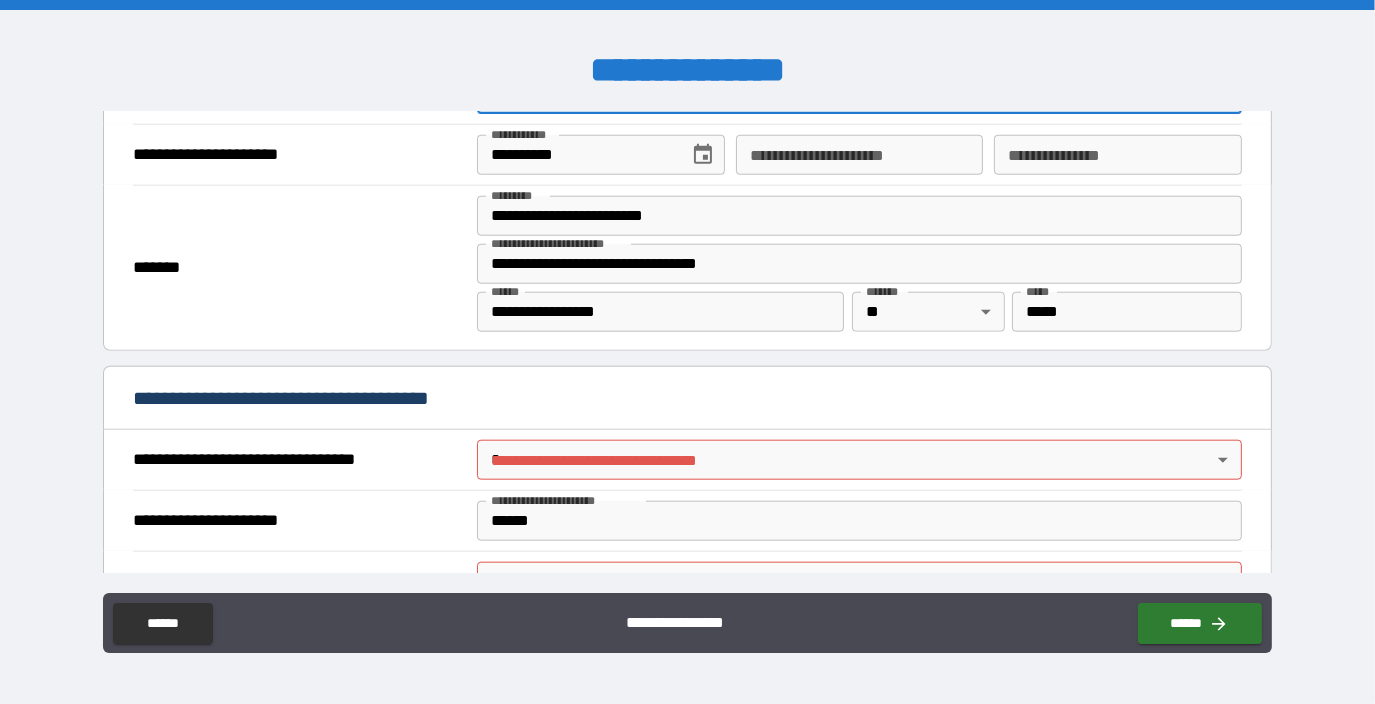 scroll, scrollTop: 1866, scrollLeft: 0, axis: vertical 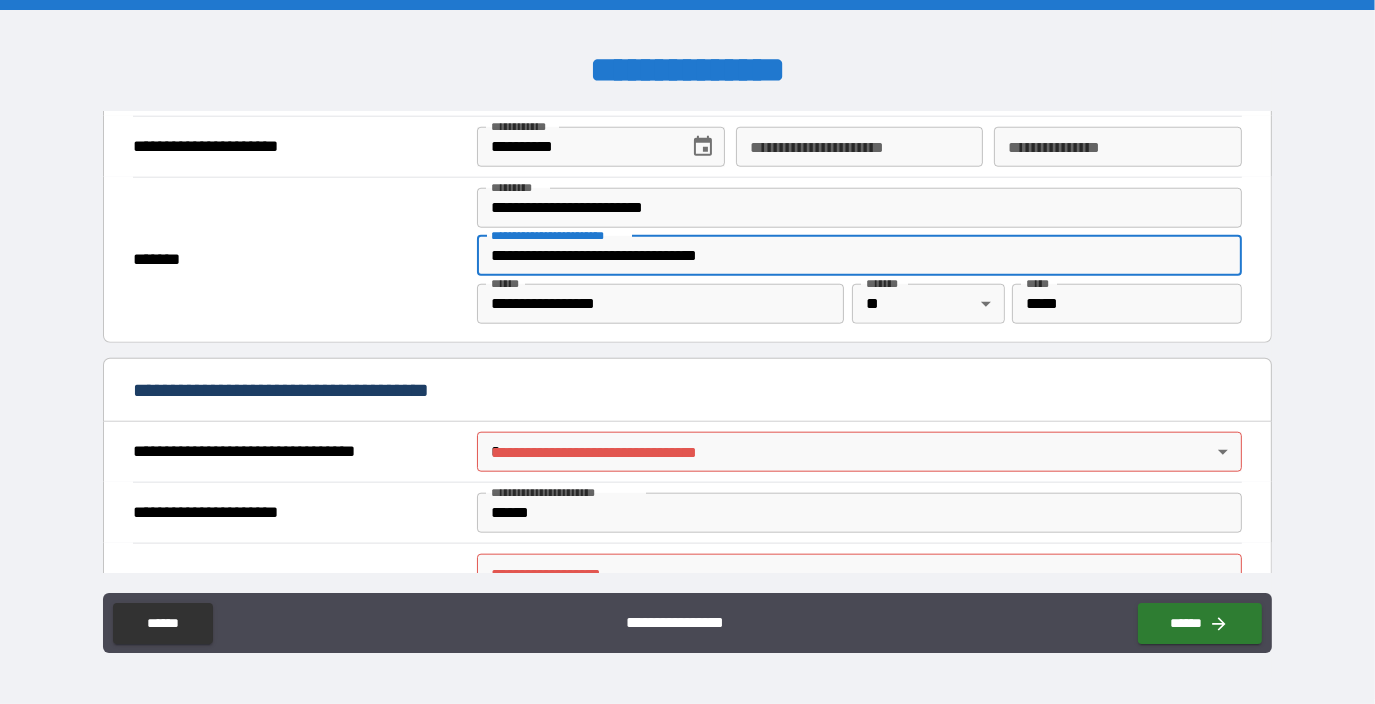 click on "**********" at bounding box center (859, 256) 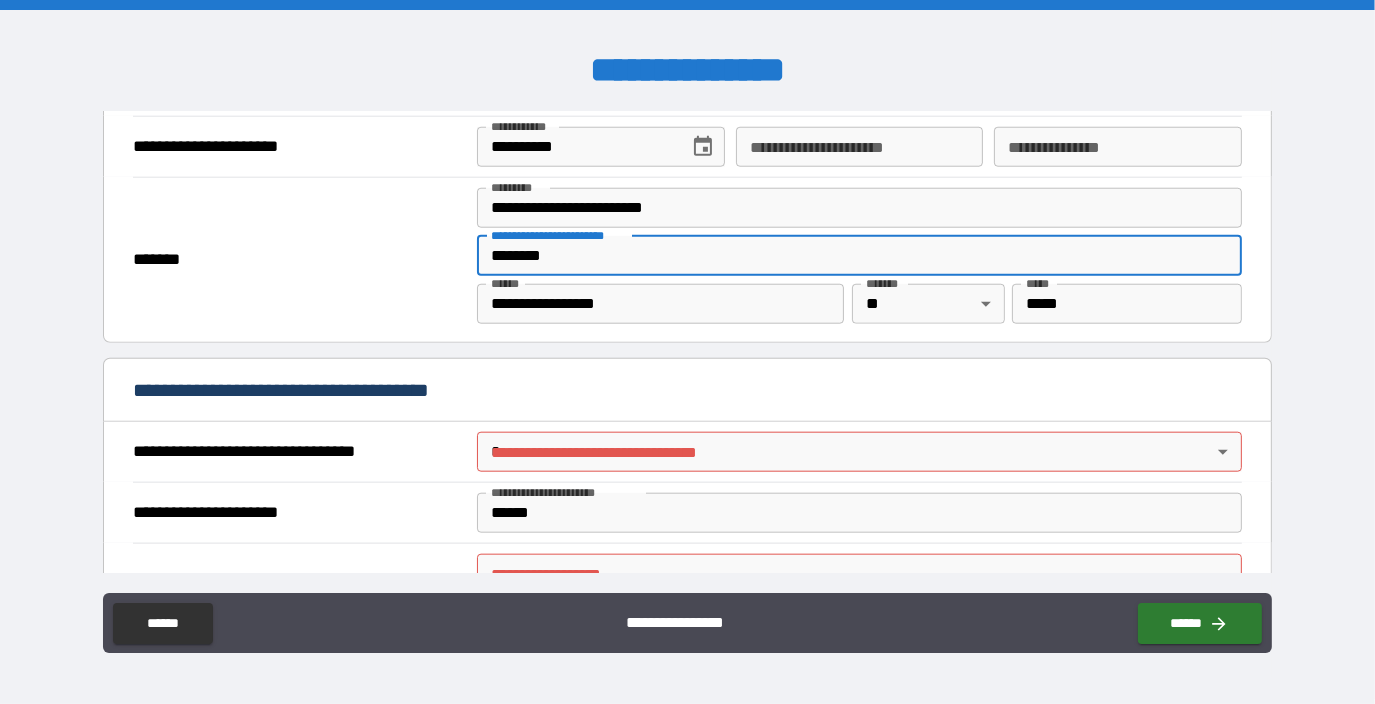 type on "********" 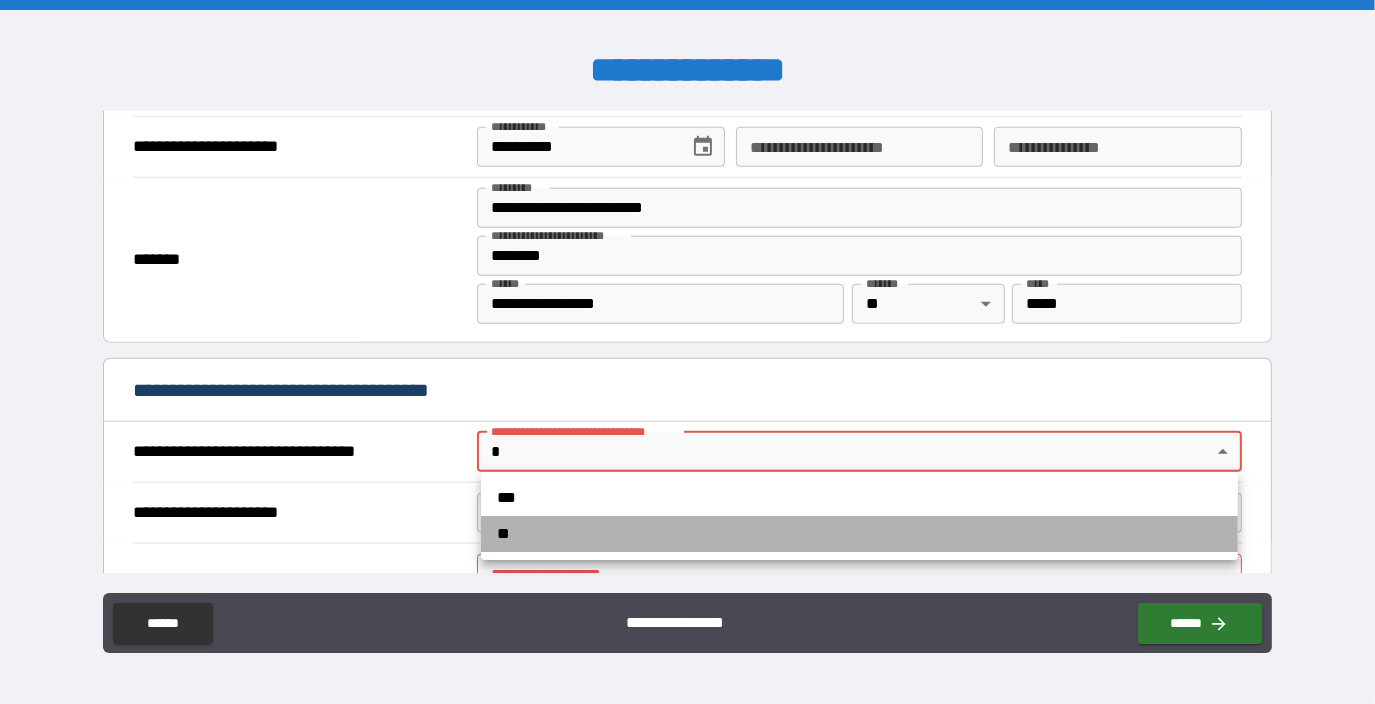 click on "**" at bounding box center [859, 534] 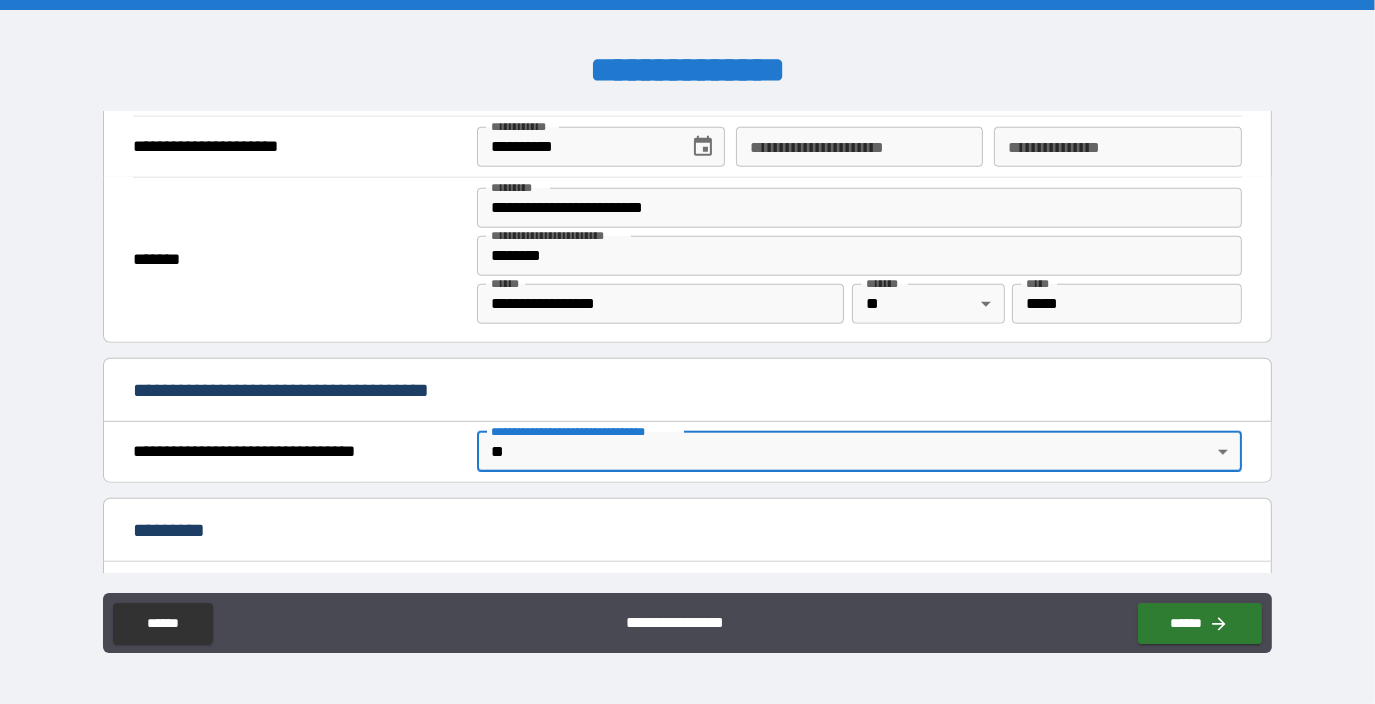 scroll, scrollTop: 2124, scrollLeft: 0, axis: vertical 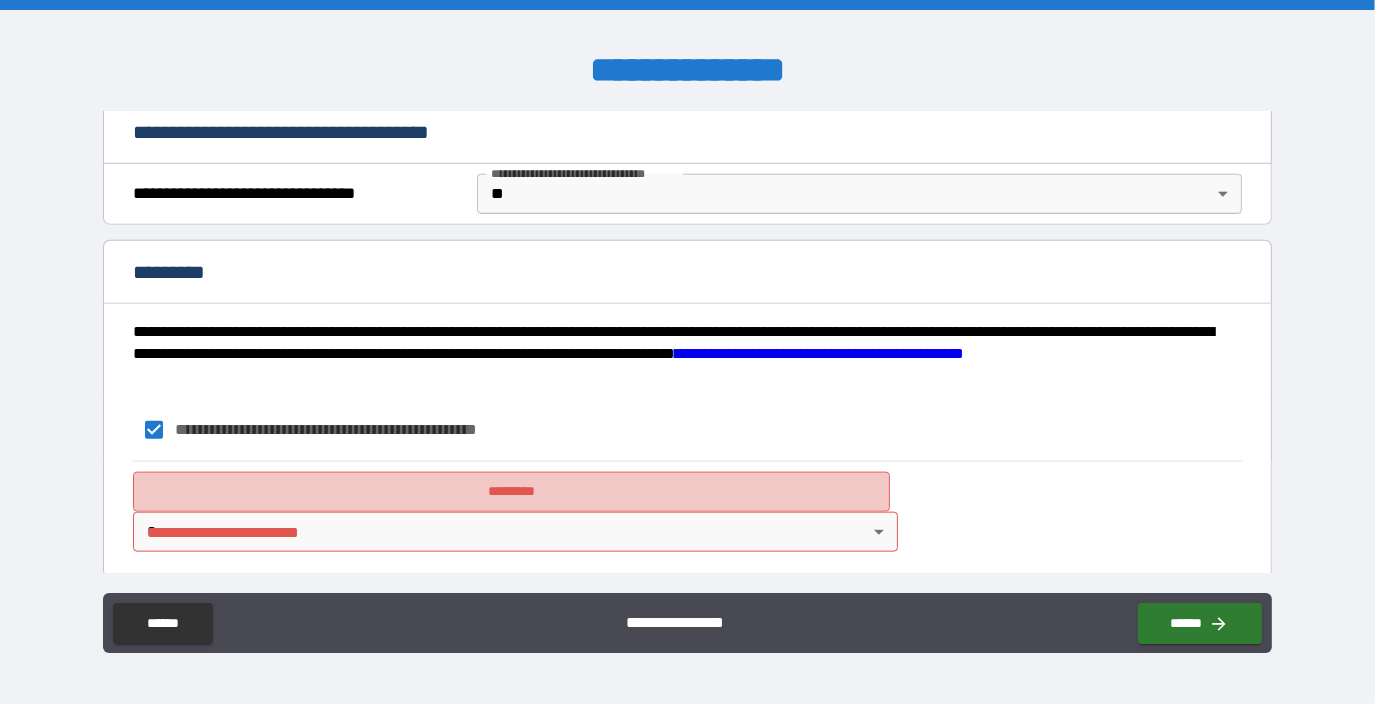 click on "*********" at bounding box center [511, 492] 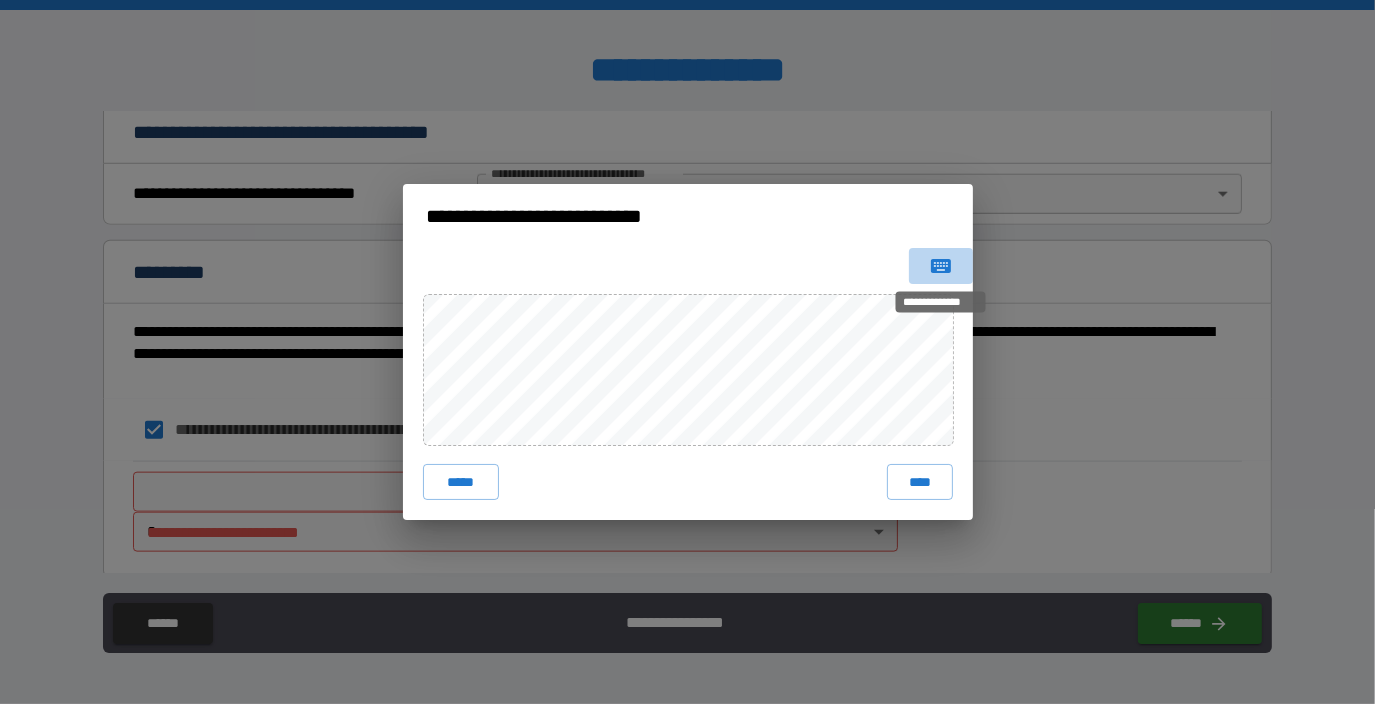 click 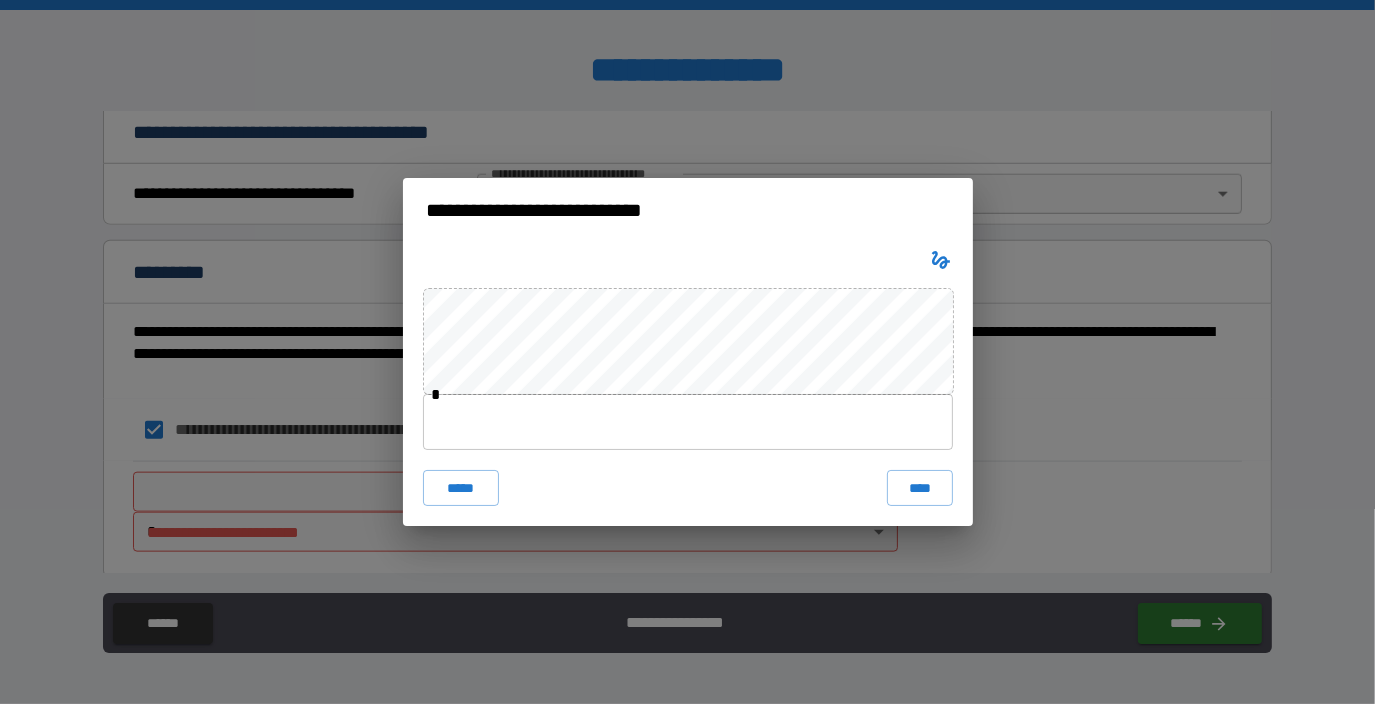 type 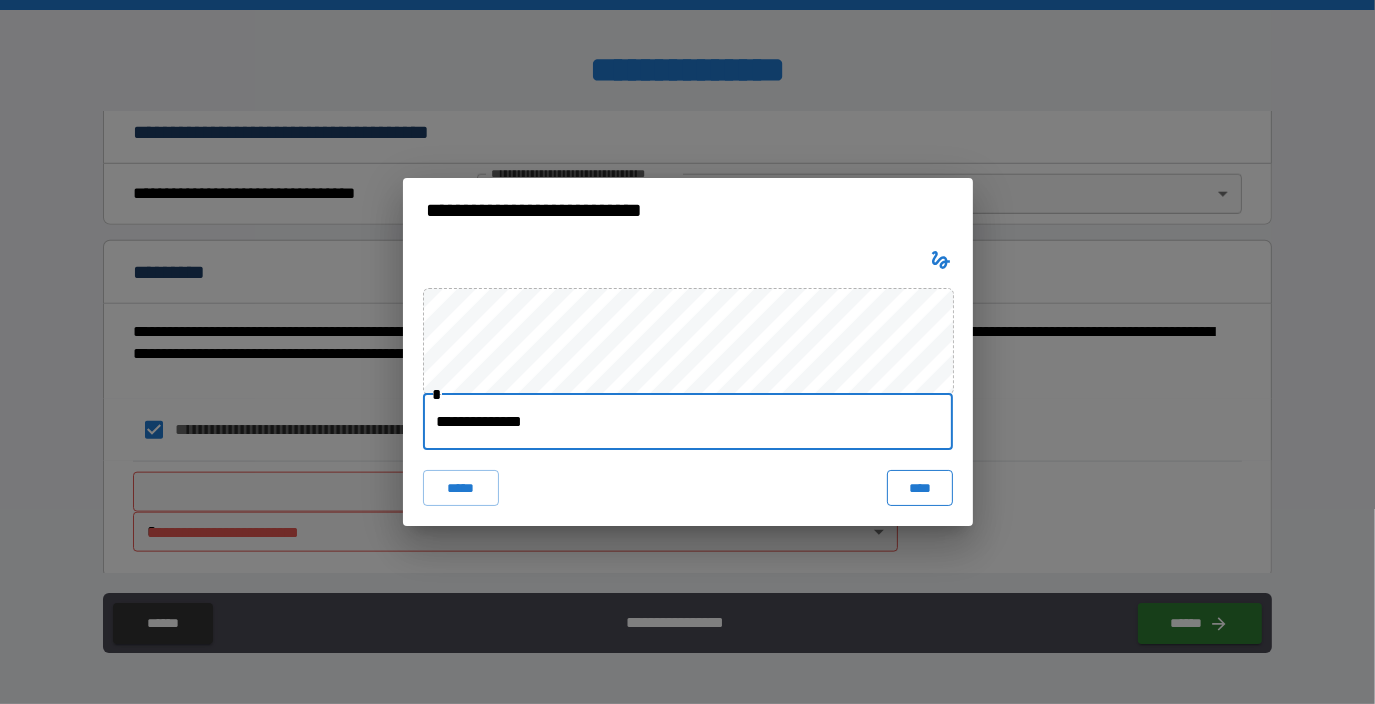 type on "**********" 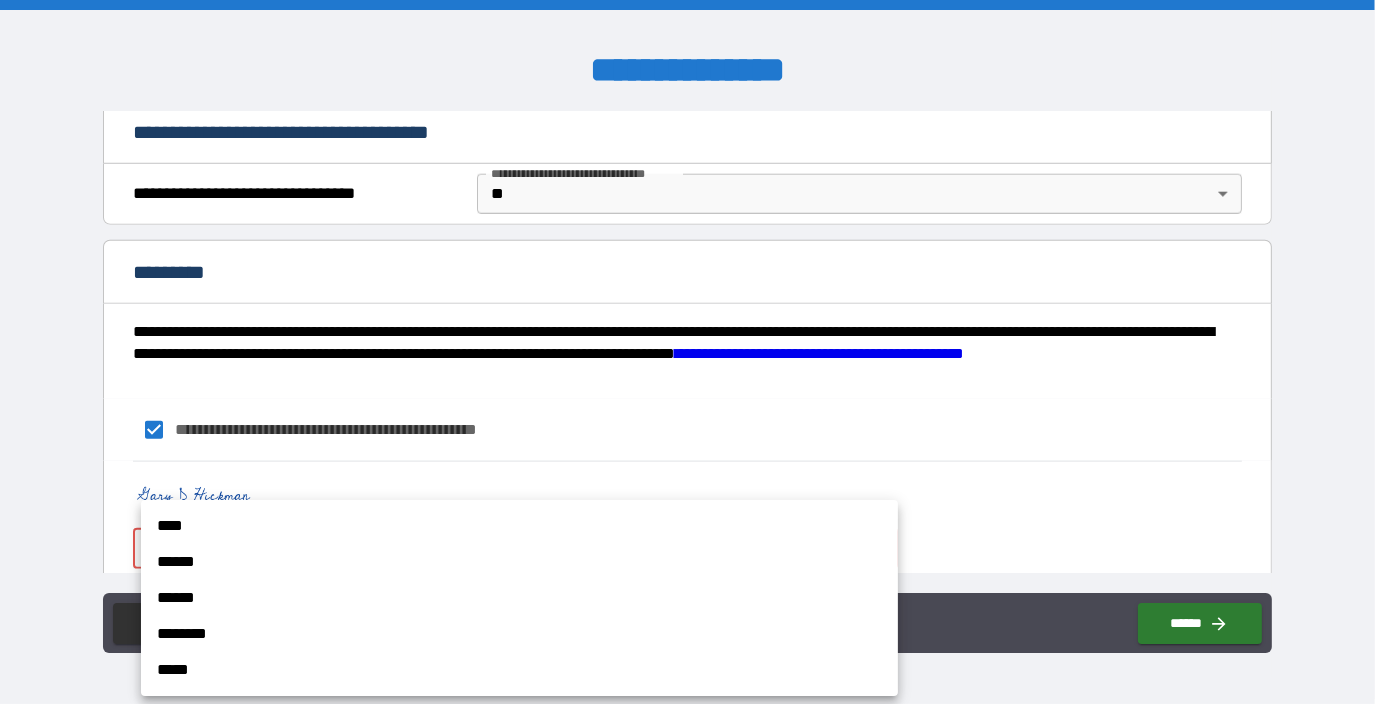 click on "**********" at bounding box center (687, 352) 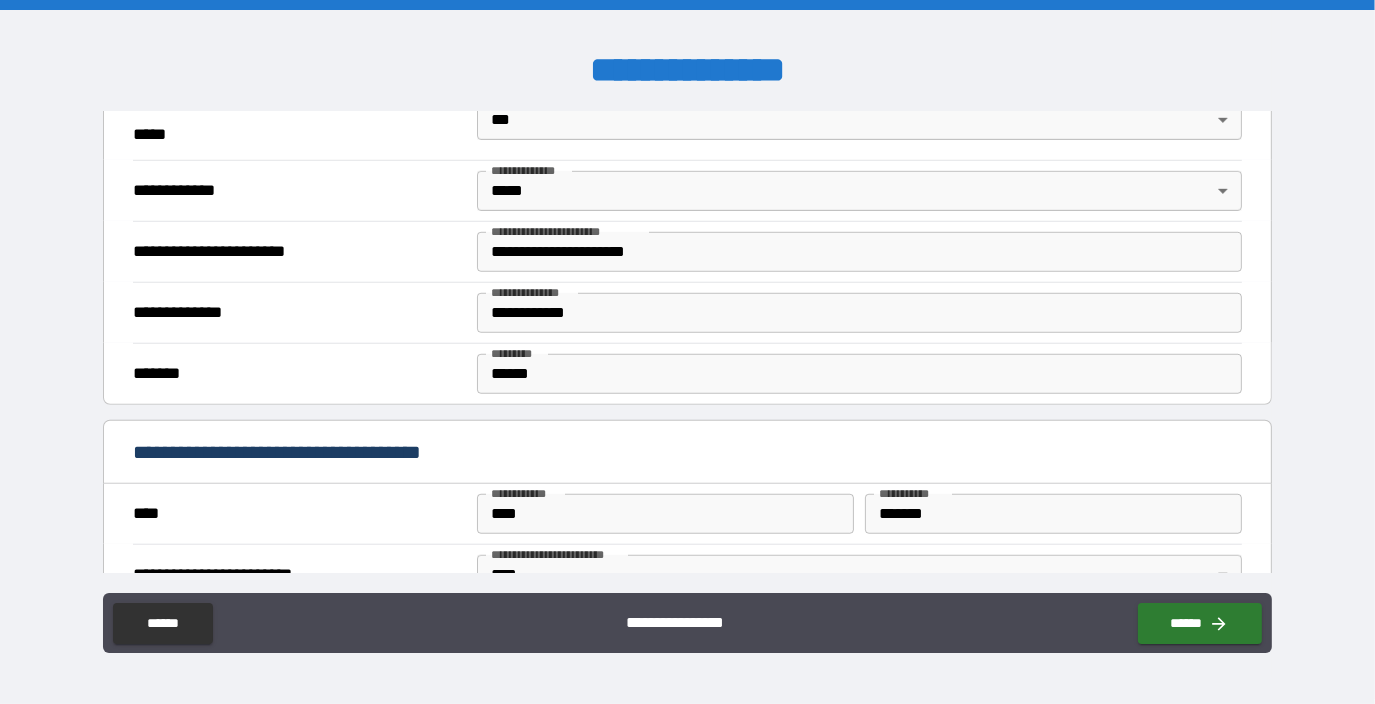 scroll, scrollTop: 1342, scrollLeft: 0, axis: vertical 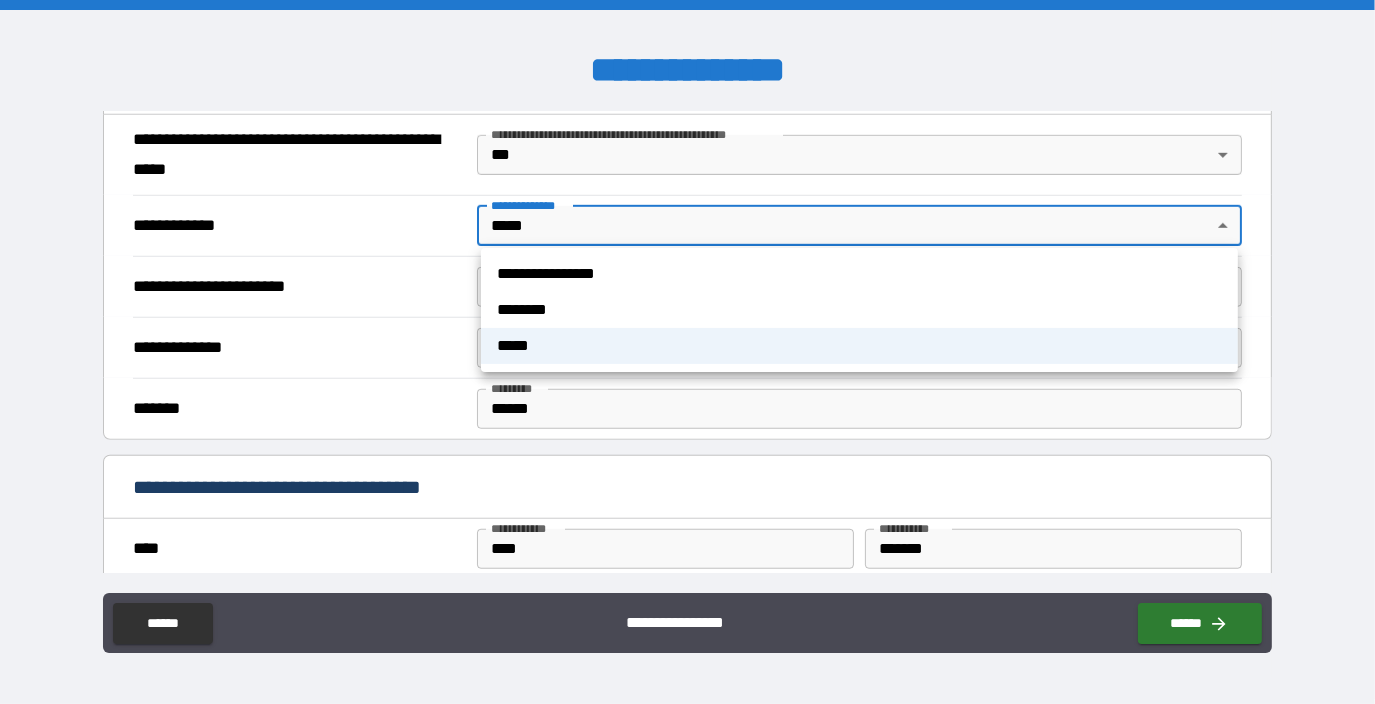 click on "**********" at bounding box center (687, 352) 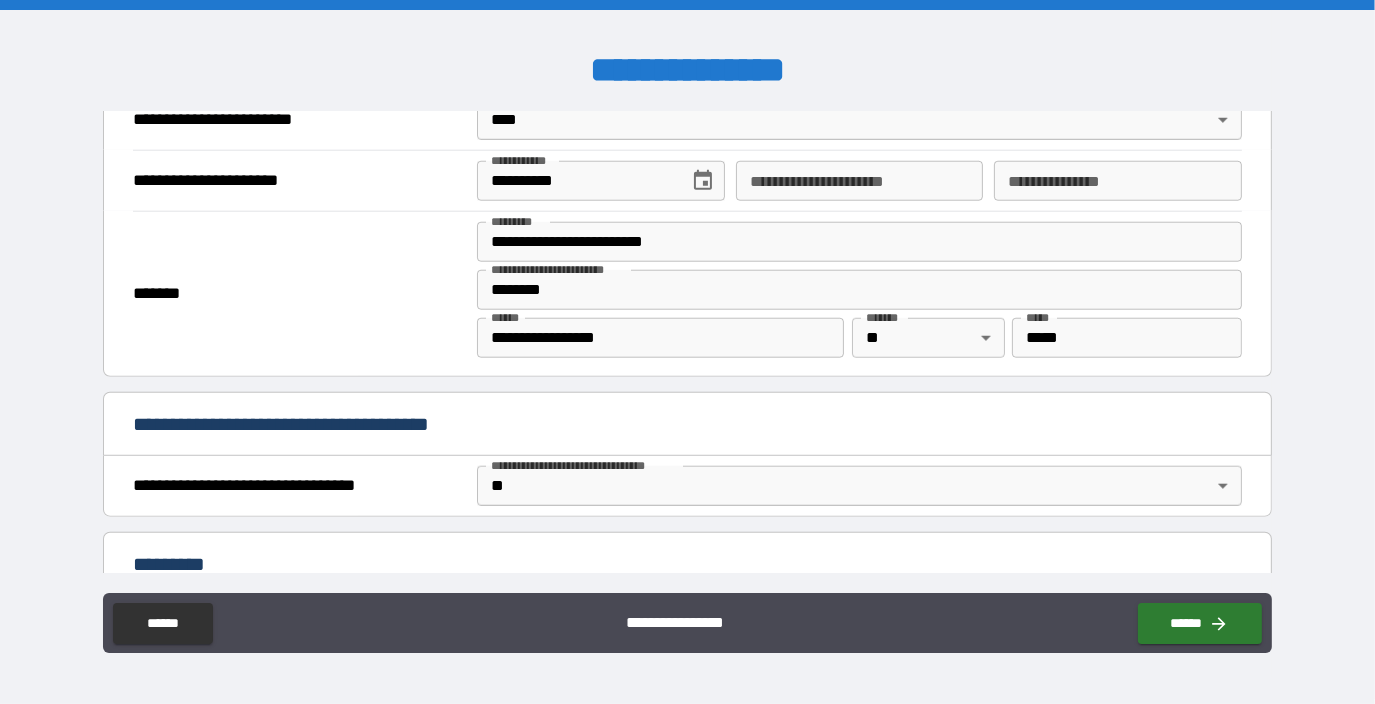 scroll, scrollTop: 1876, scrollLeft: 0, axis: vertical 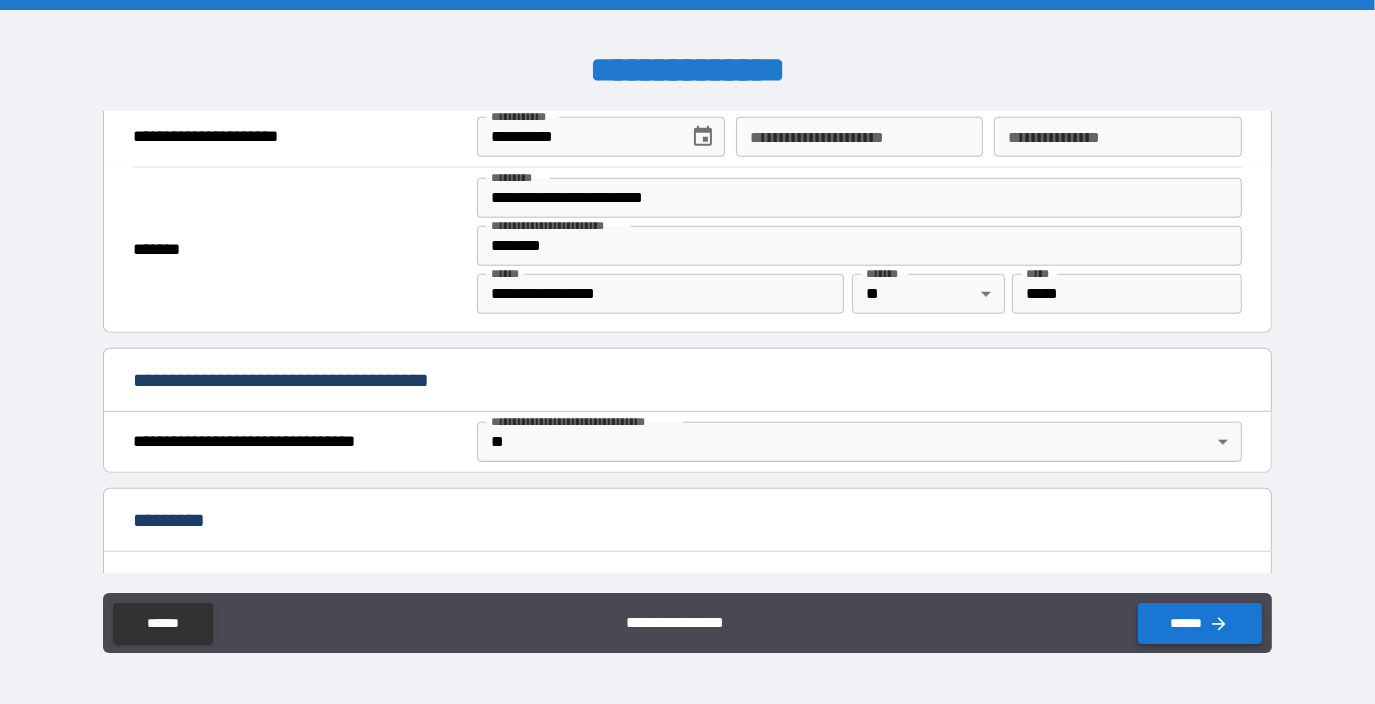 click on "******" at bounding box center [1200, 623] 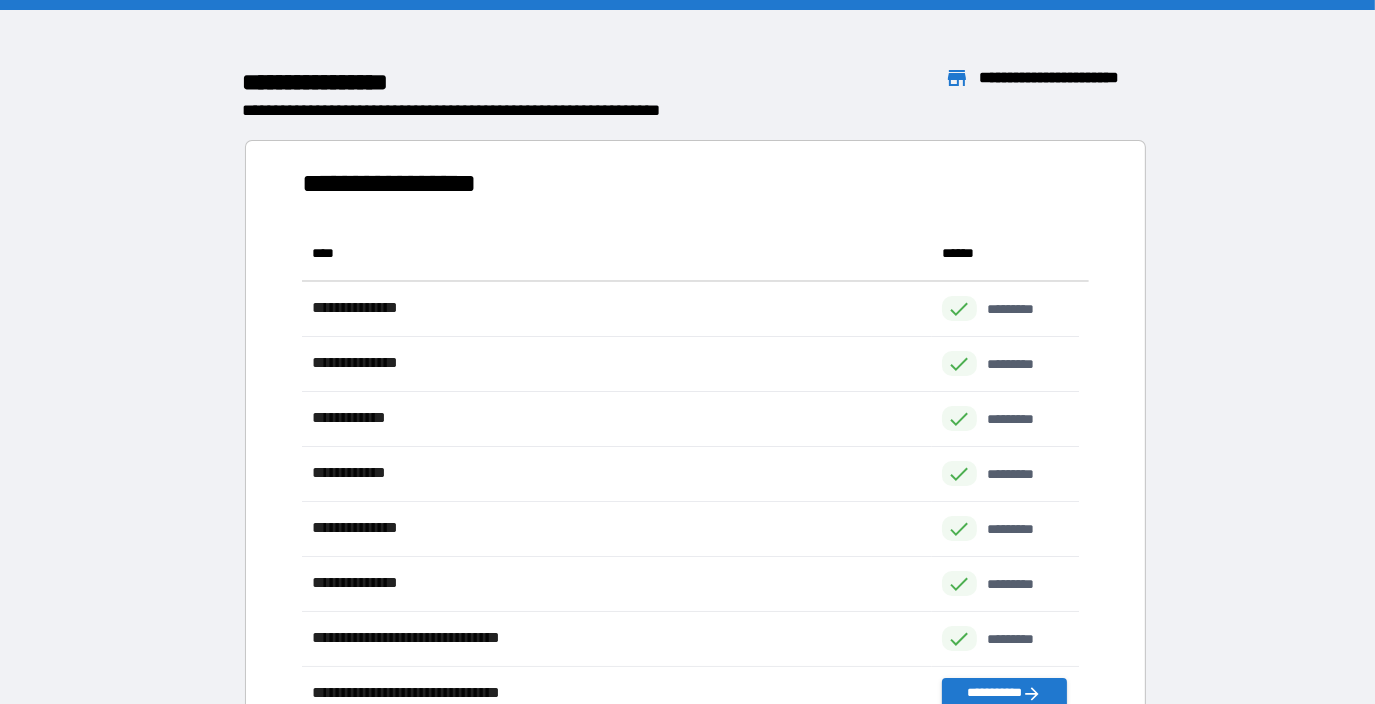 scroll, scrollTop: 16, scrollLeft: 16, axis: both 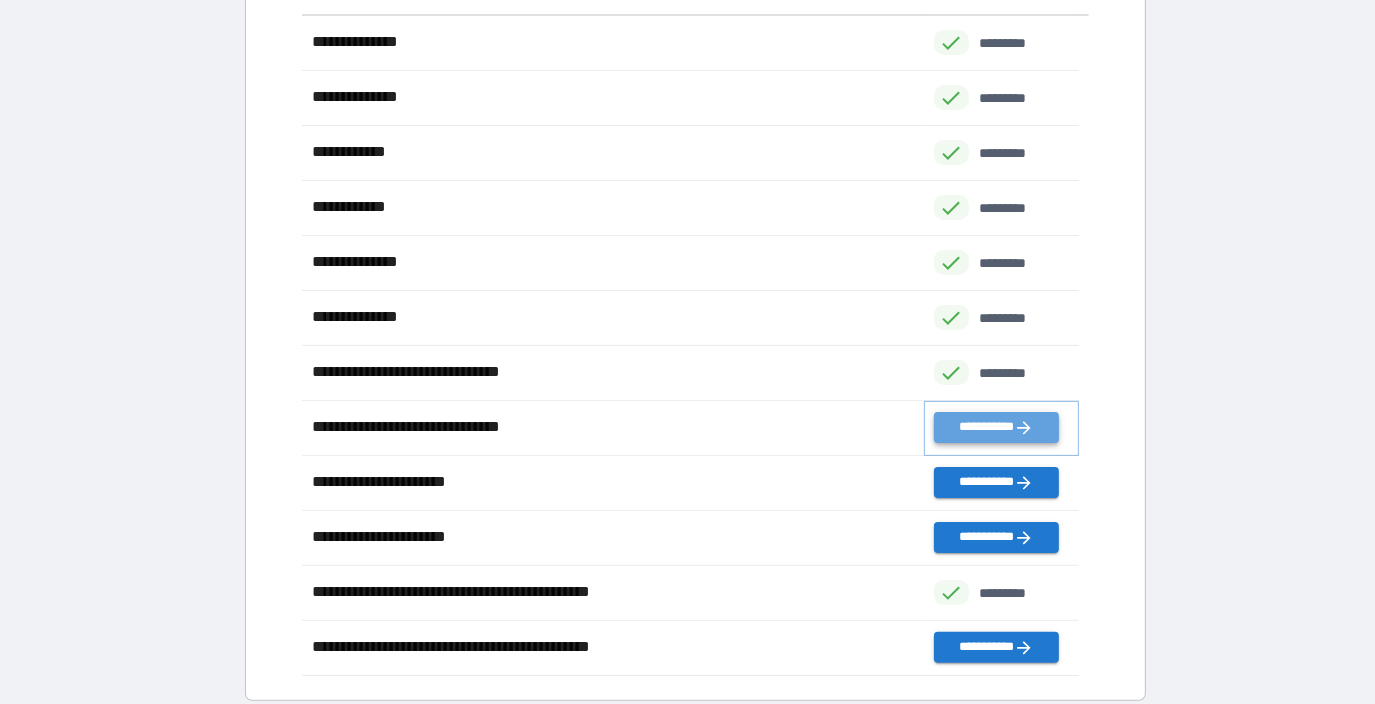 click on "**********" at bounding box center (996, 427) 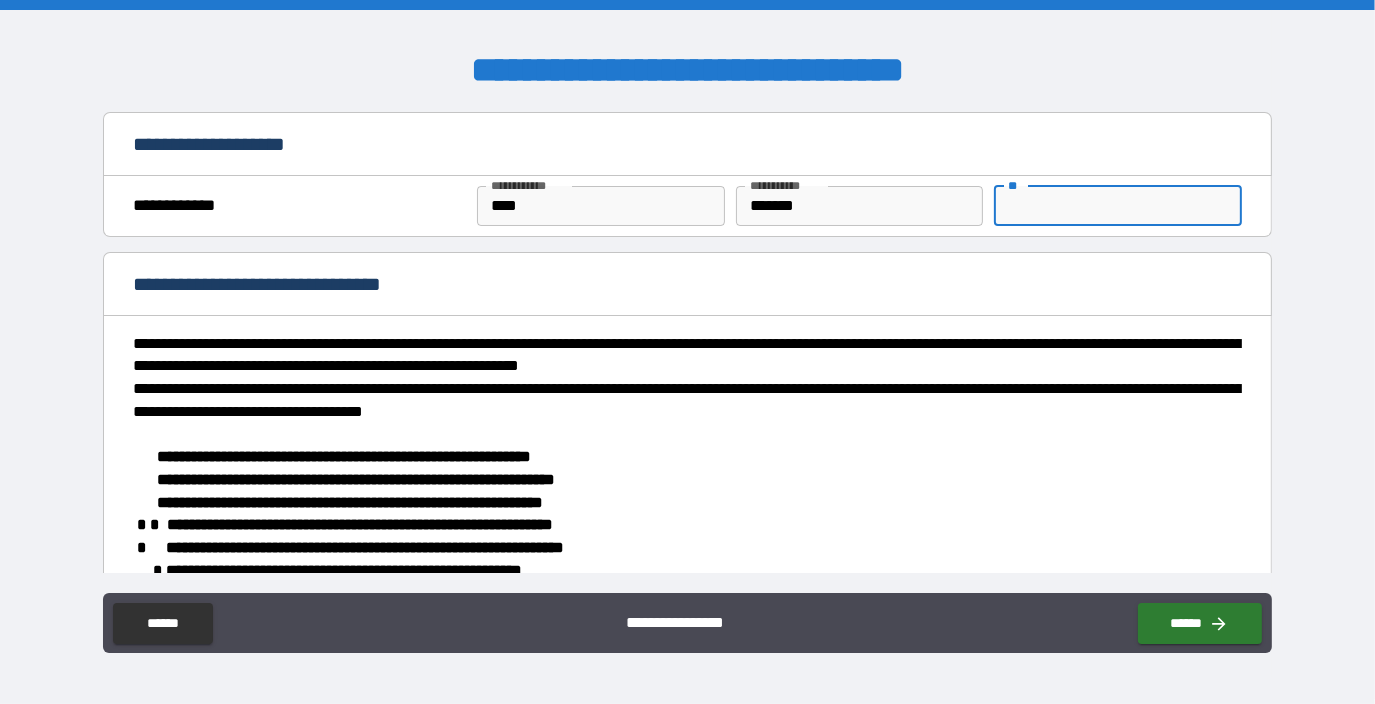 click on "**" at bounding box center (1118, 206) 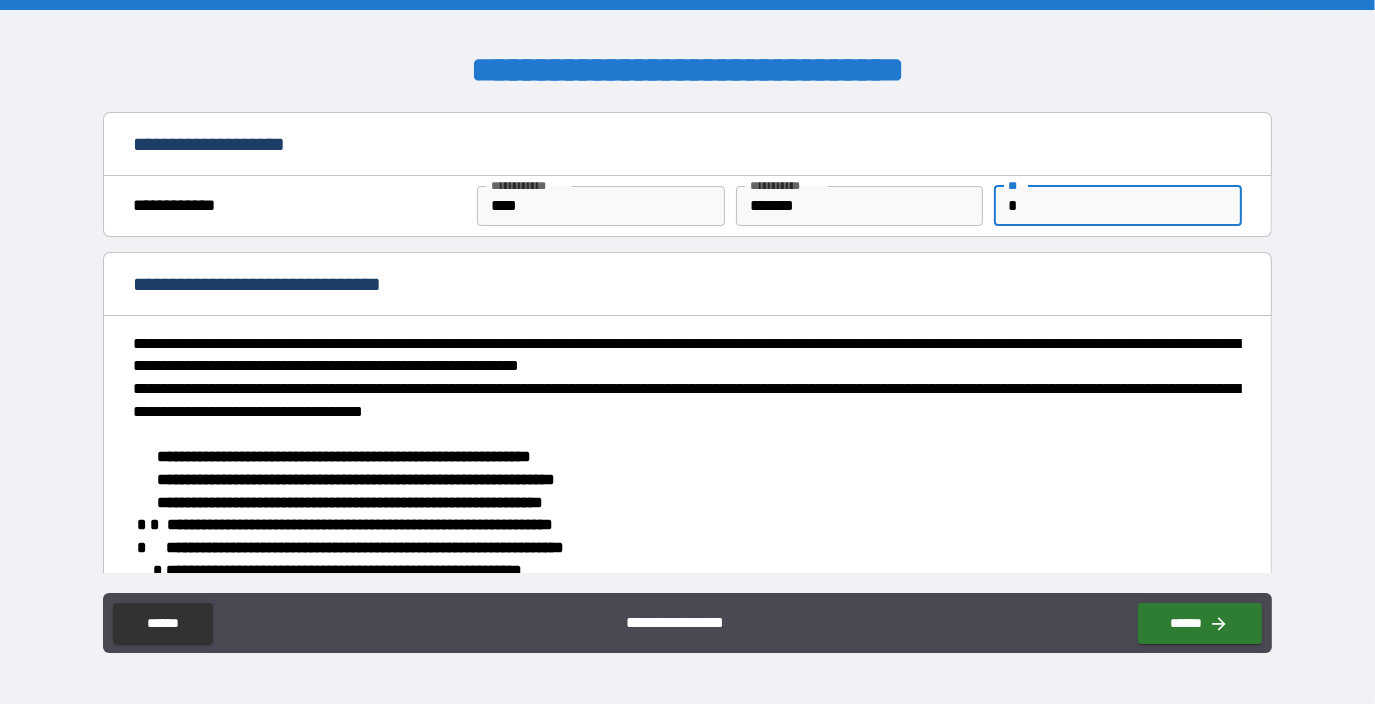 type on "*" 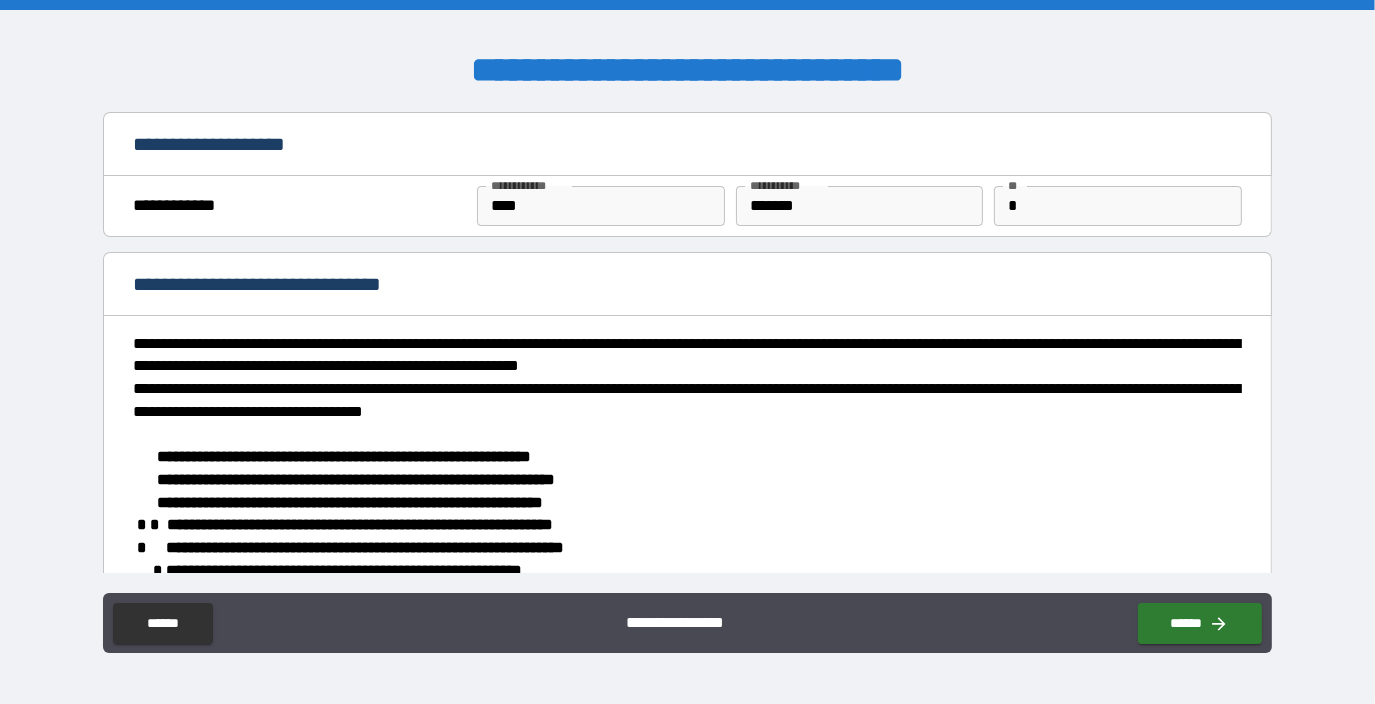 click on "**********" at bounding box center [687, 546] 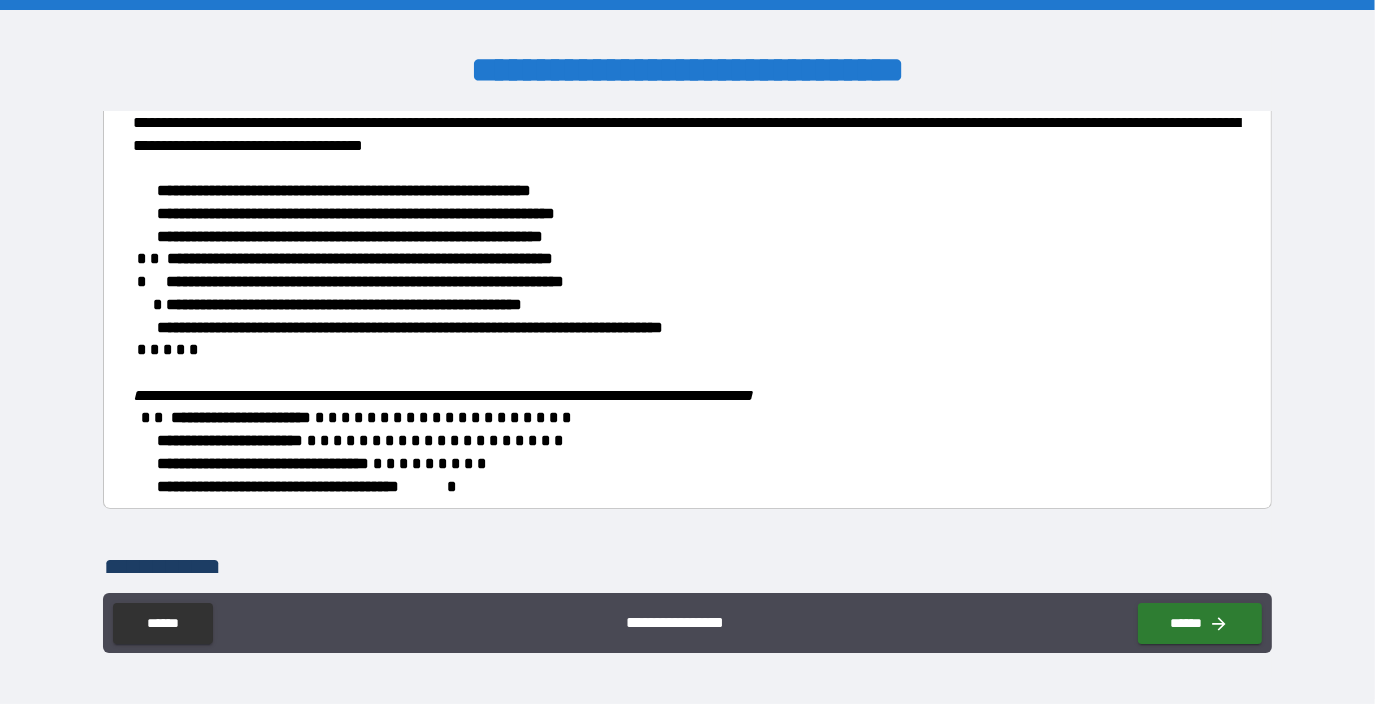 scroll, scrollTop: 533, scrollLeft: 0, axis: vertical 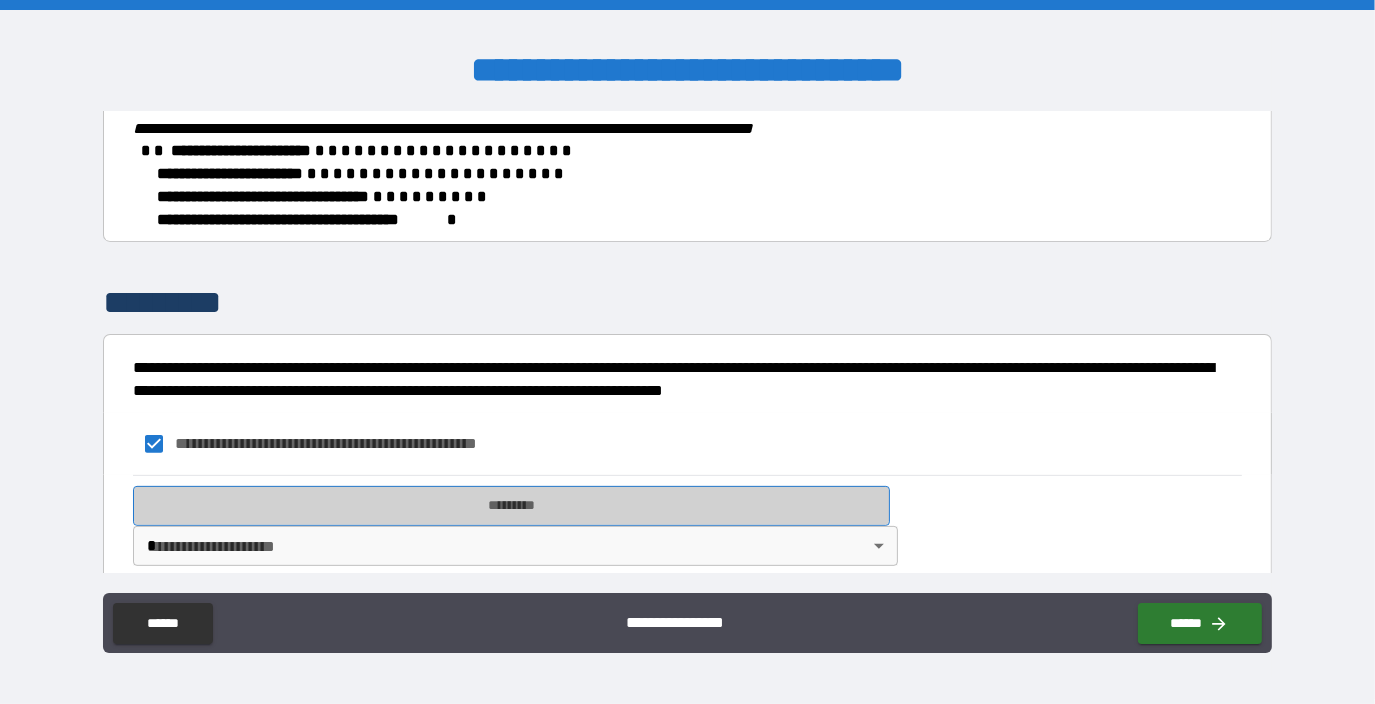 click on "*********" at bounding box center [511, 506] 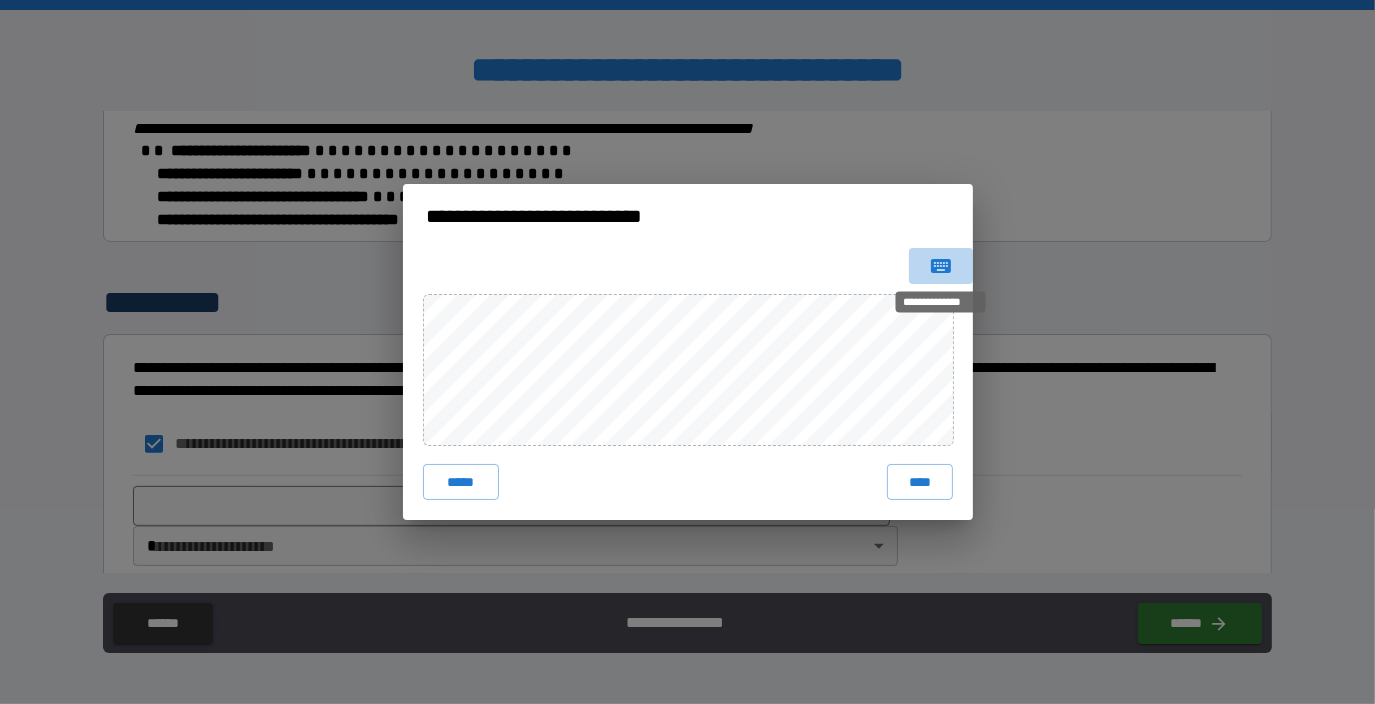 click 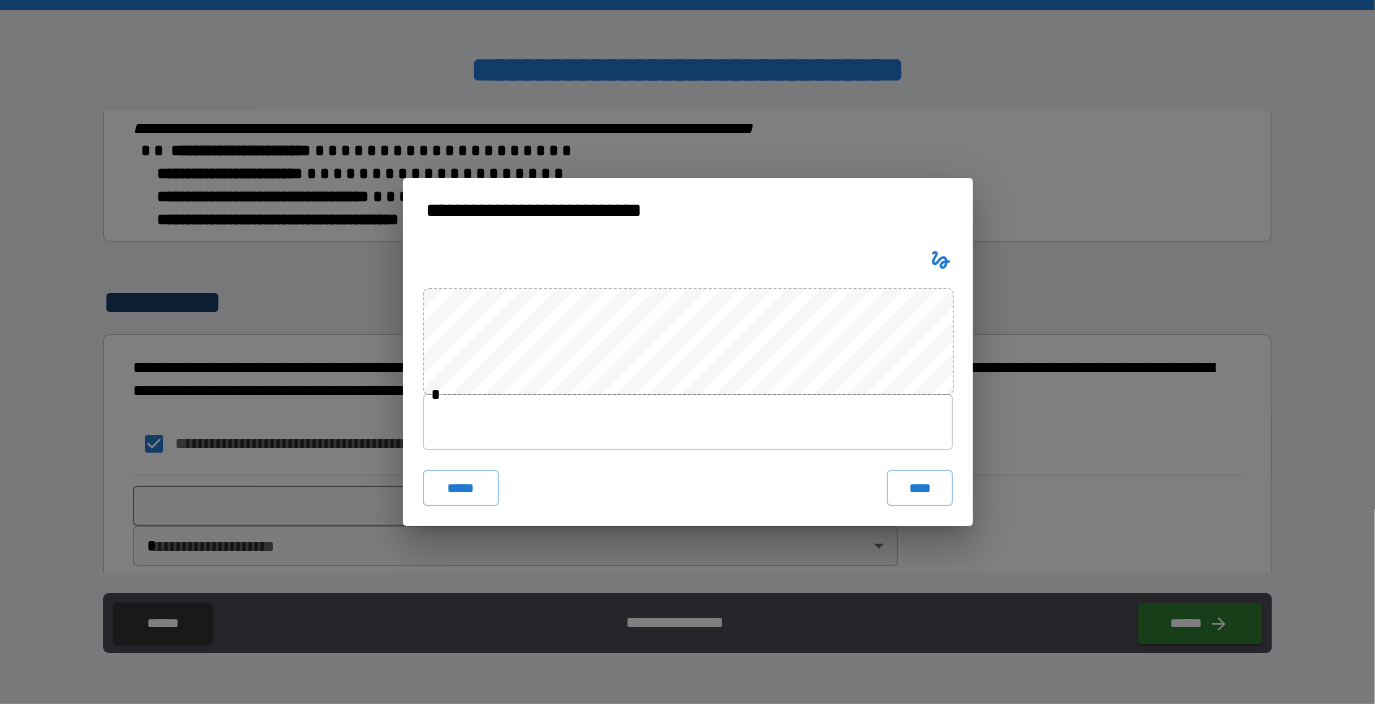 click at bounding box center [688, 422] 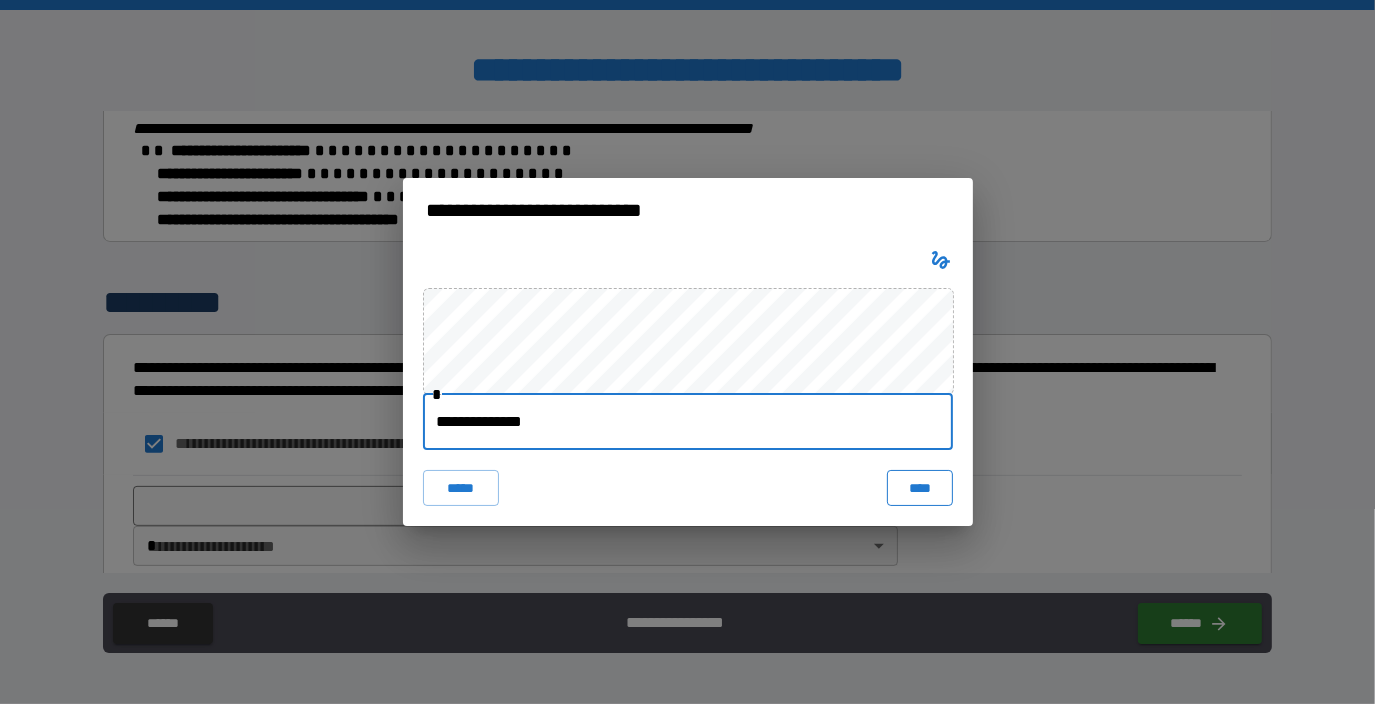 type on "**********" 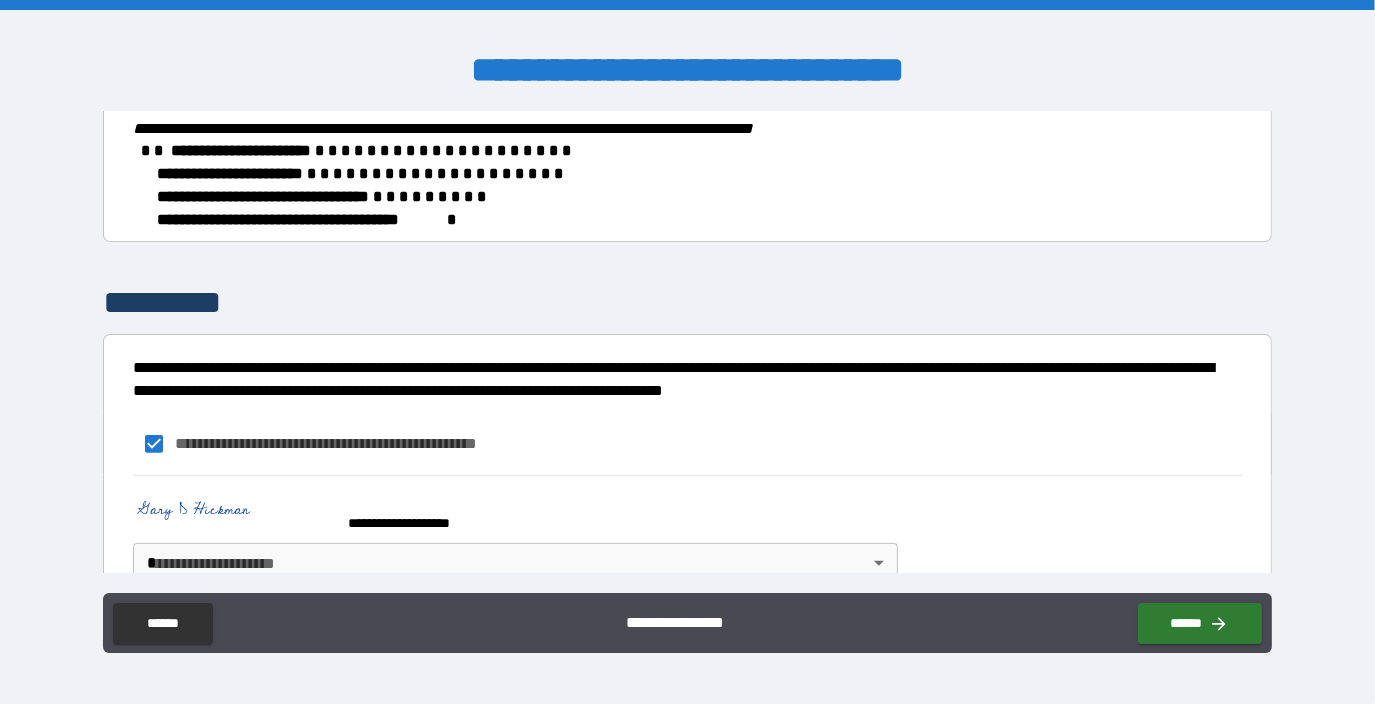 scroll, scrollTop: 571, scrollLeft: 0, axis: vertical 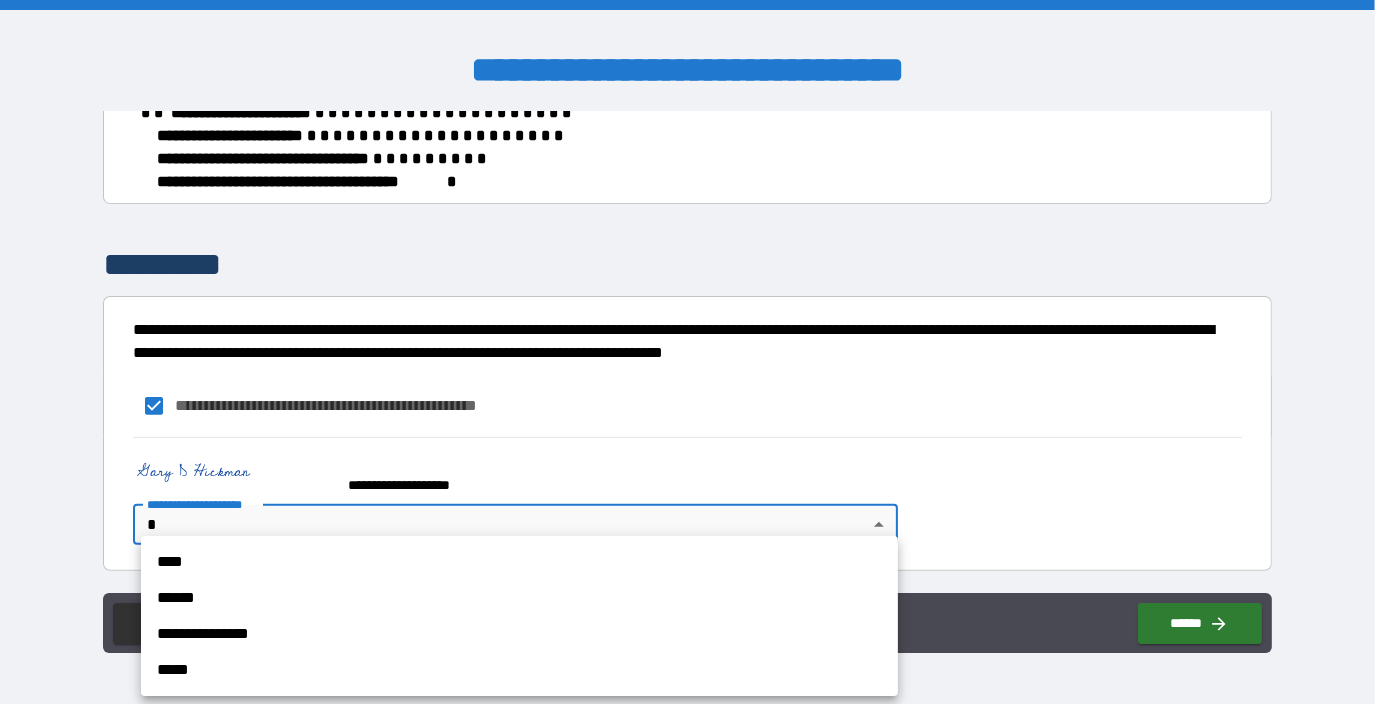 click on "**********" at bounding box center (687, 352) 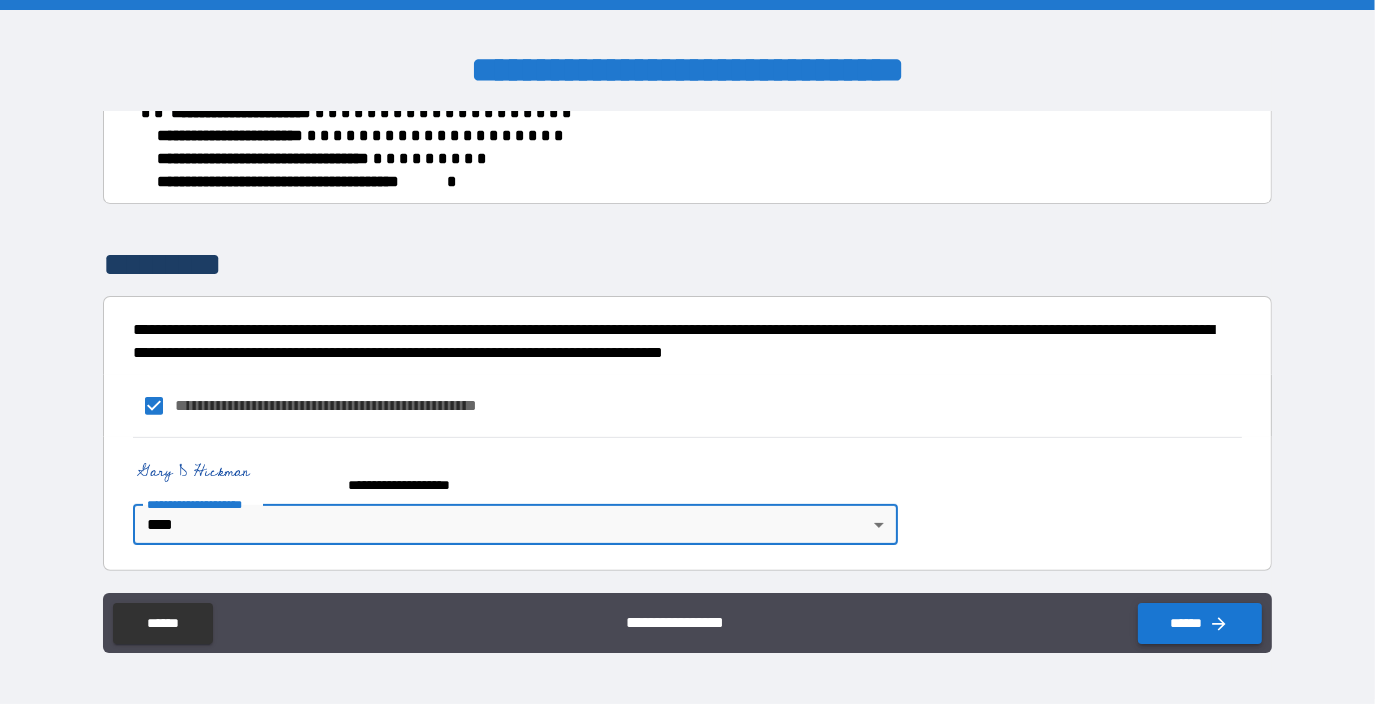 click on "******" at bounding box center (1200, 623) 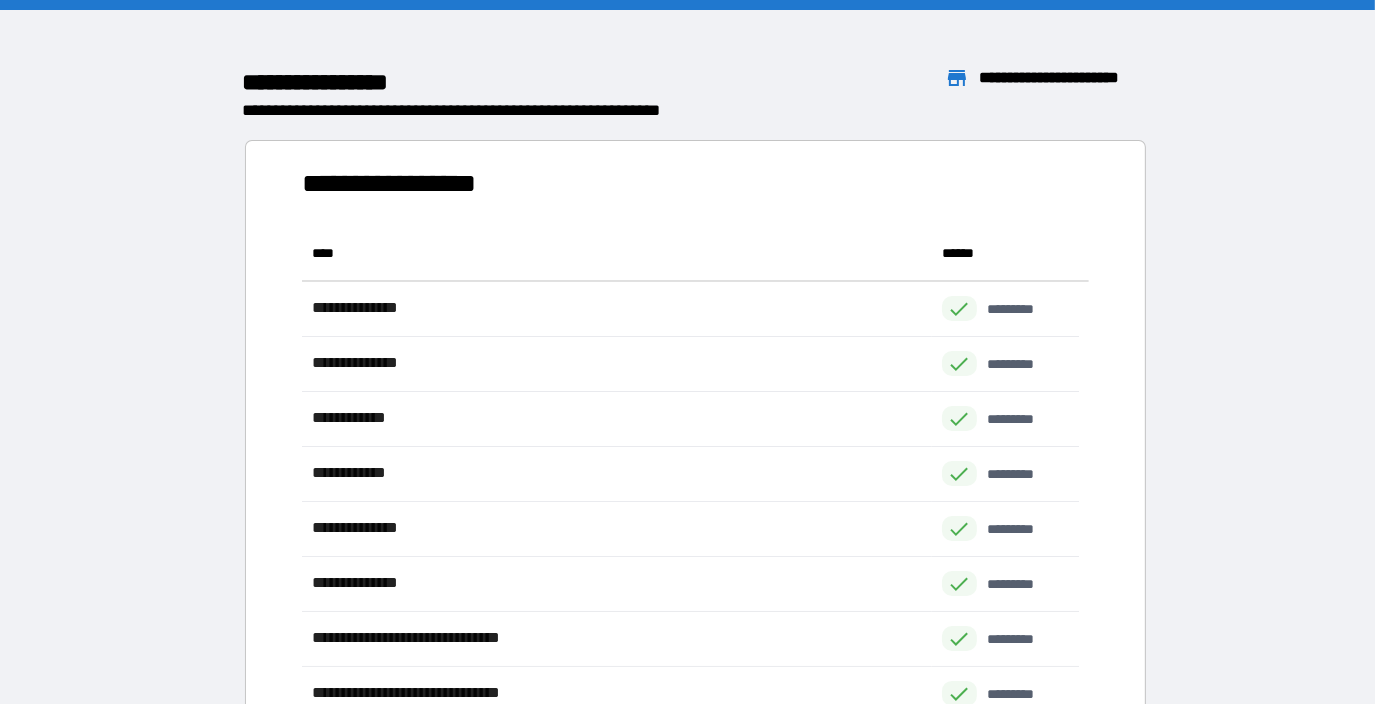 scroll, scrollTop: 16, scrollLeft: 16, axis: both 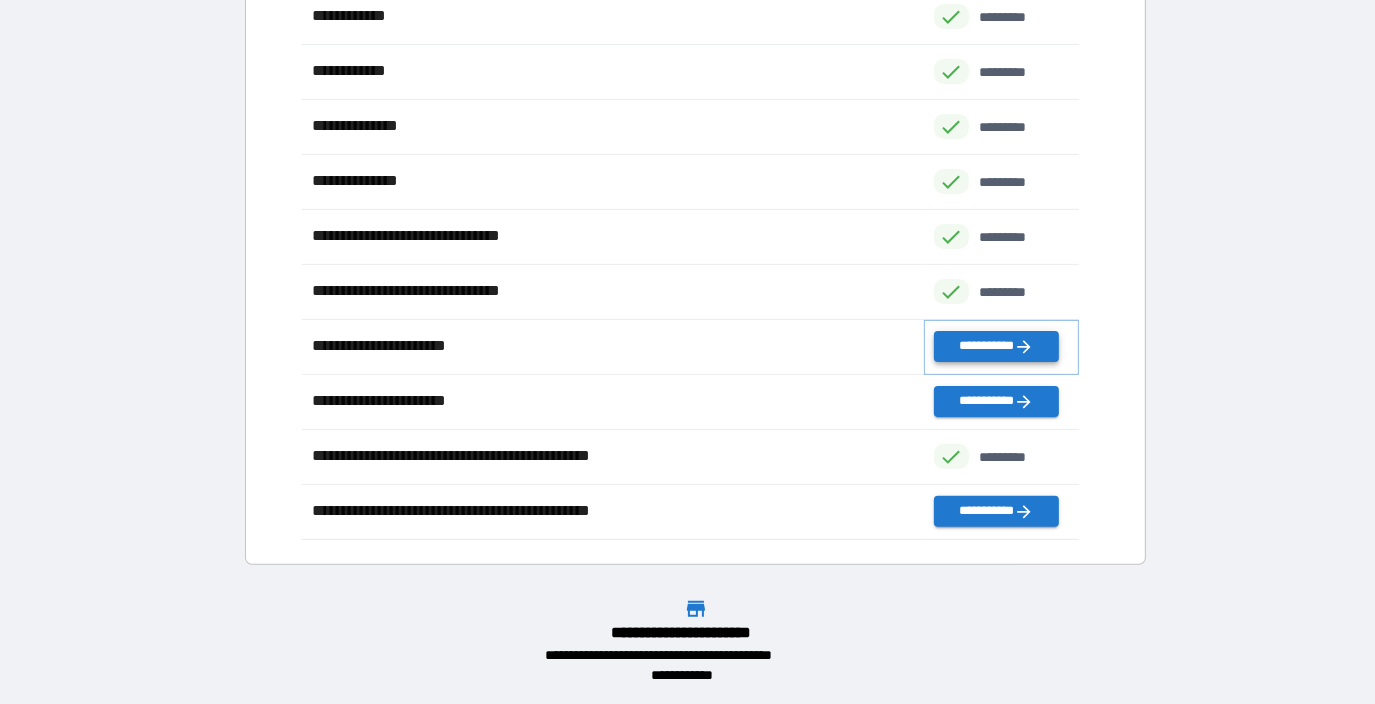click on "**********" at bounding box center [996, 346] 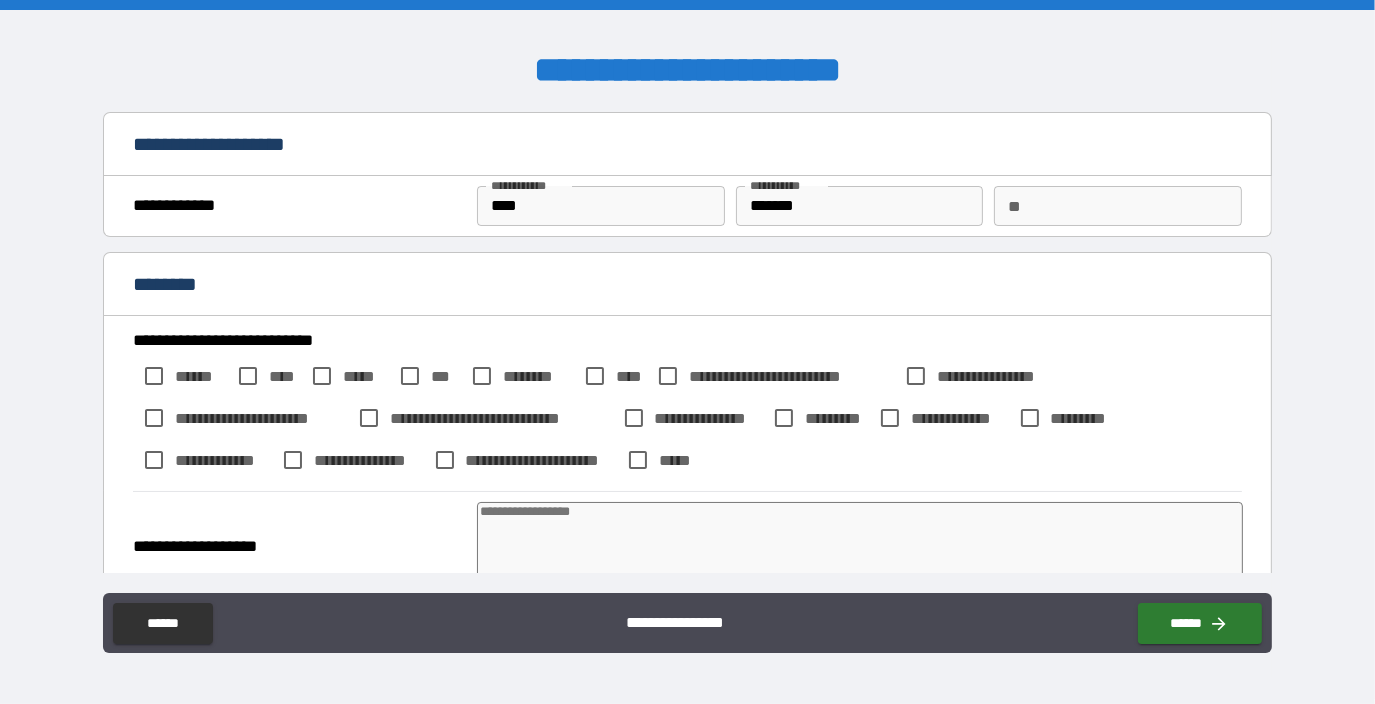type on "*" 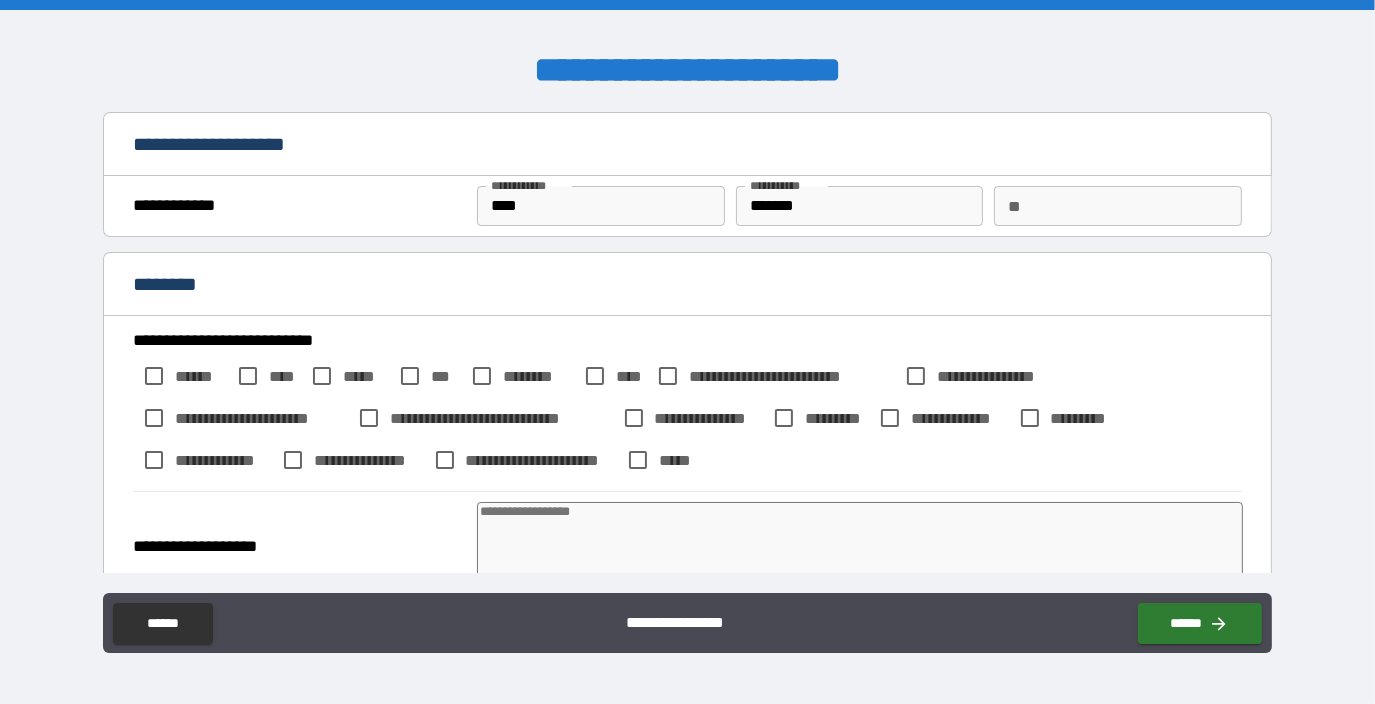 type on "*" 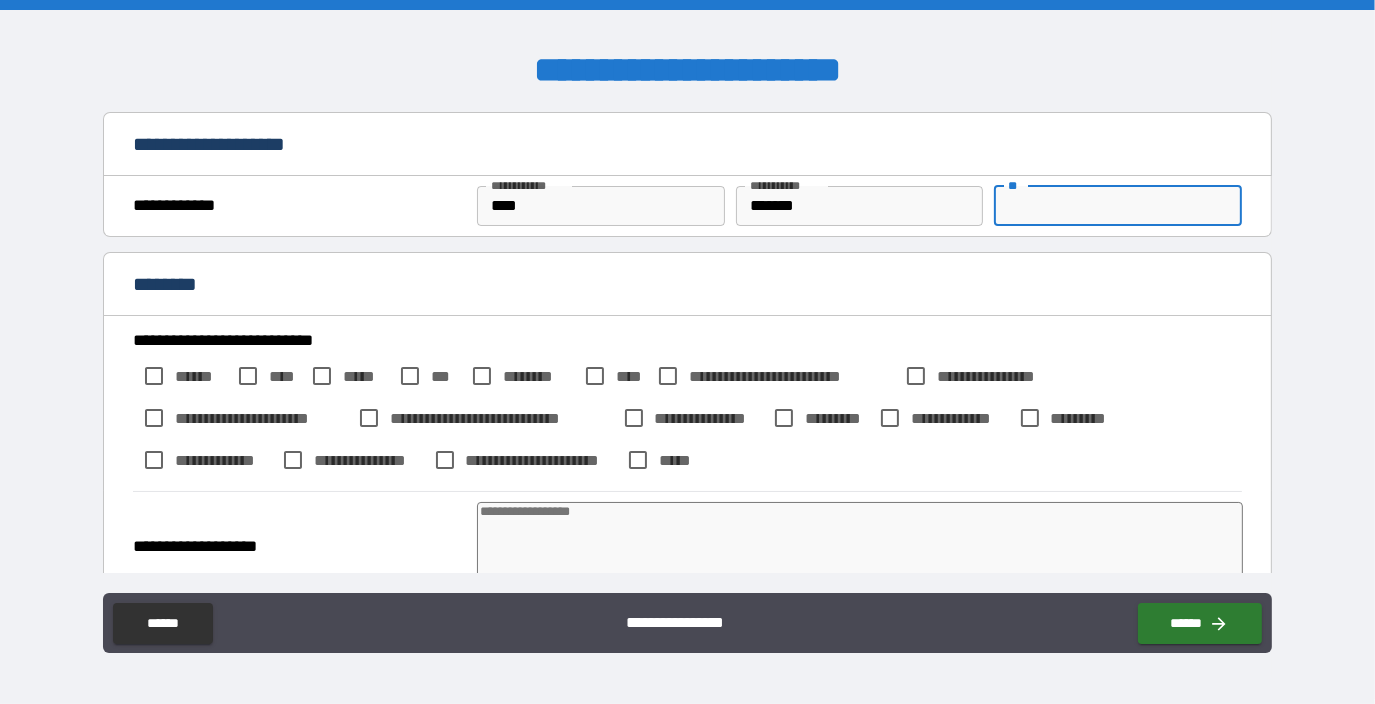 type on "*" 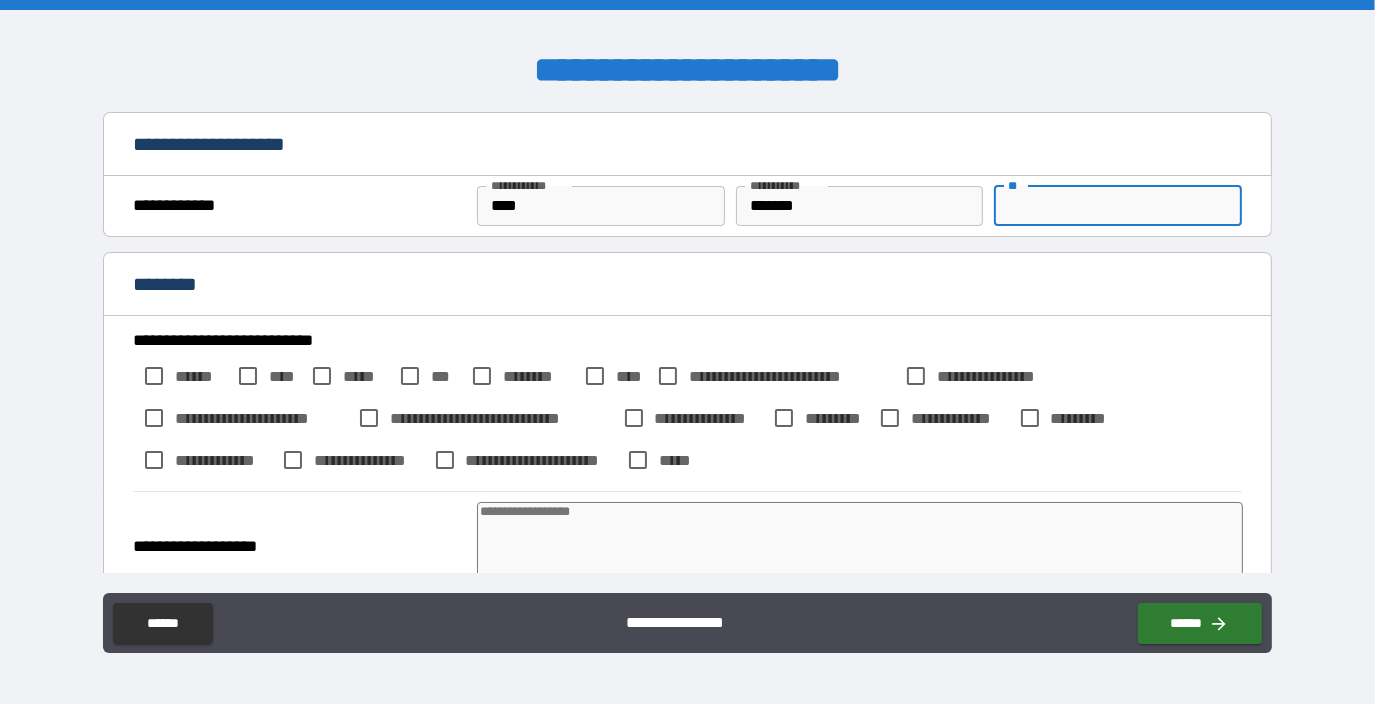 type on "*" 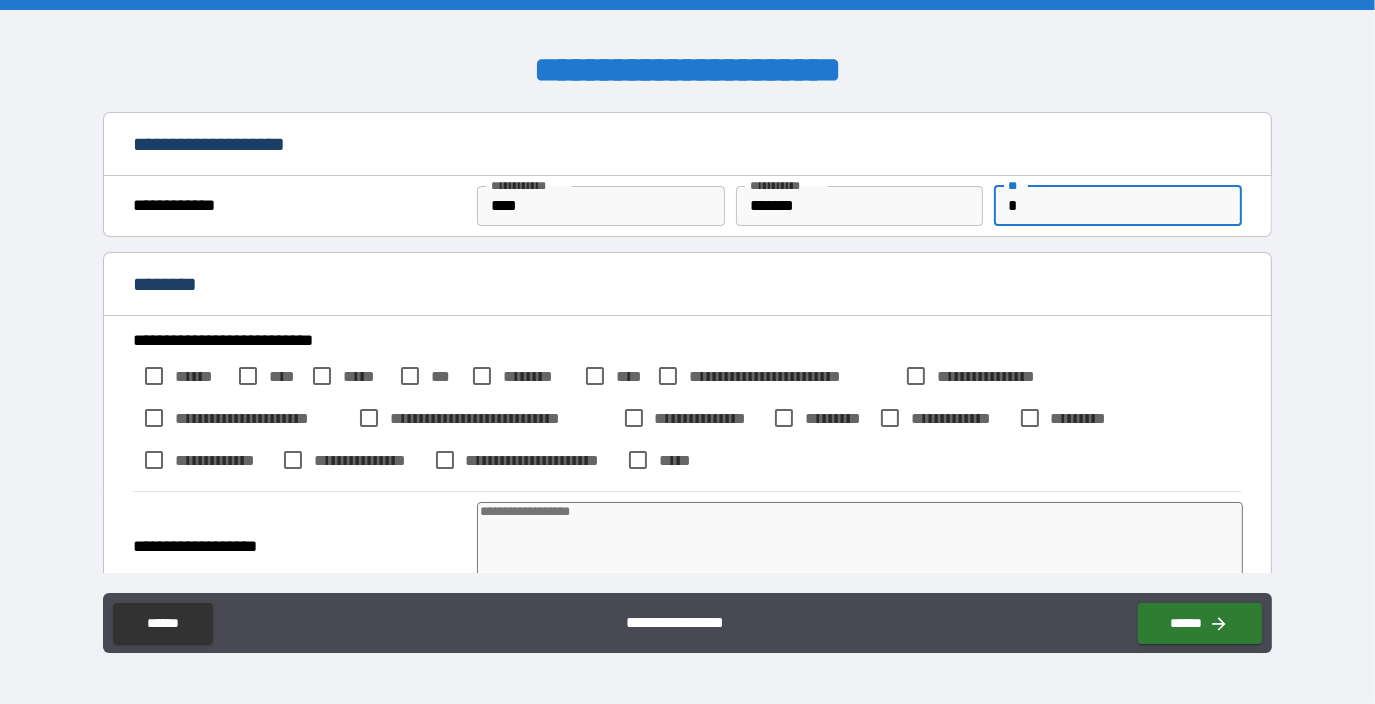 type on "*" 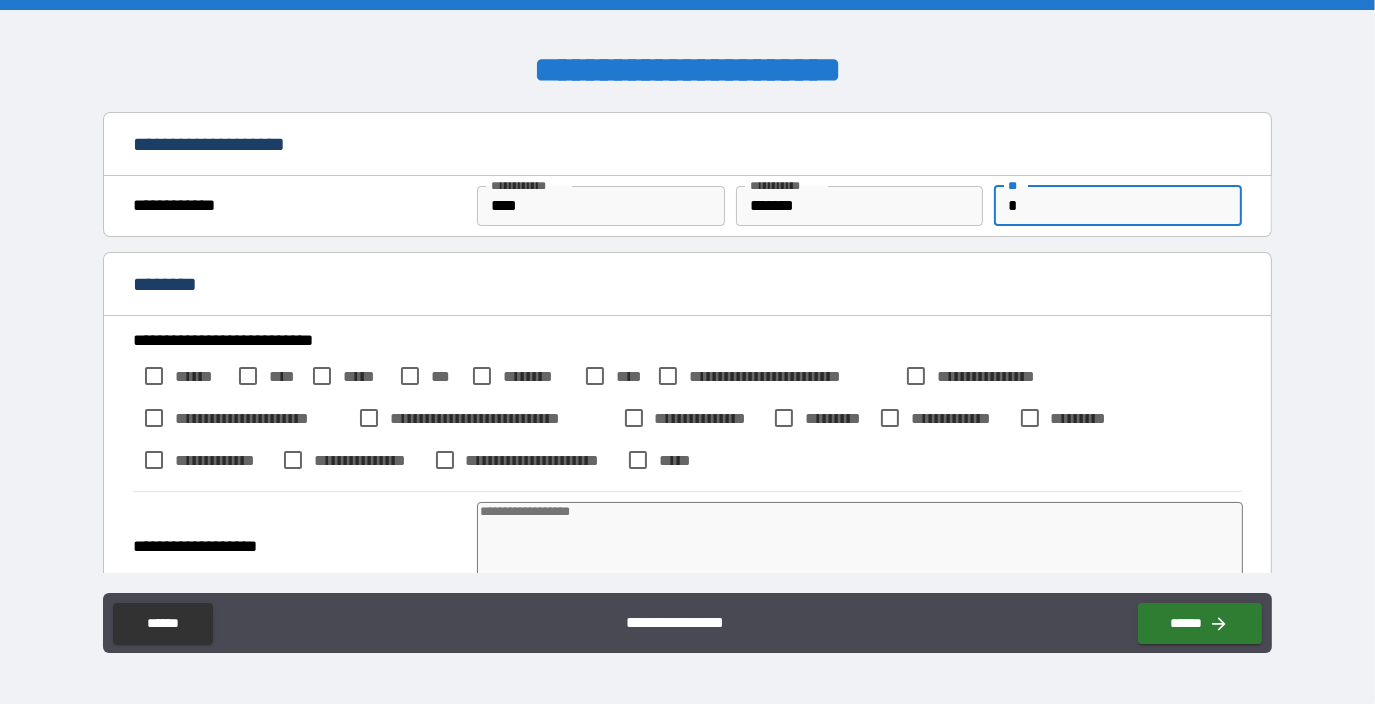 type on "*" 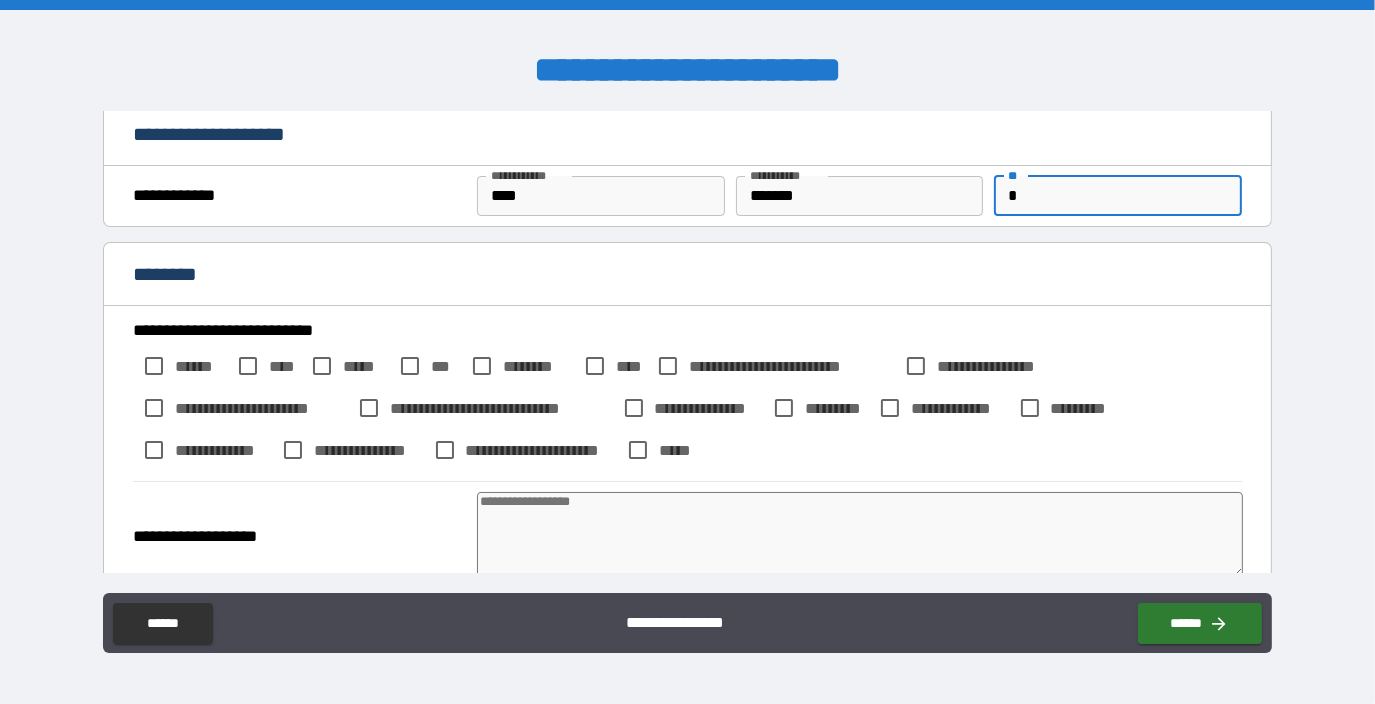 scroll, scrollTop: 0, scrollLeft: 0, axis: both 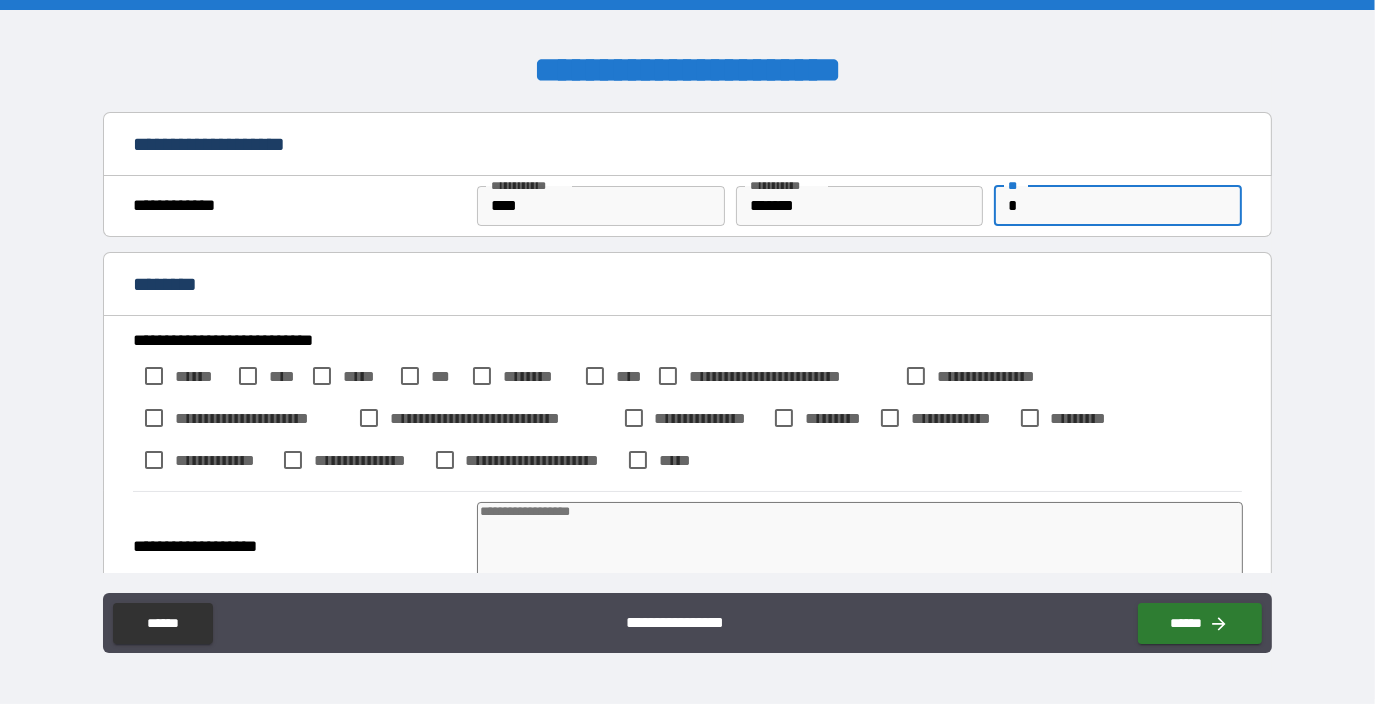 type on "*" 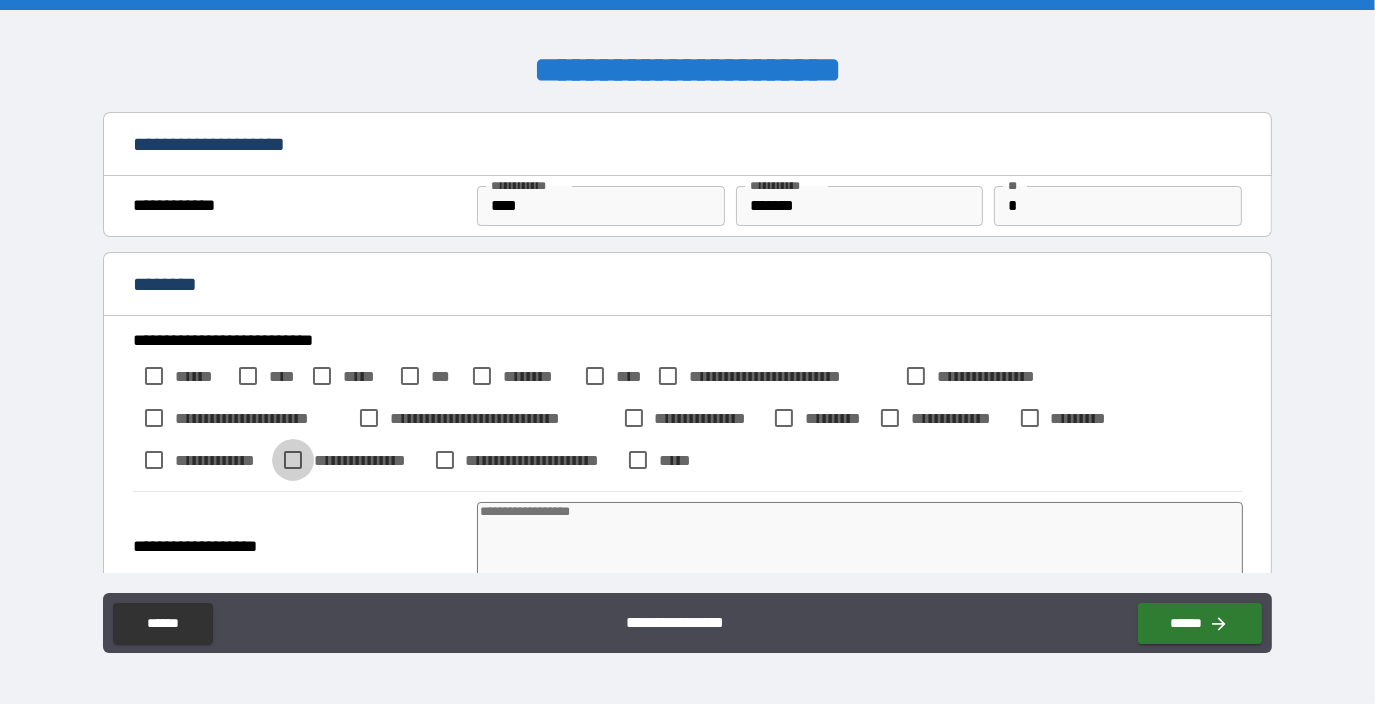 type on "*" 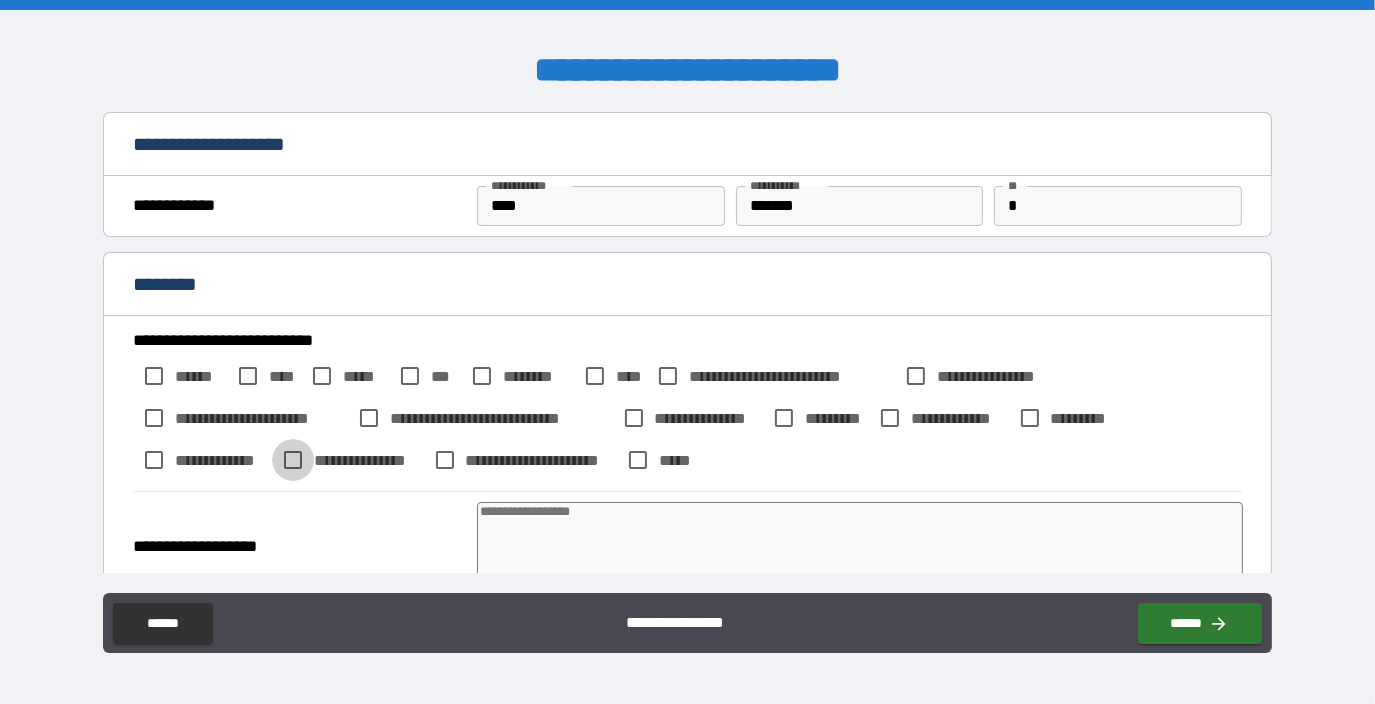 type on "*" 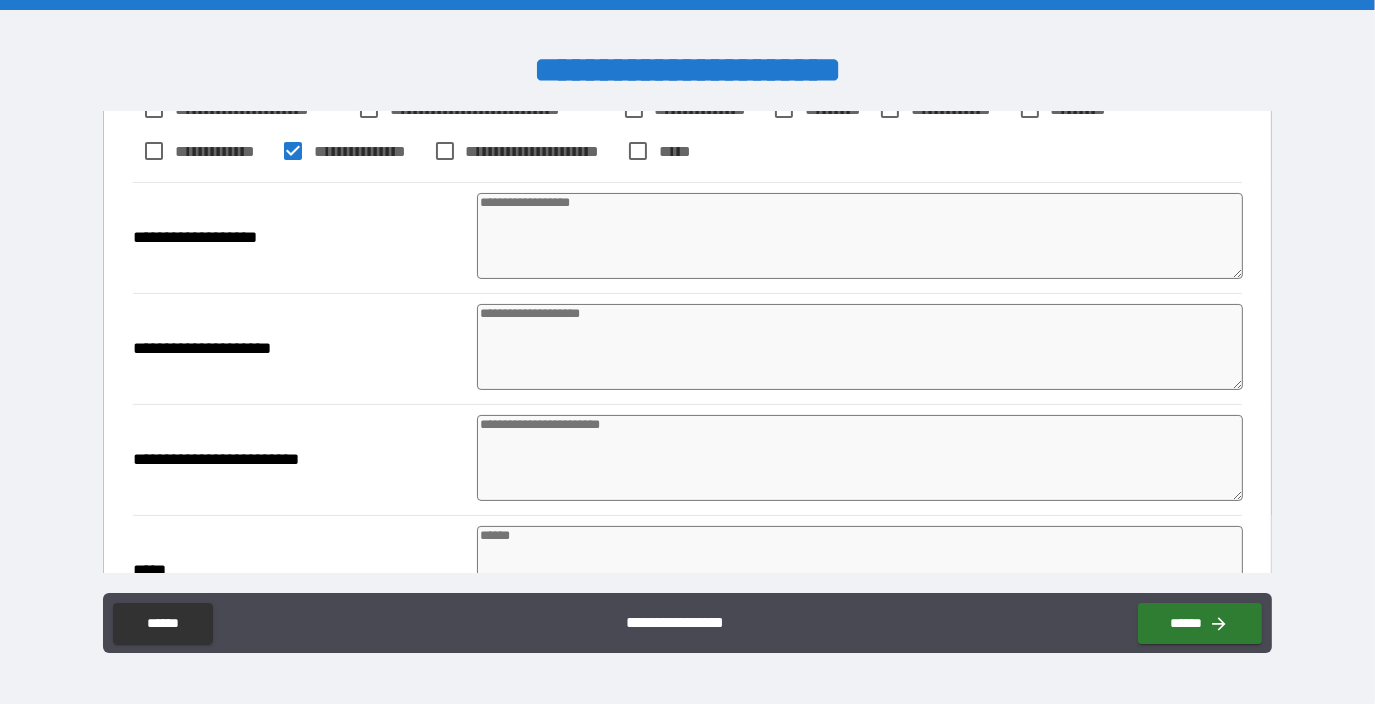 scroll, scrollTop: 379, scrollLeft: 0, axis: vertical 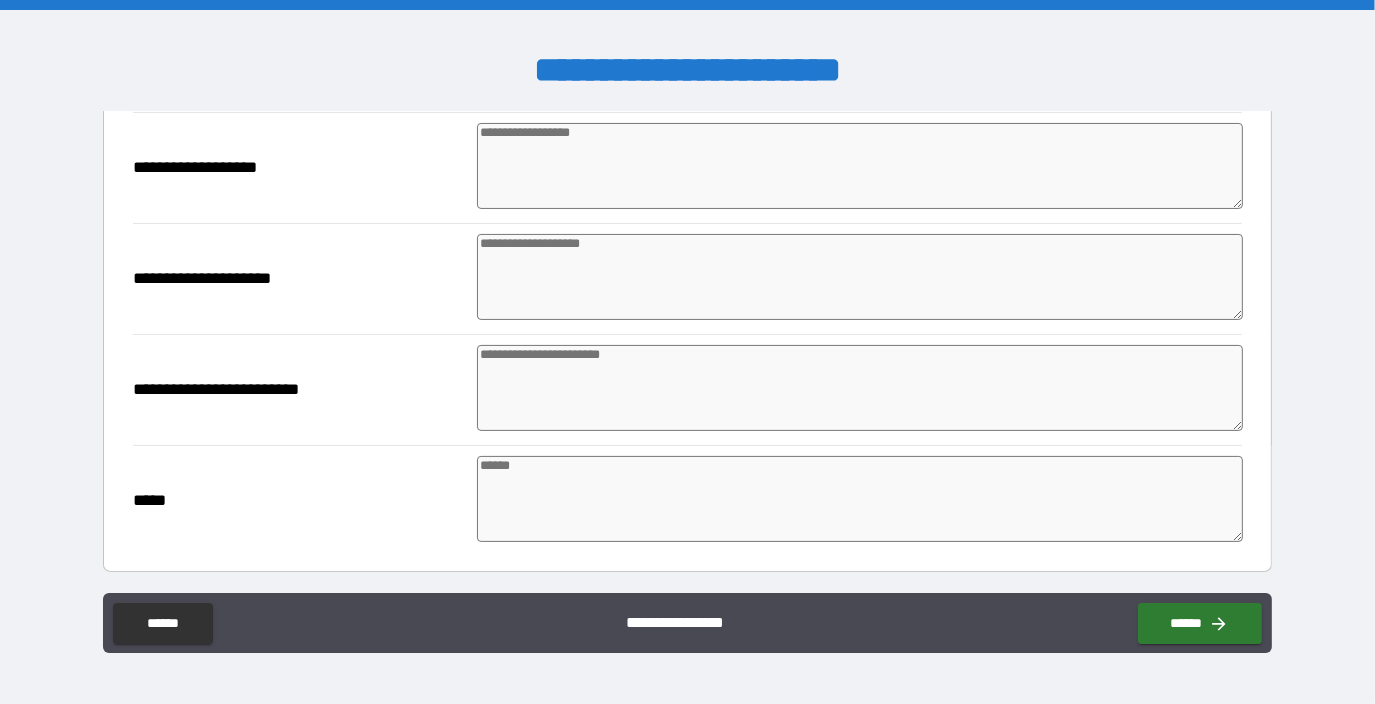 click at bounding box center [860, 277] 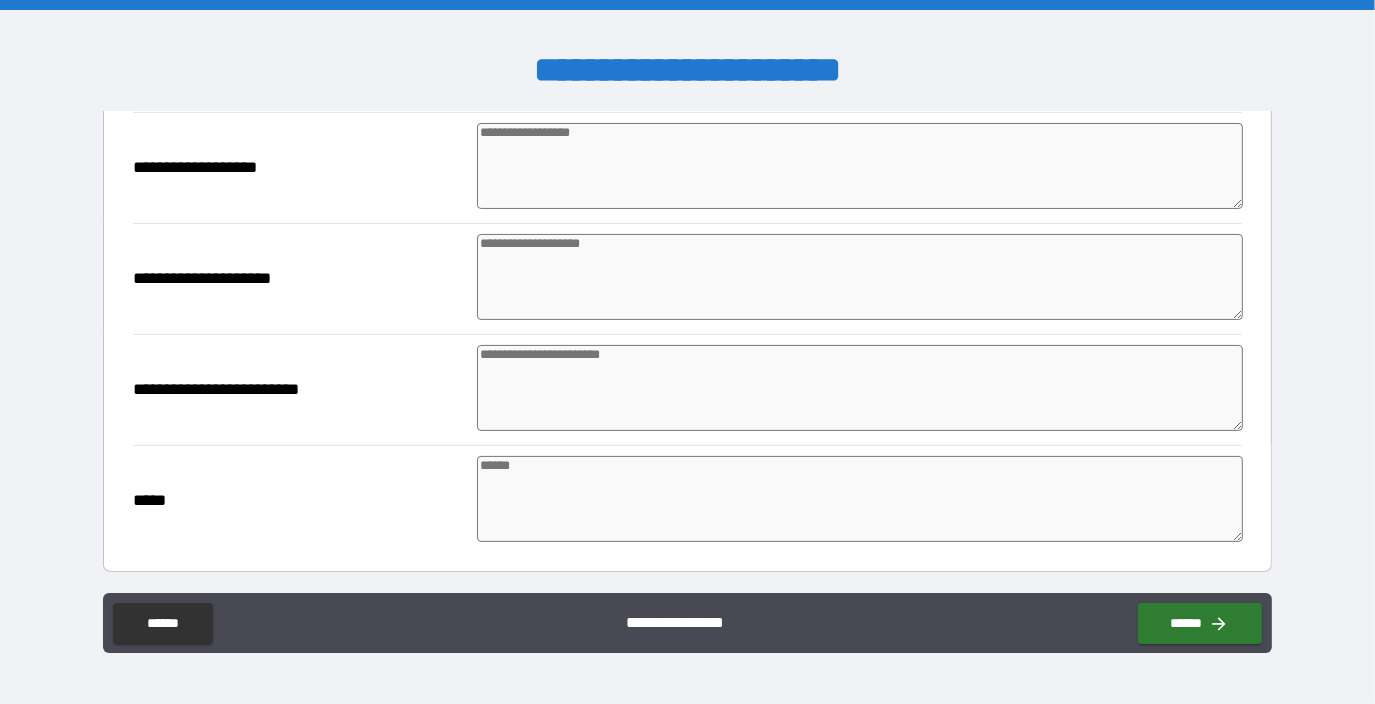 type on "*" 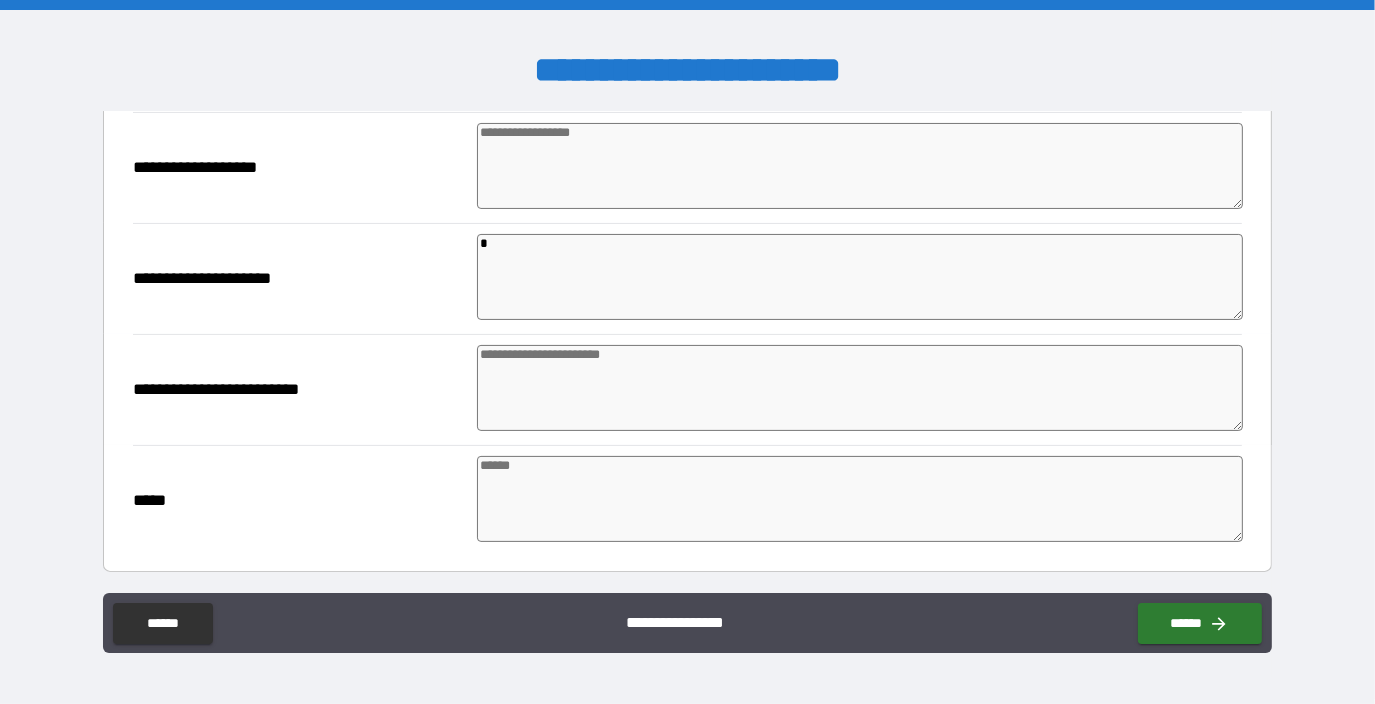 type on "*" 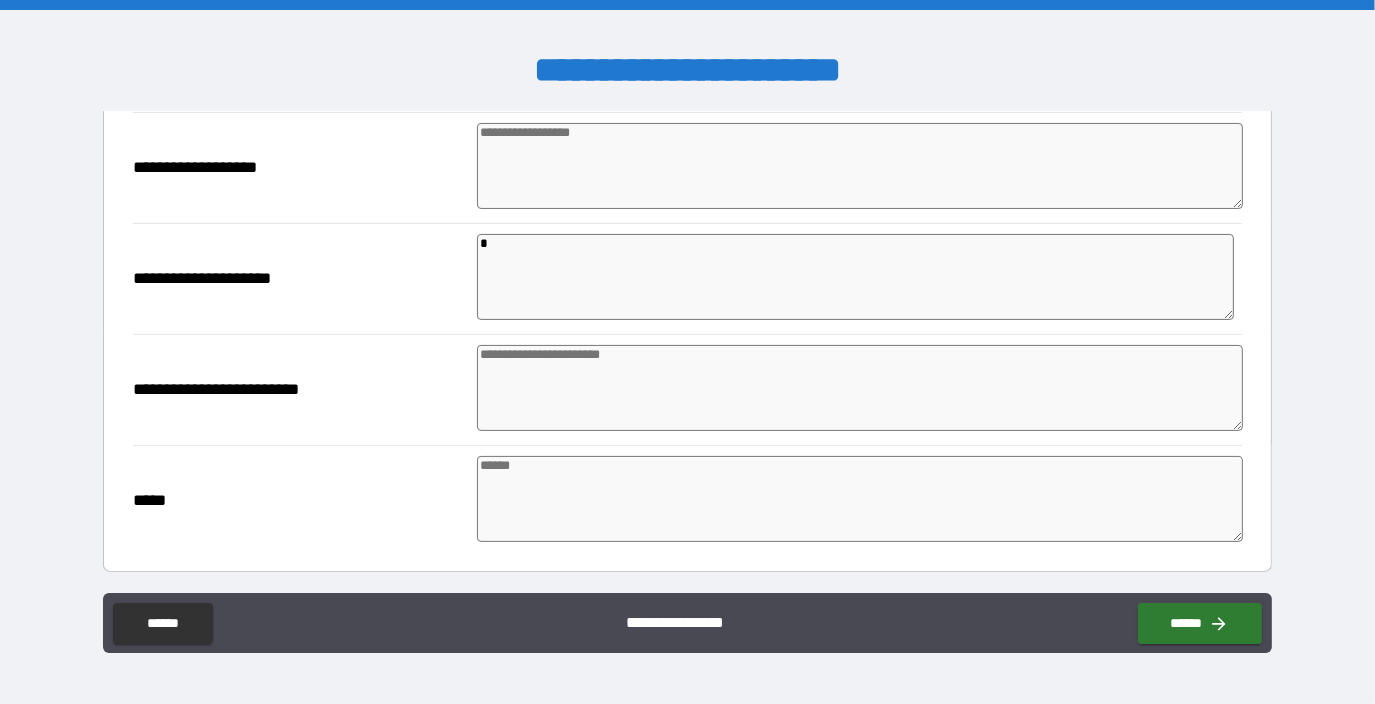 type on "*" 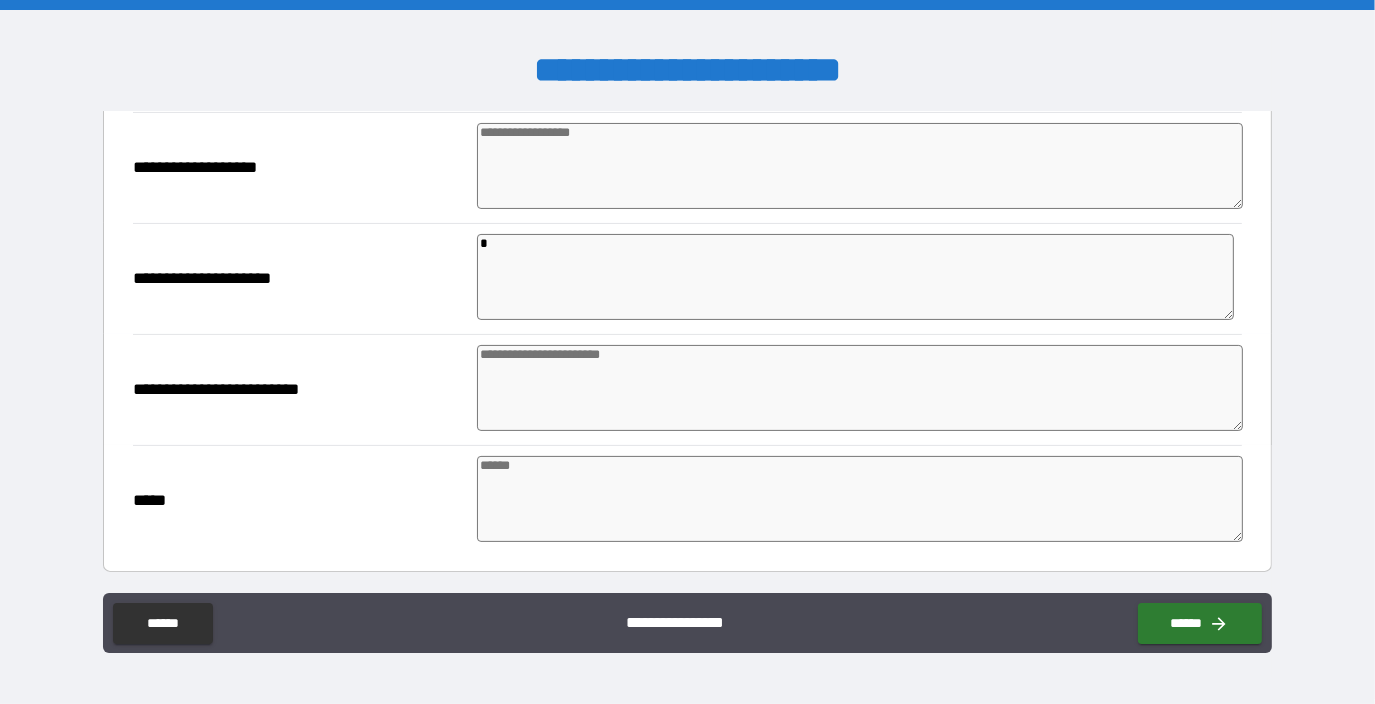 type on "*" 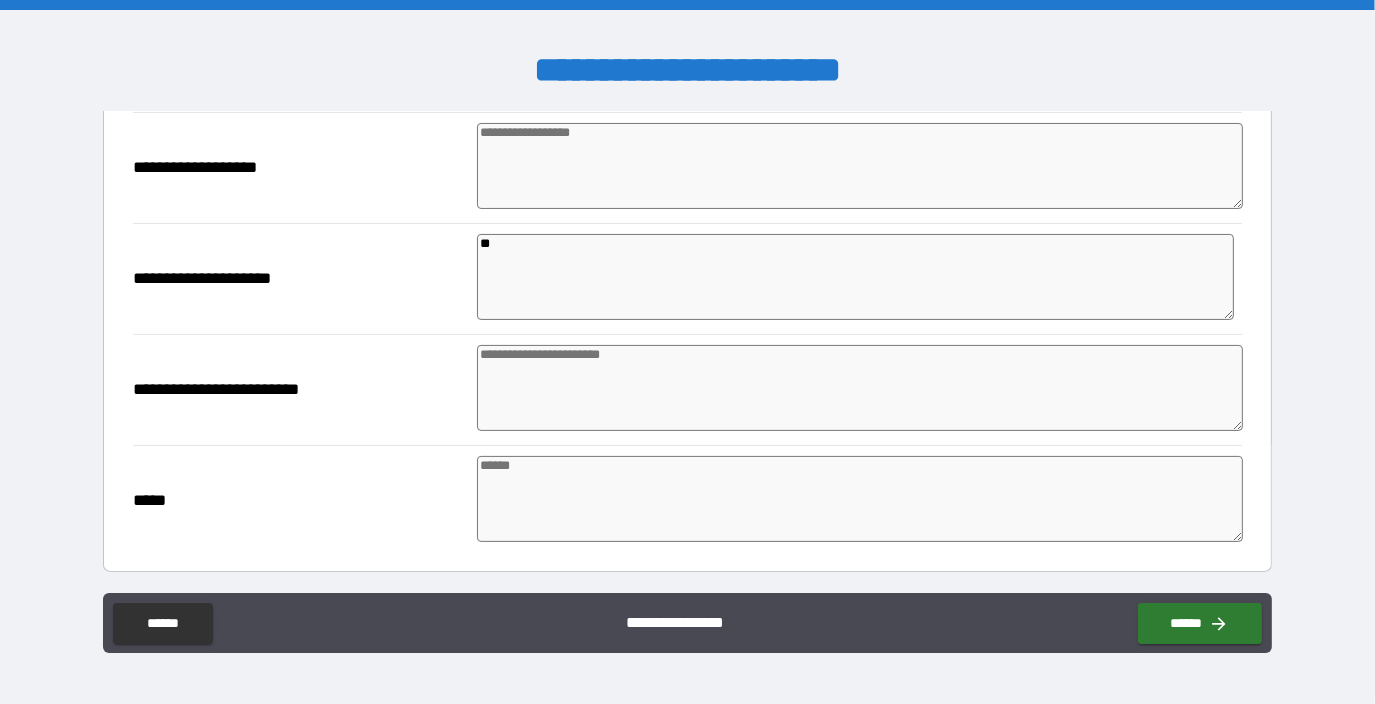 type on "*" 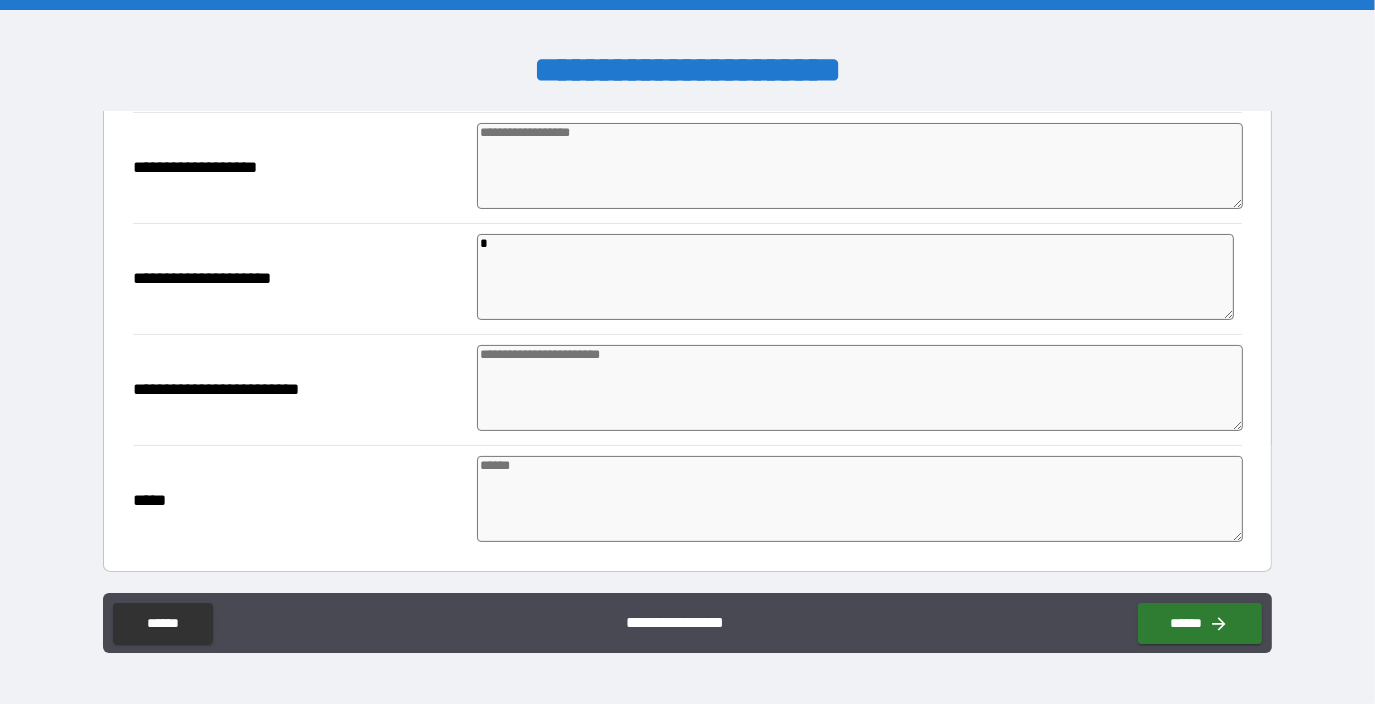 type on "*" 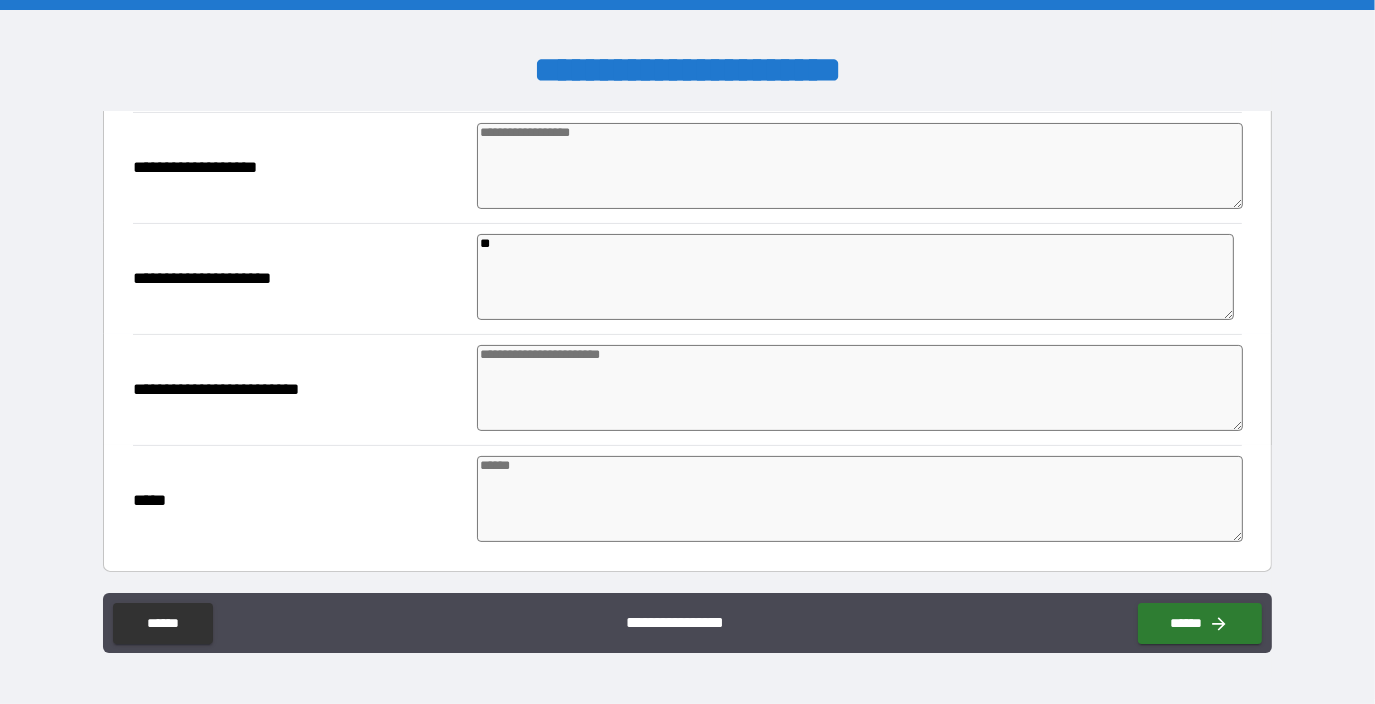 type on "*" 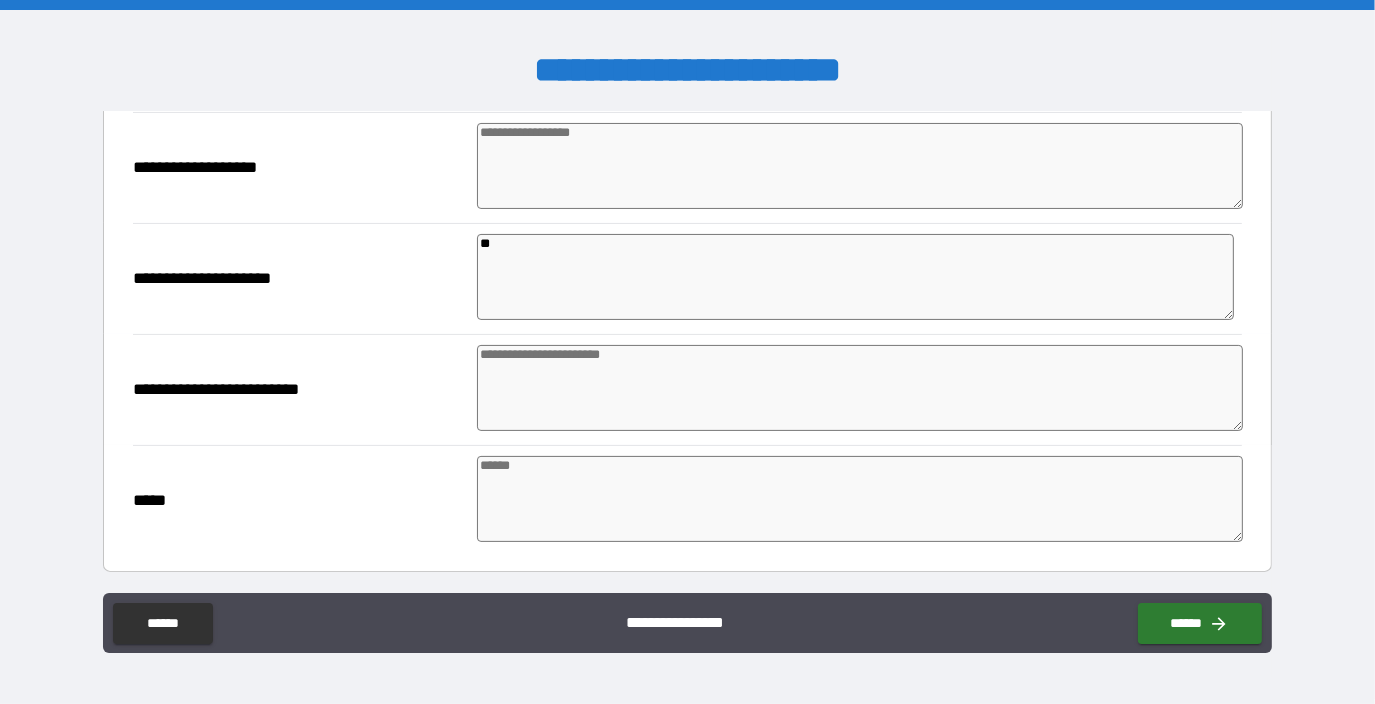 type on "*" 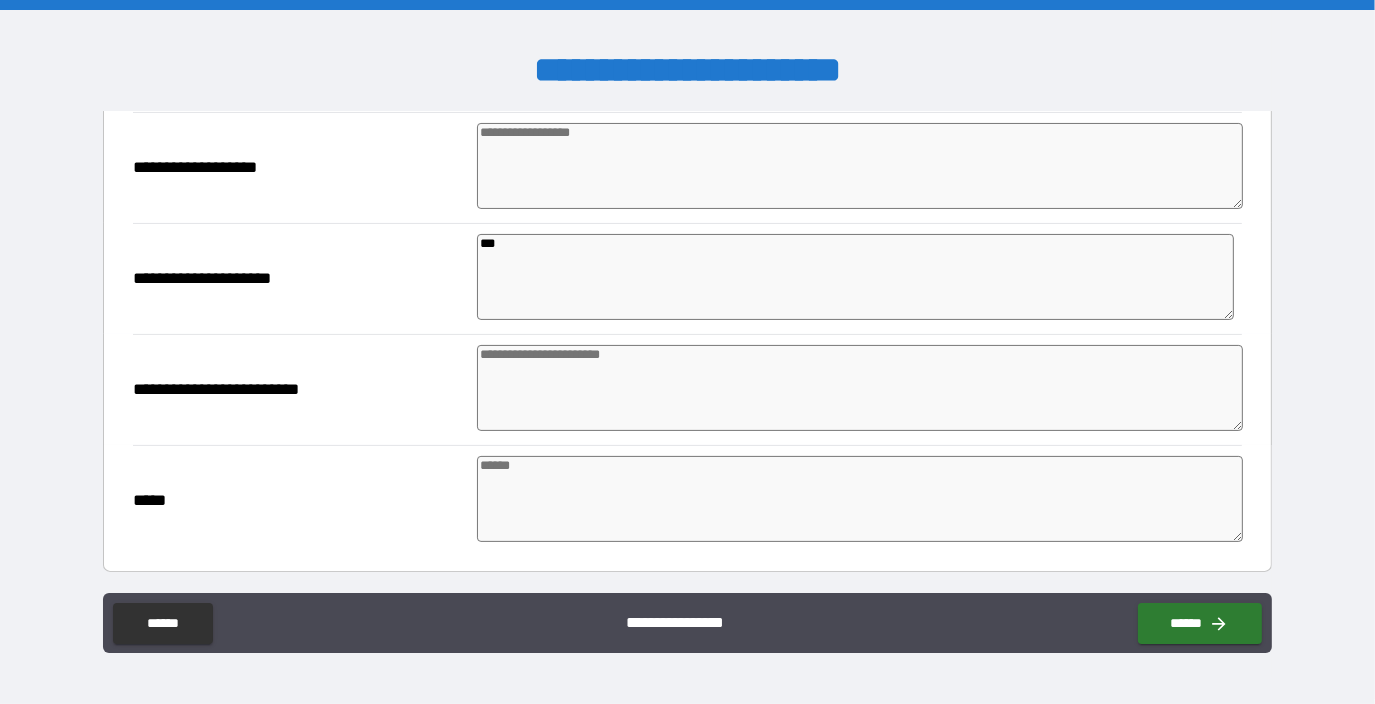 type on "*" 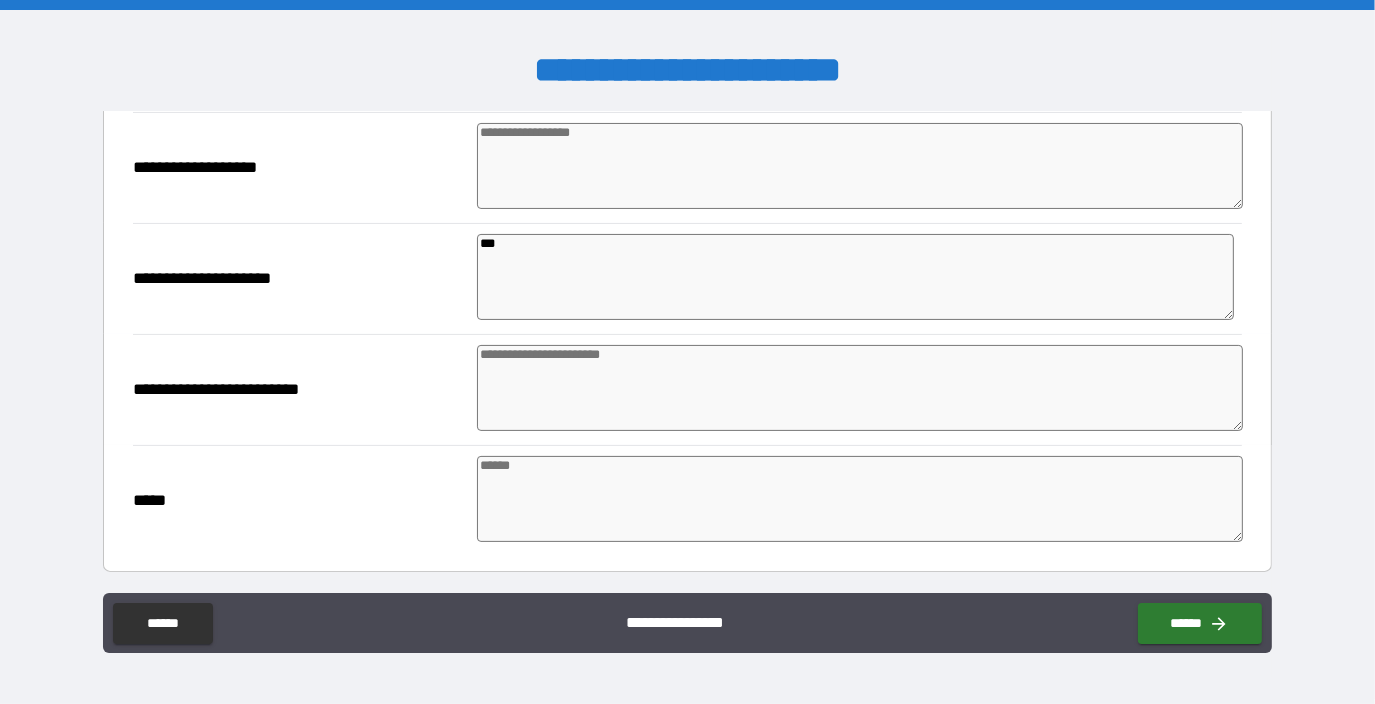 type on "*" 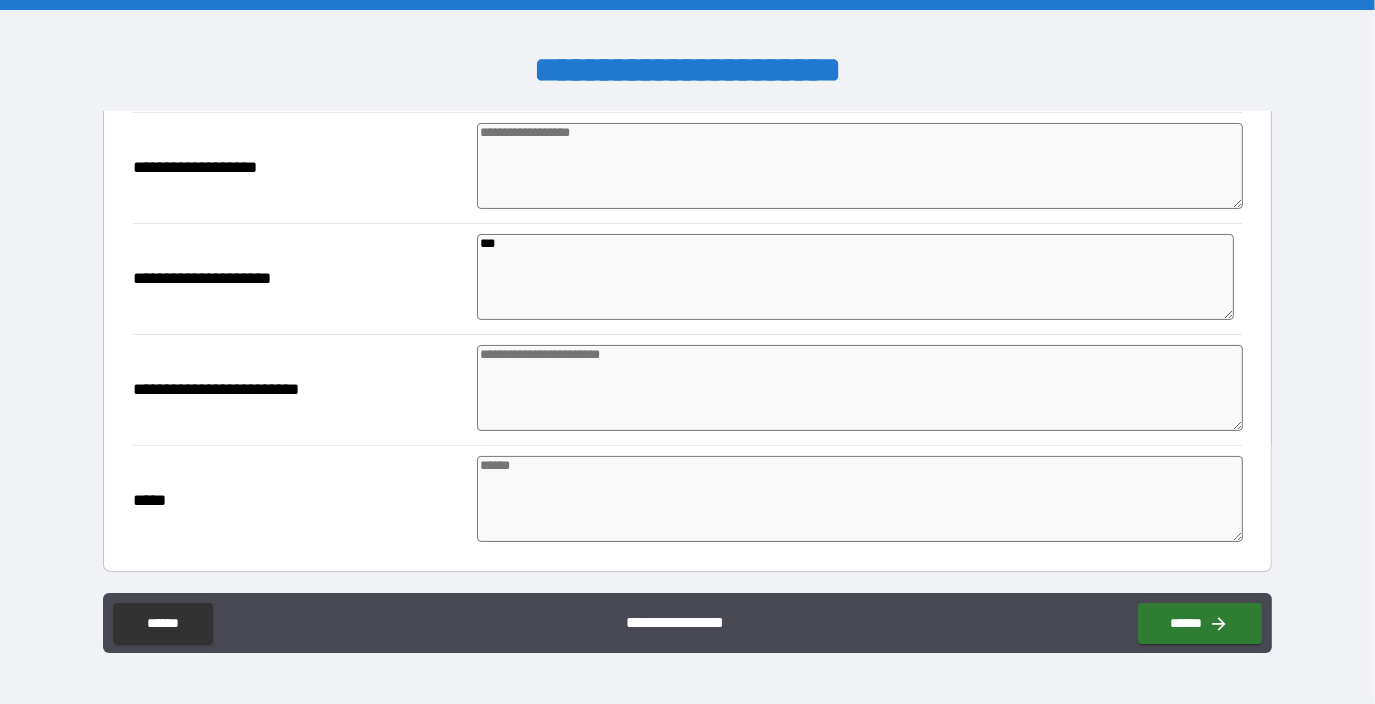 type on "***" 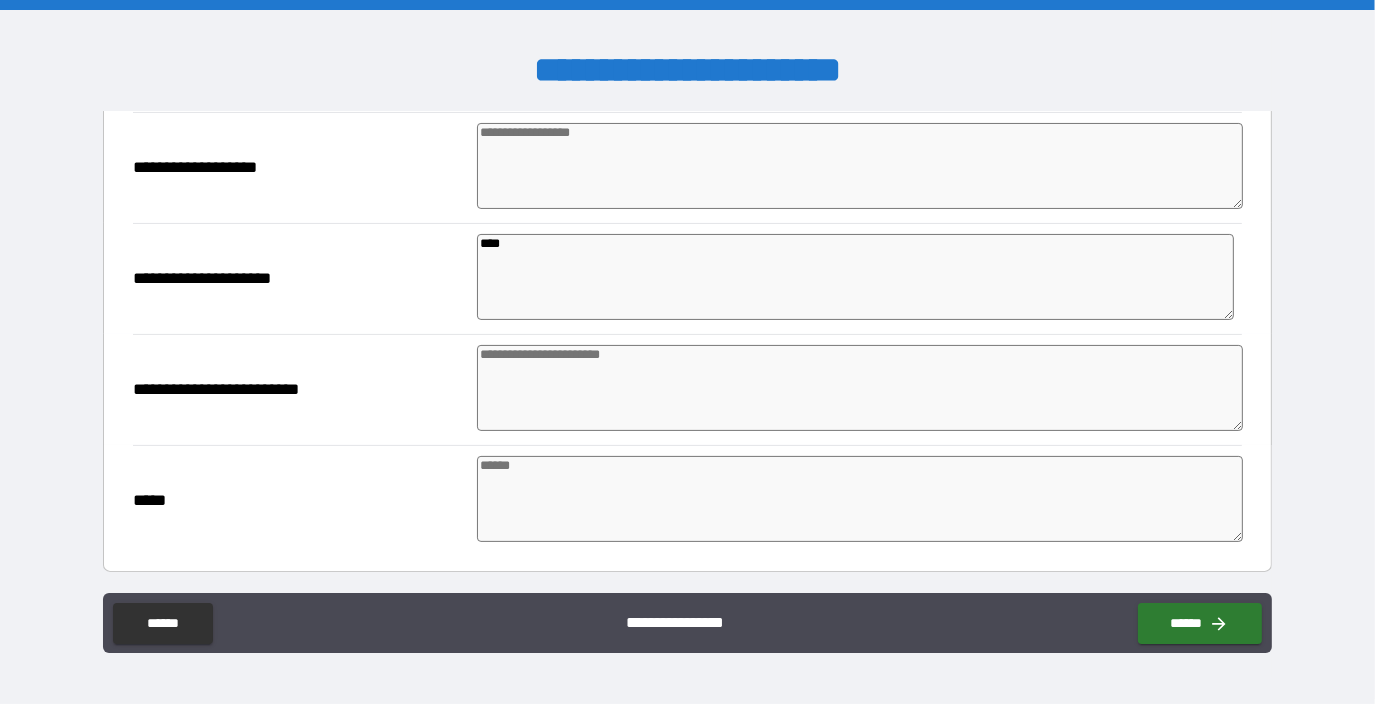type on "*" 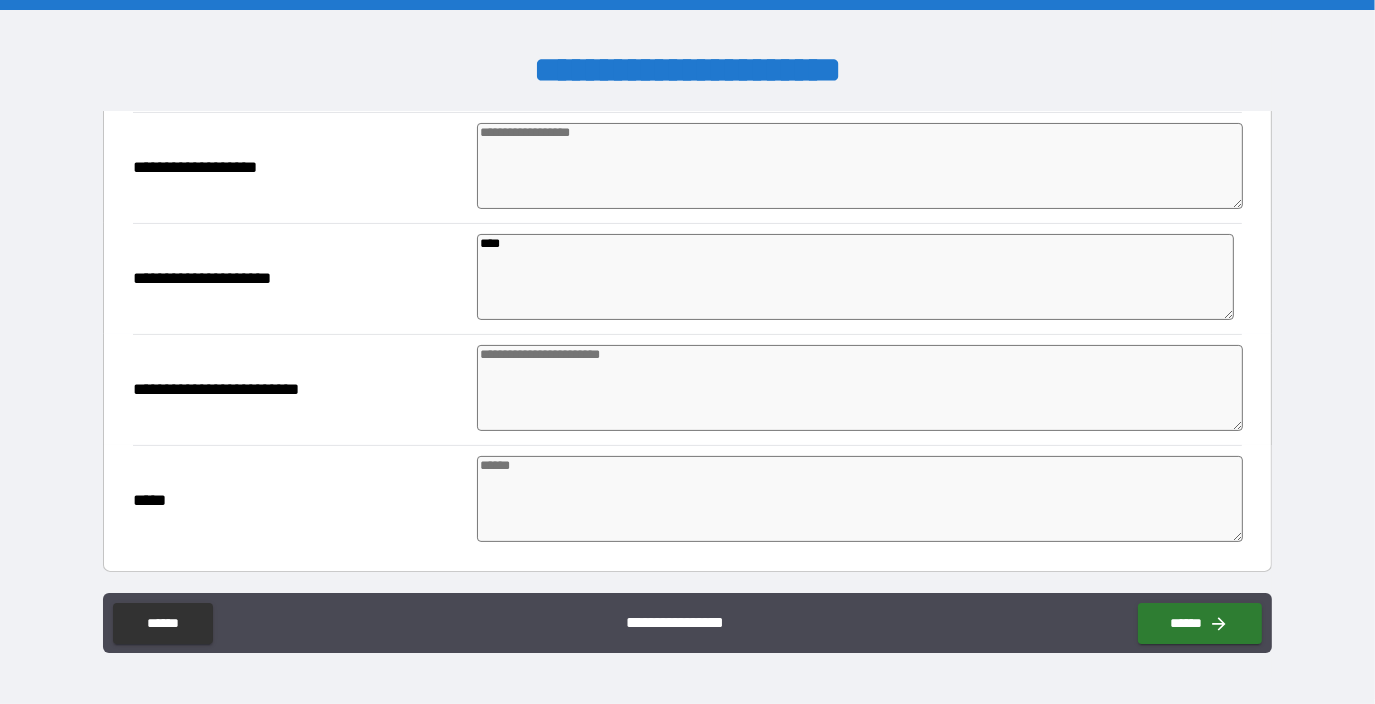 type on "*" 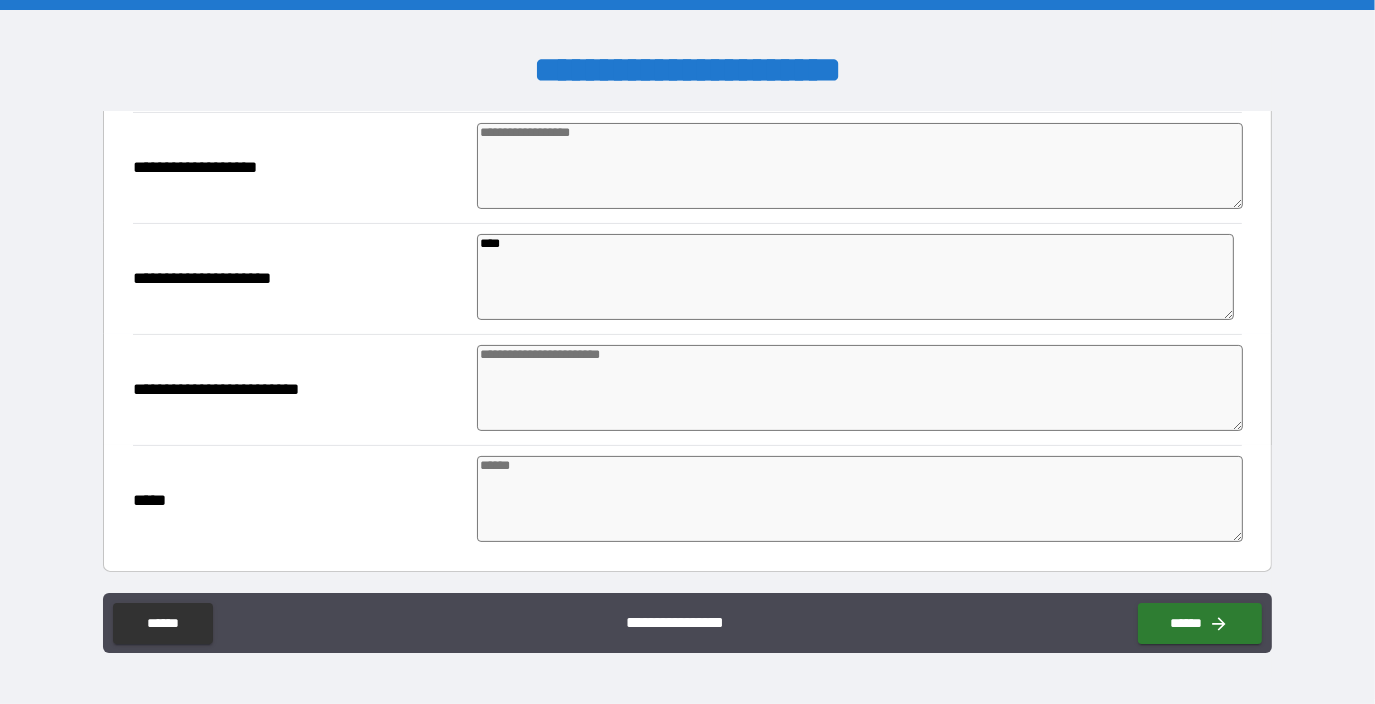 type on "*****" 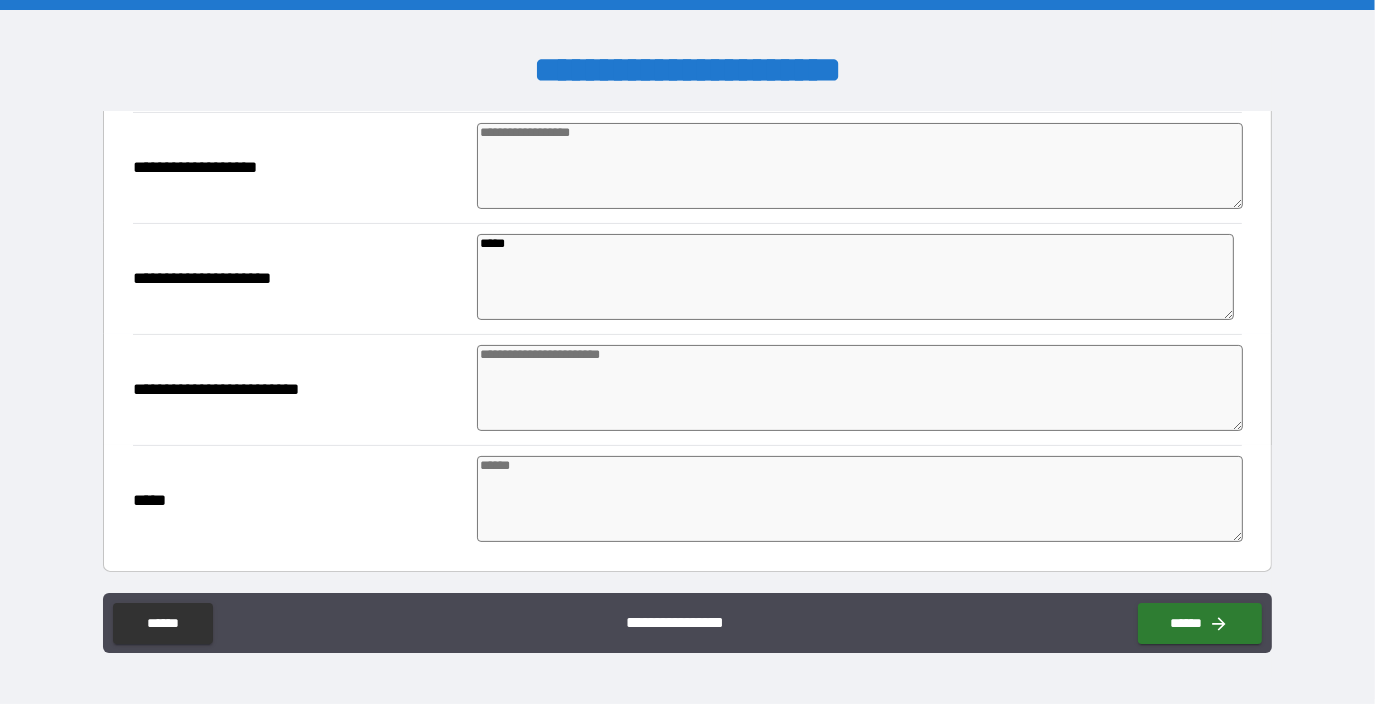 type on "*" 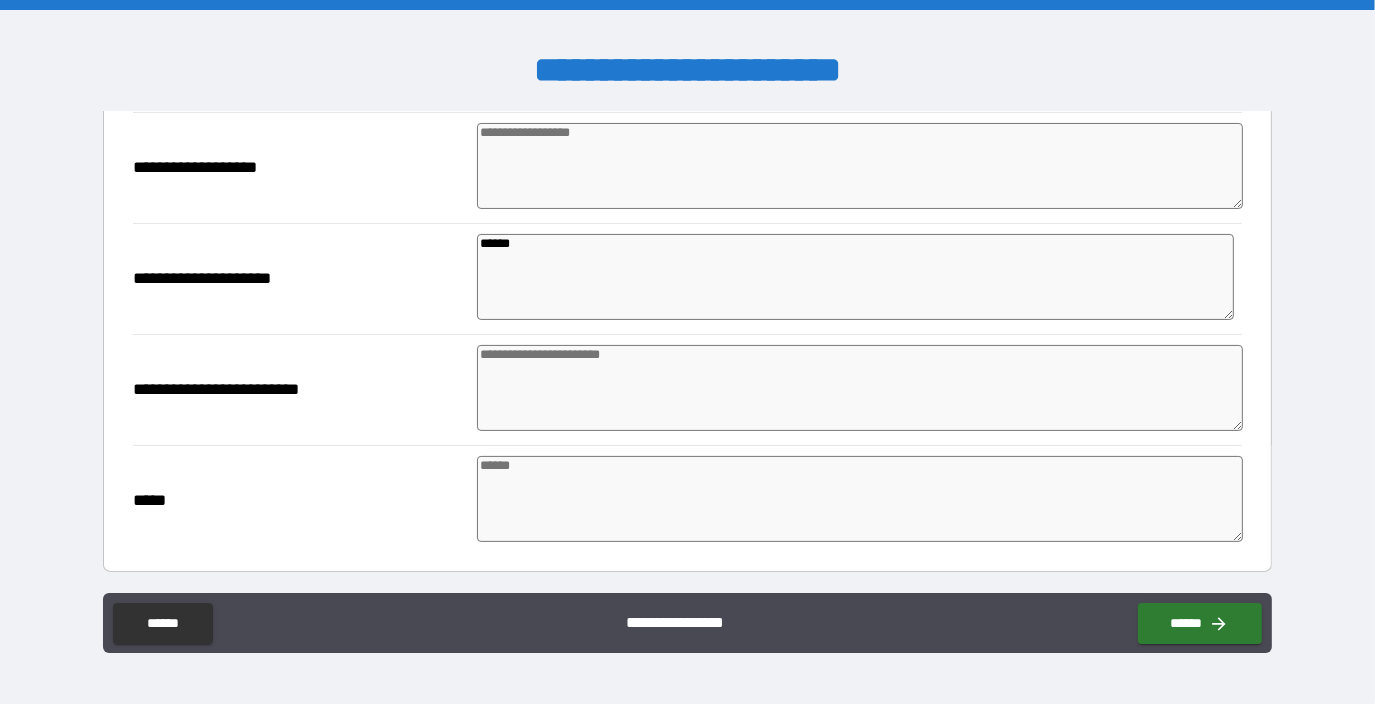 type on "*" 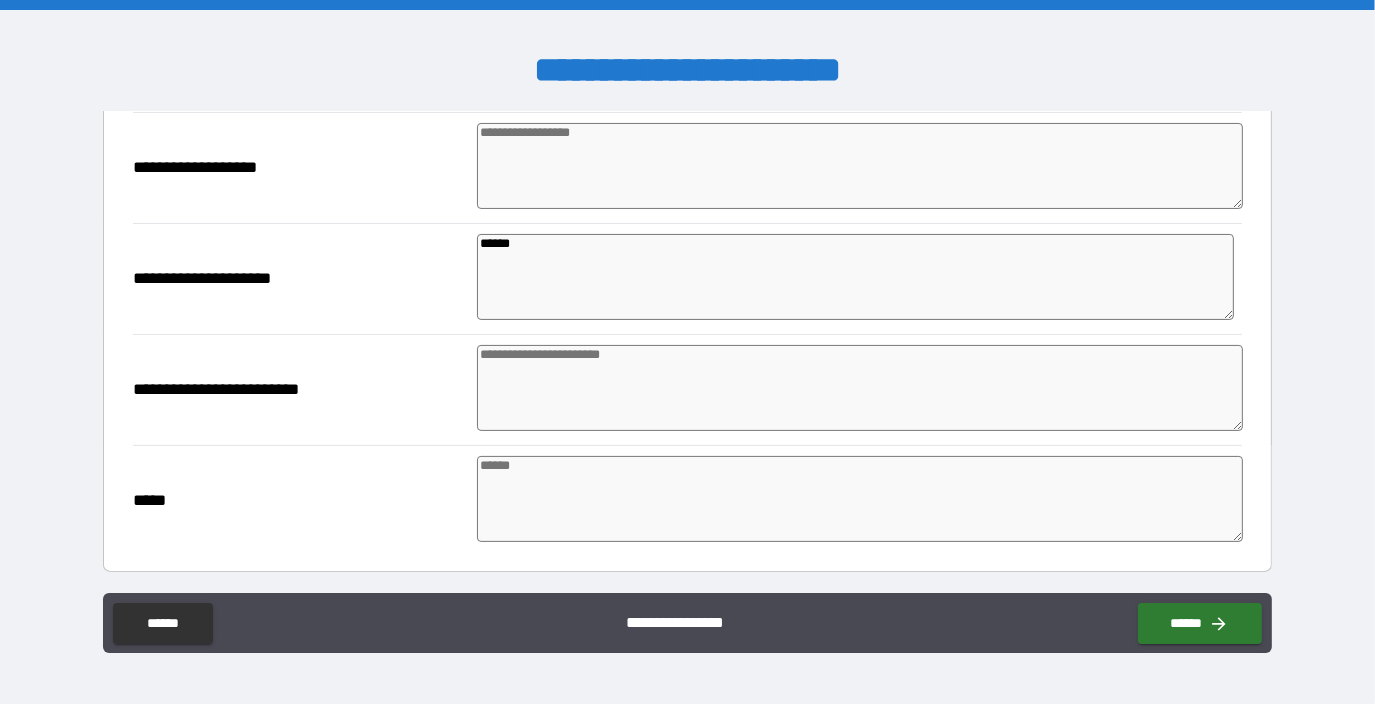type on "*" 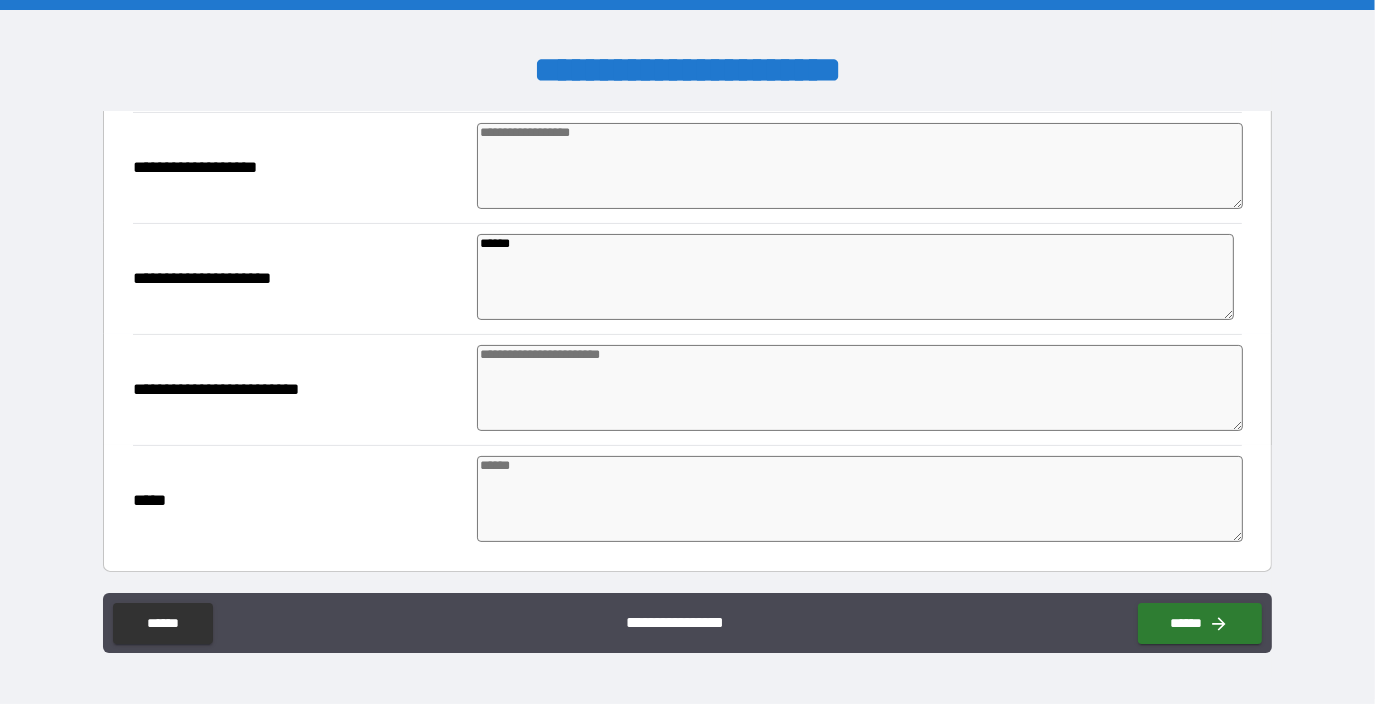 type on "*******" 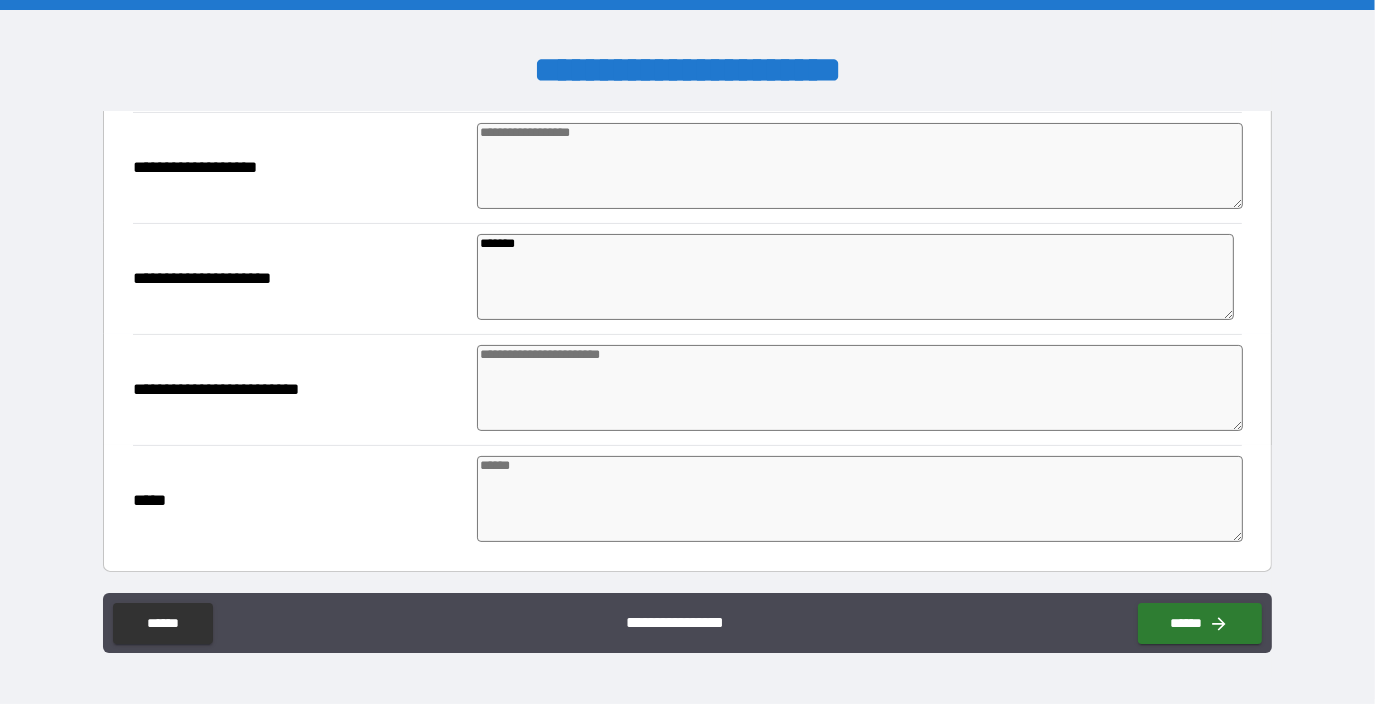 type on "*" 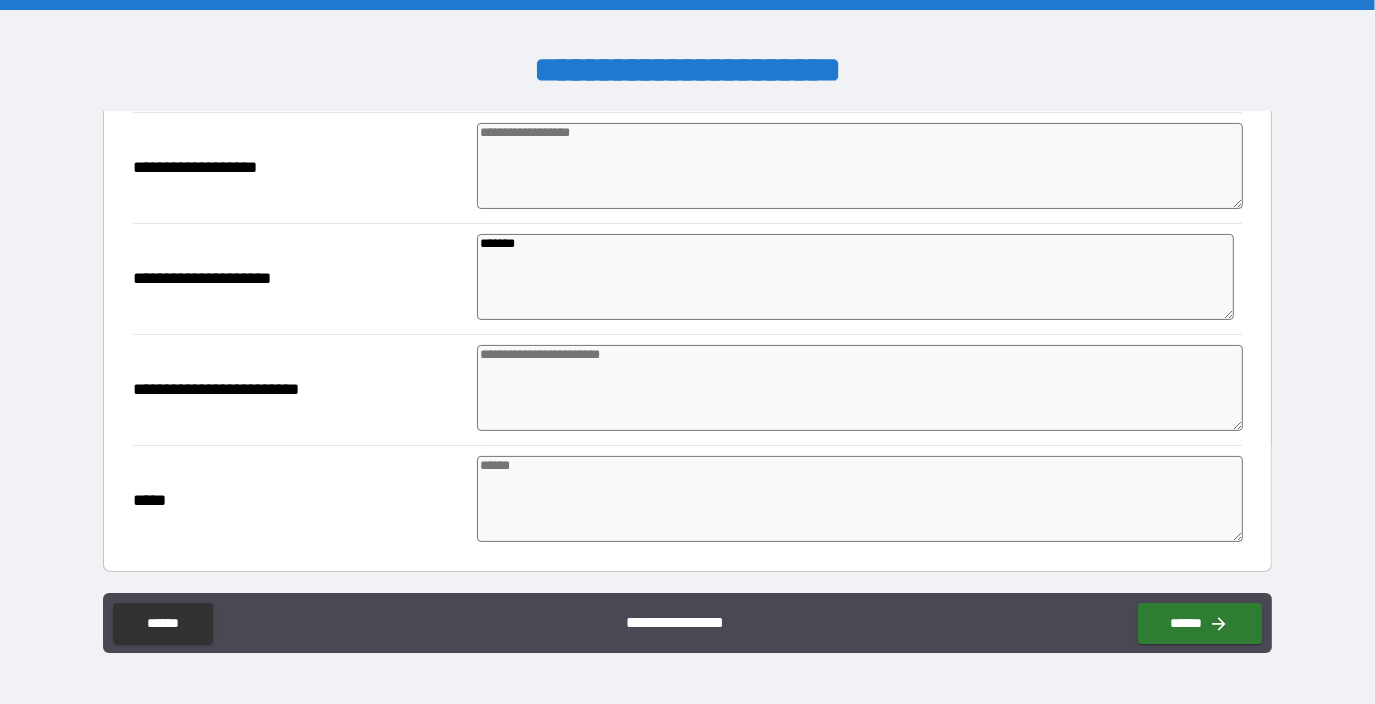 type on "*" 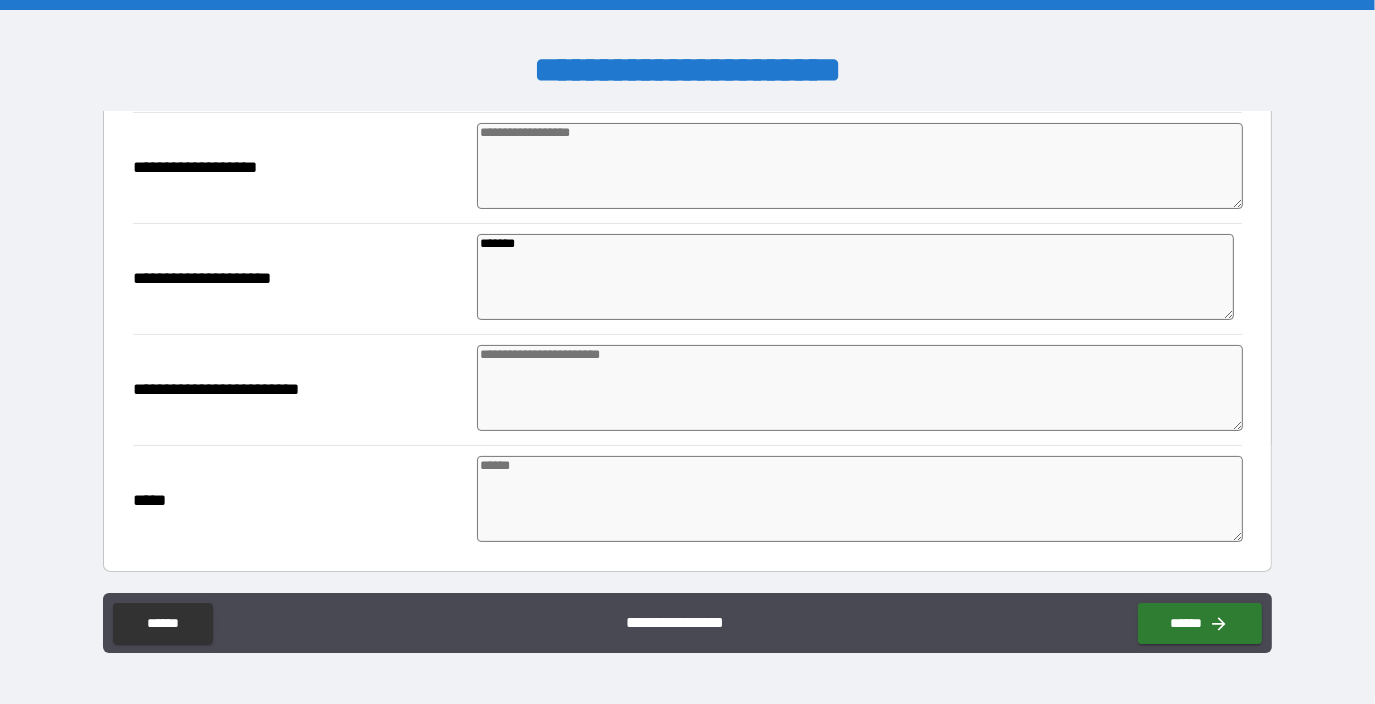 type on "********" 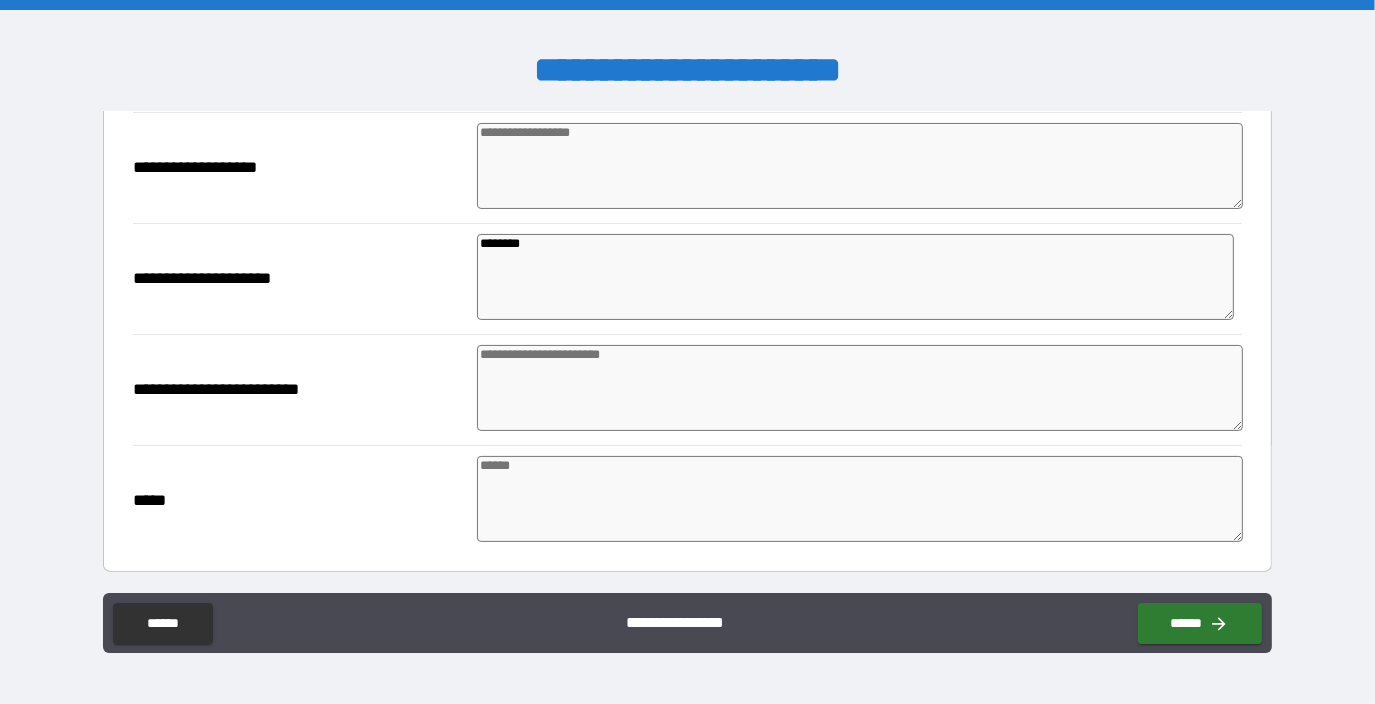 type on "*" 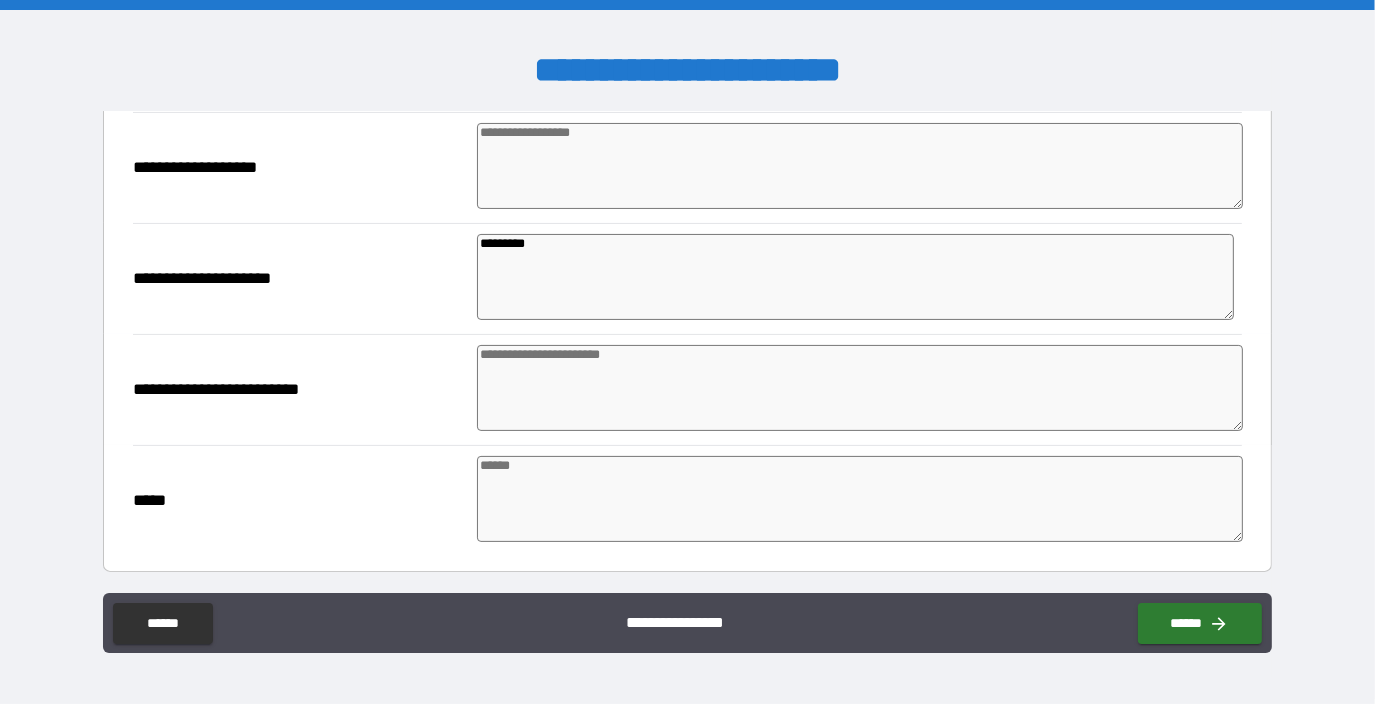 type on "*" 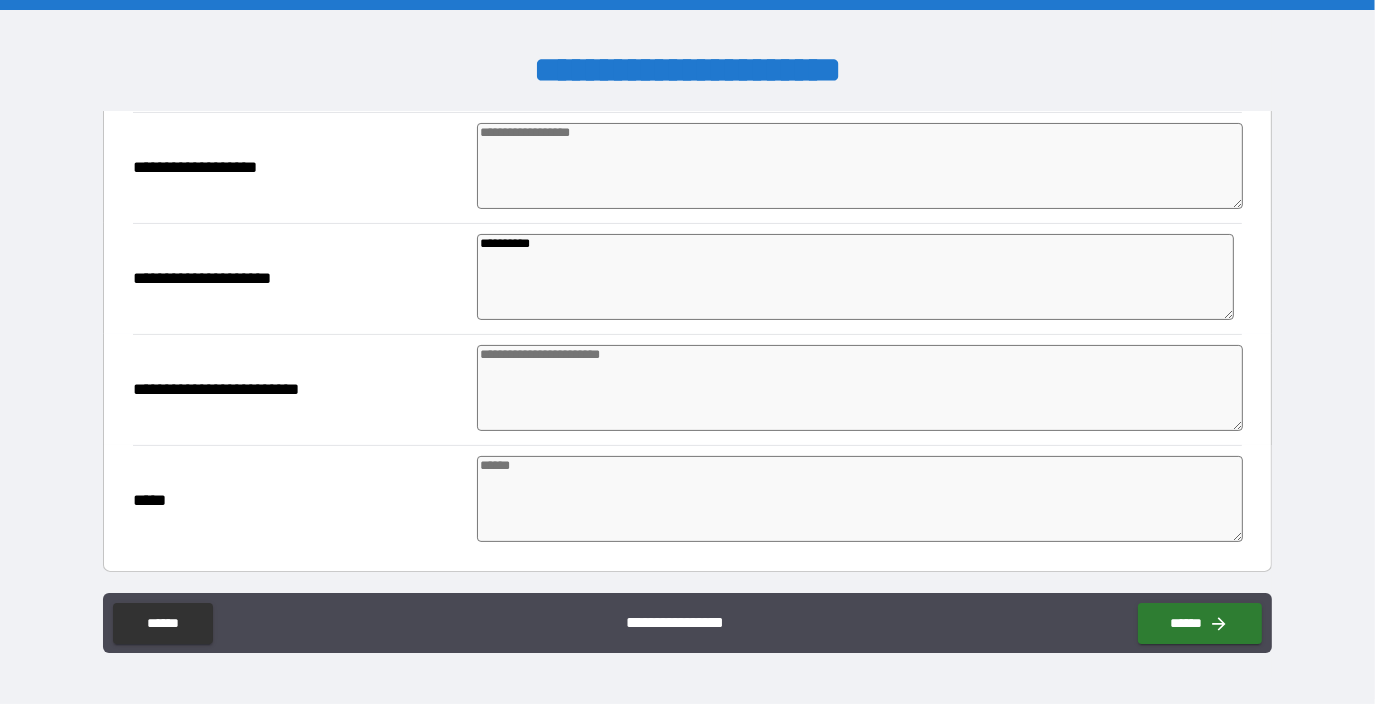 type on "*" 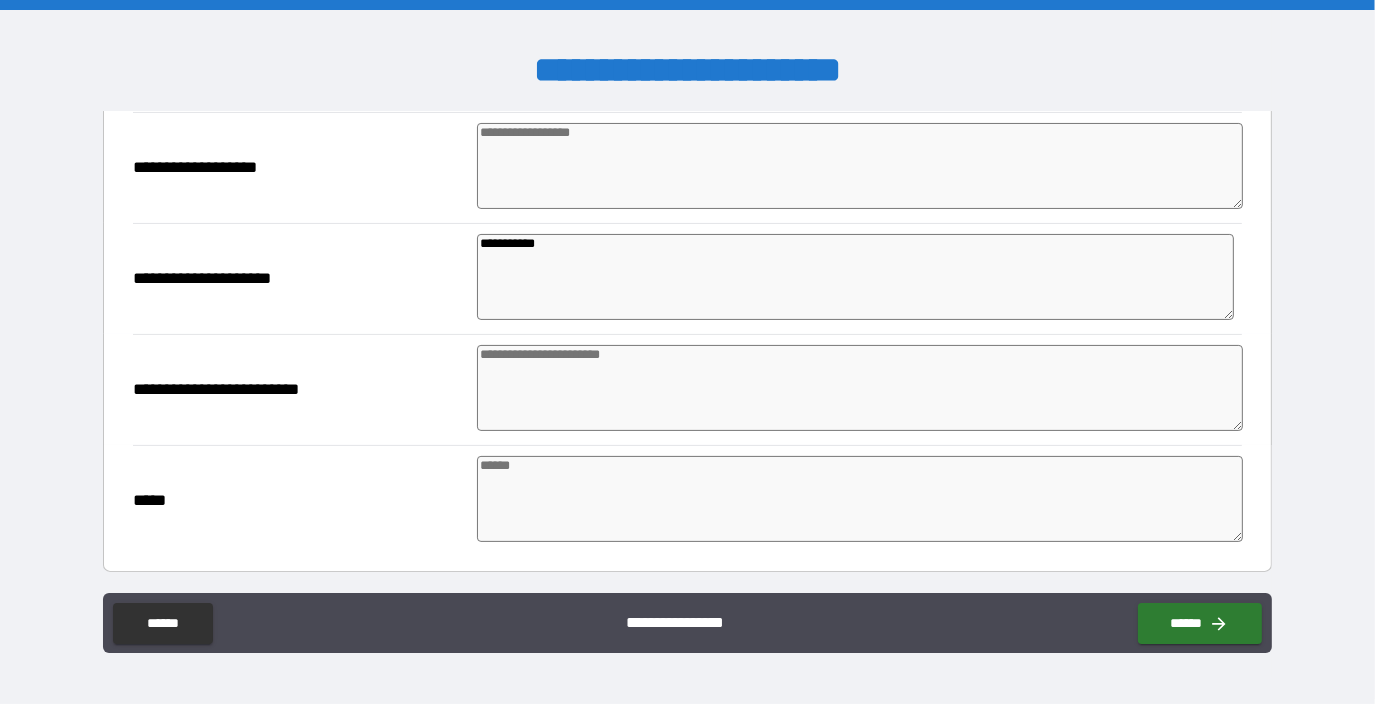 type on "**********" 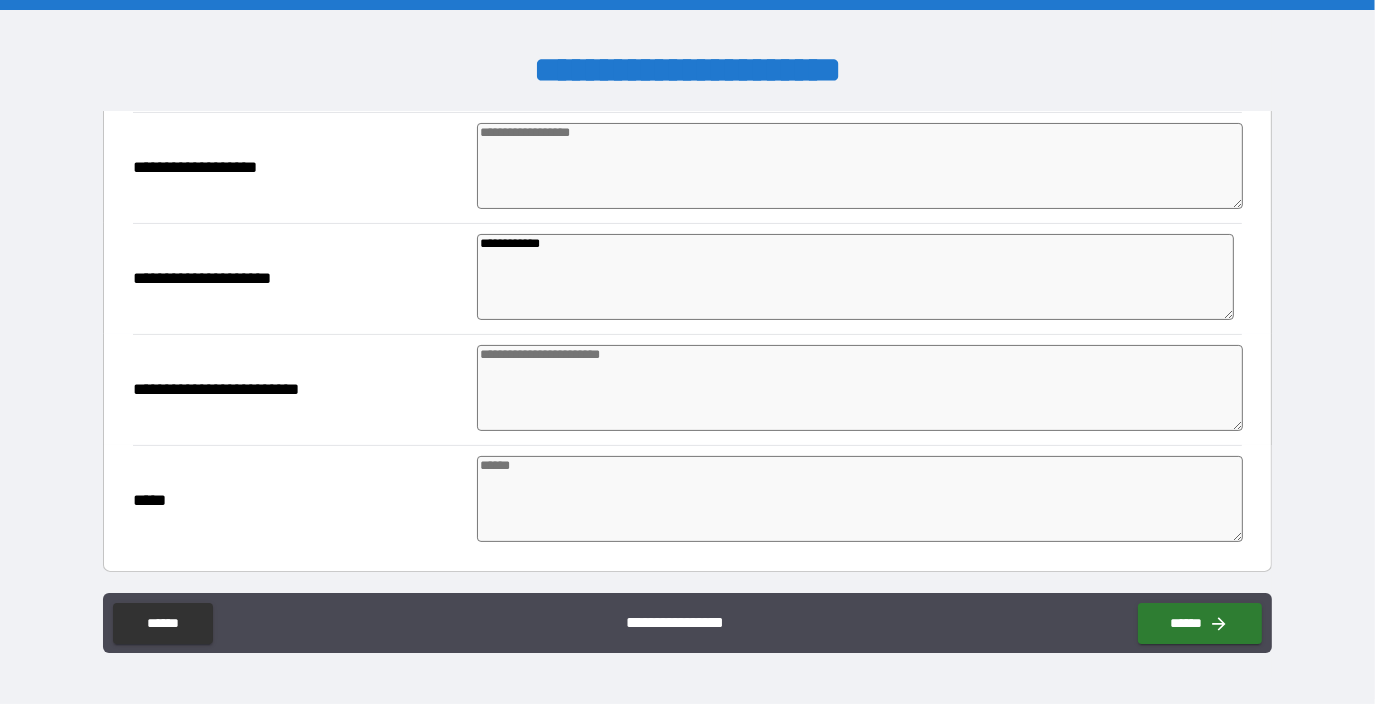 type on "*" 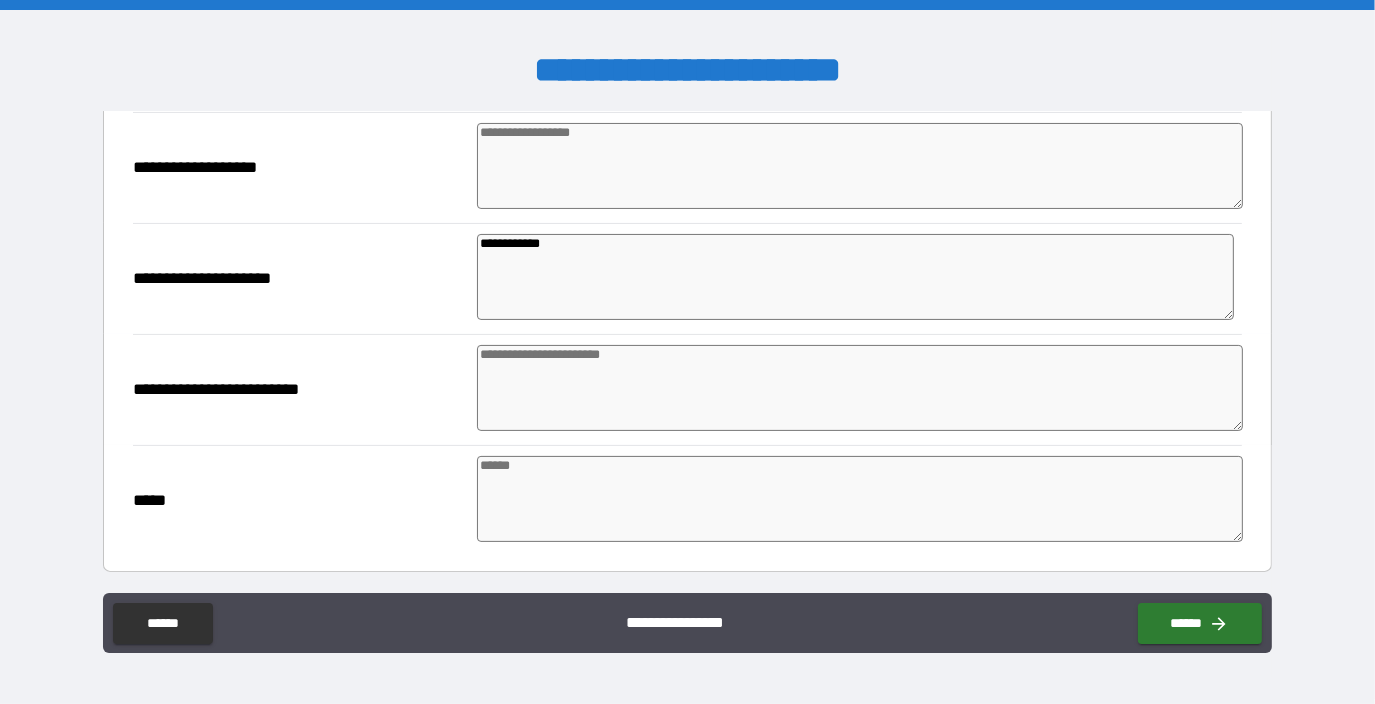 type on "*" 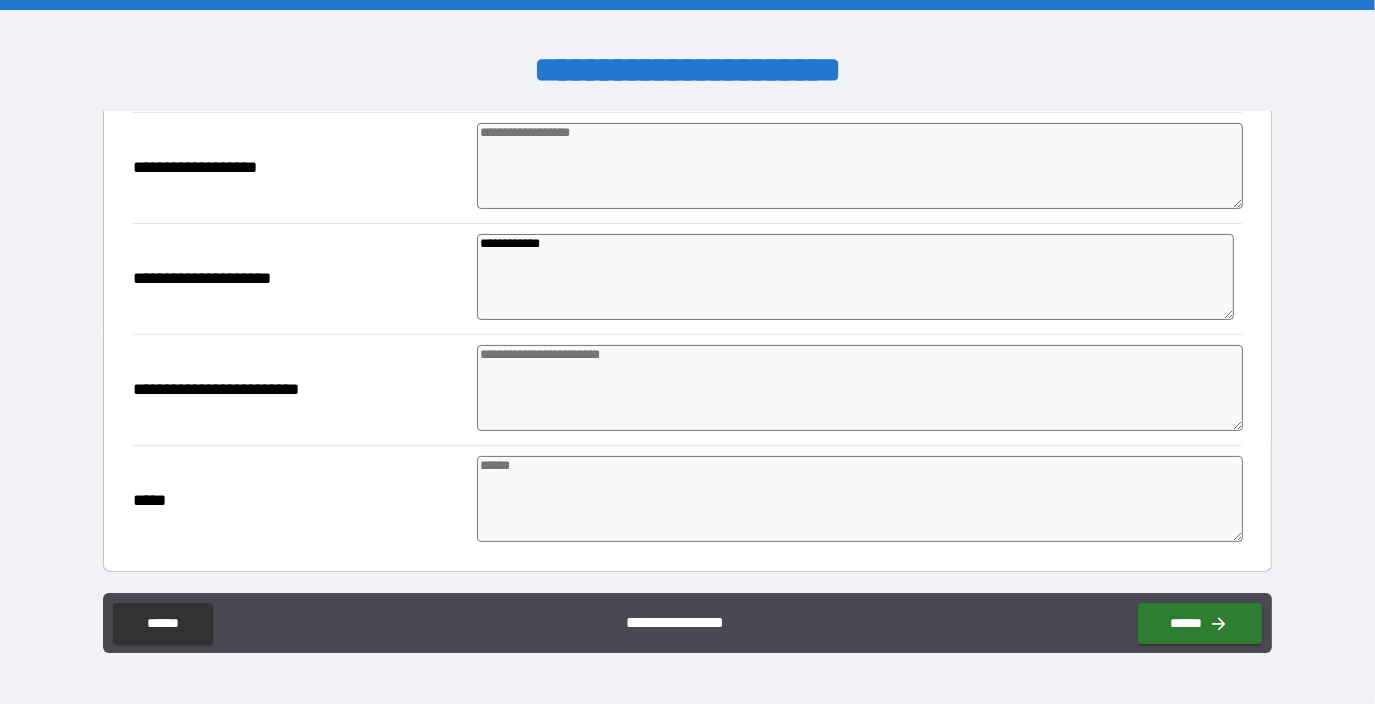 type on "**********" 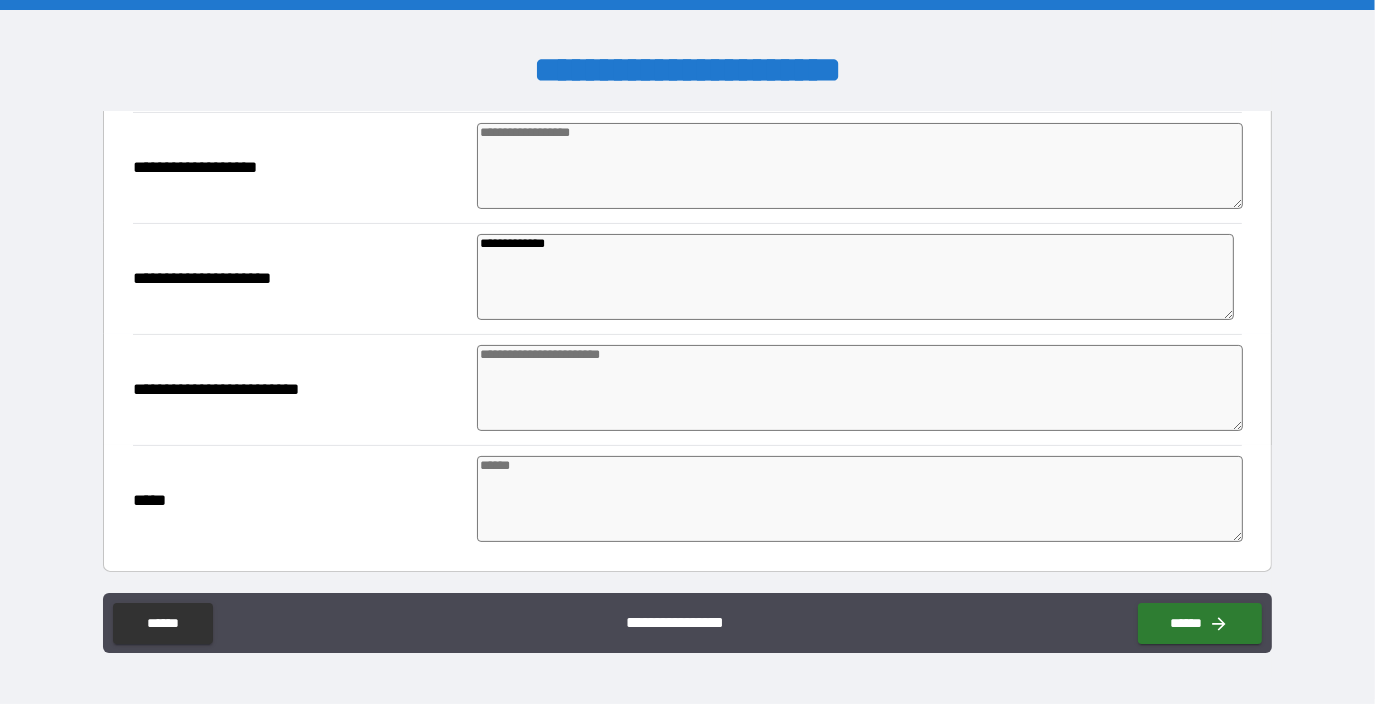 type on "*" 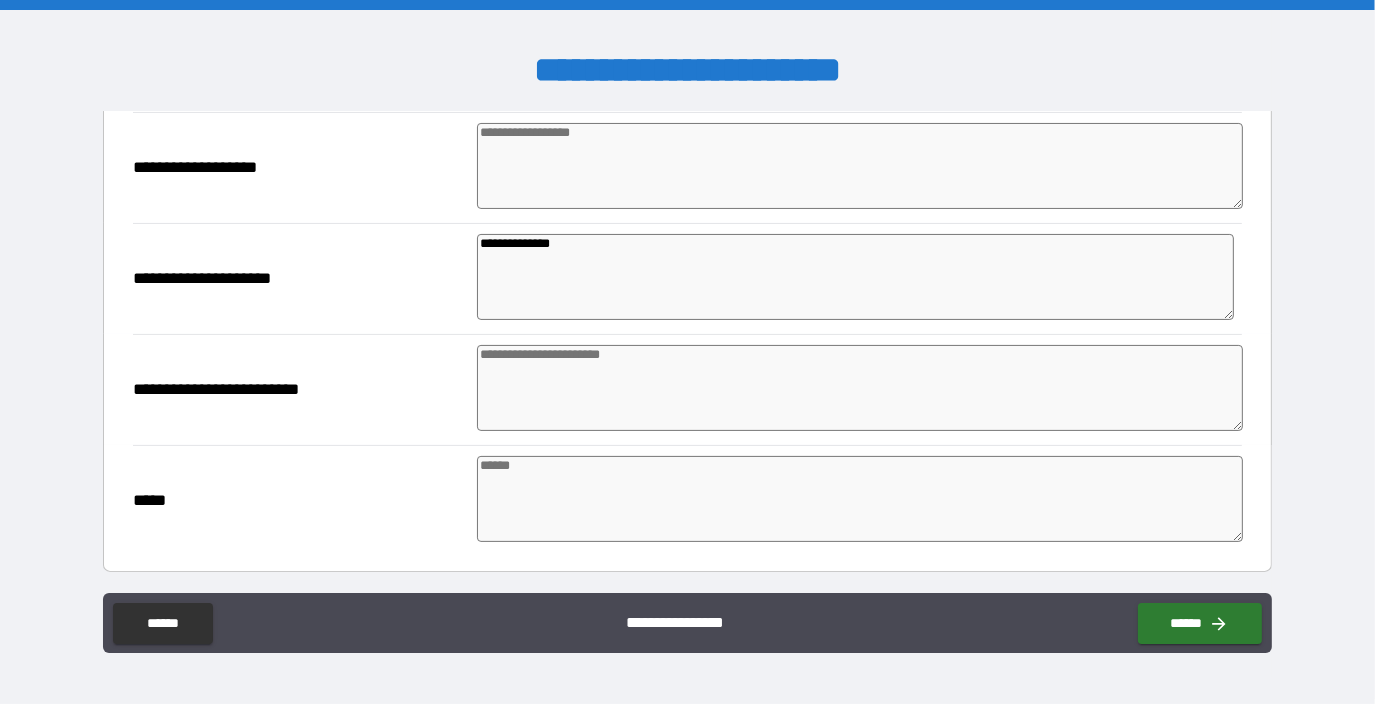 type on "*" 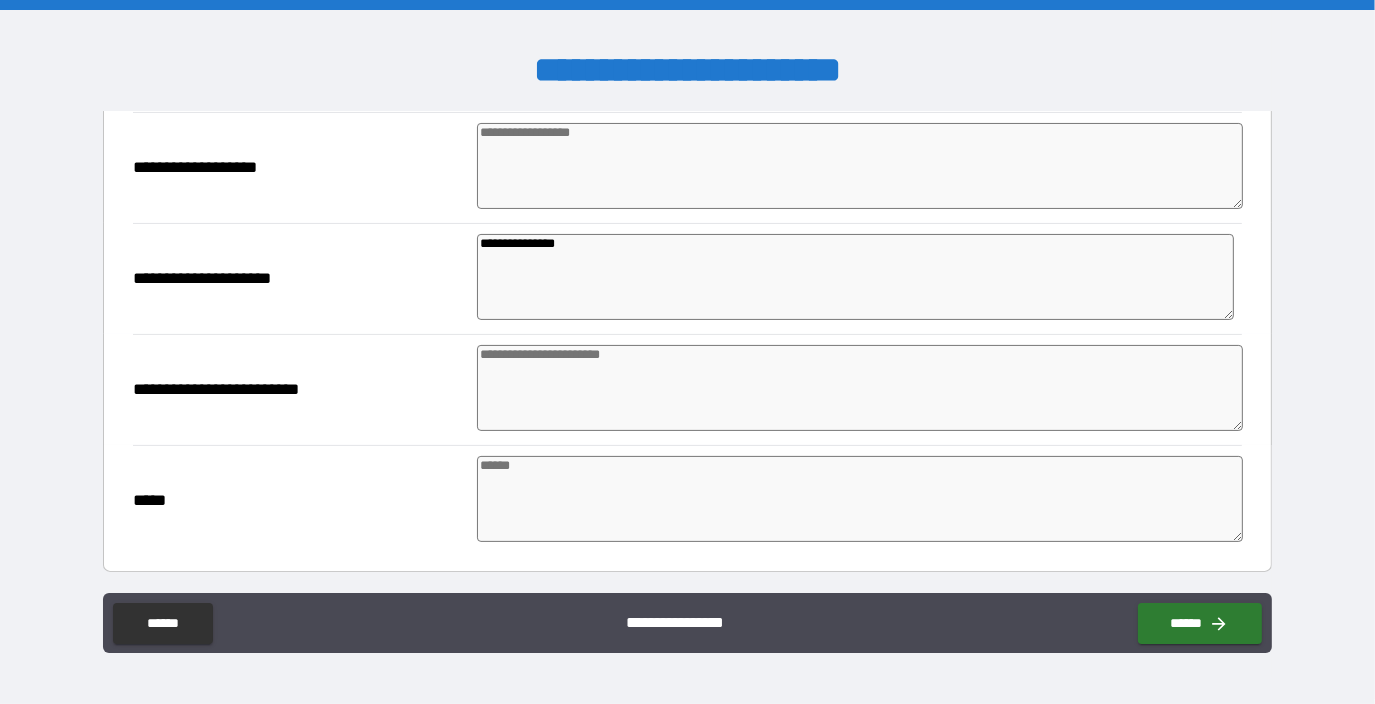 type on "*" 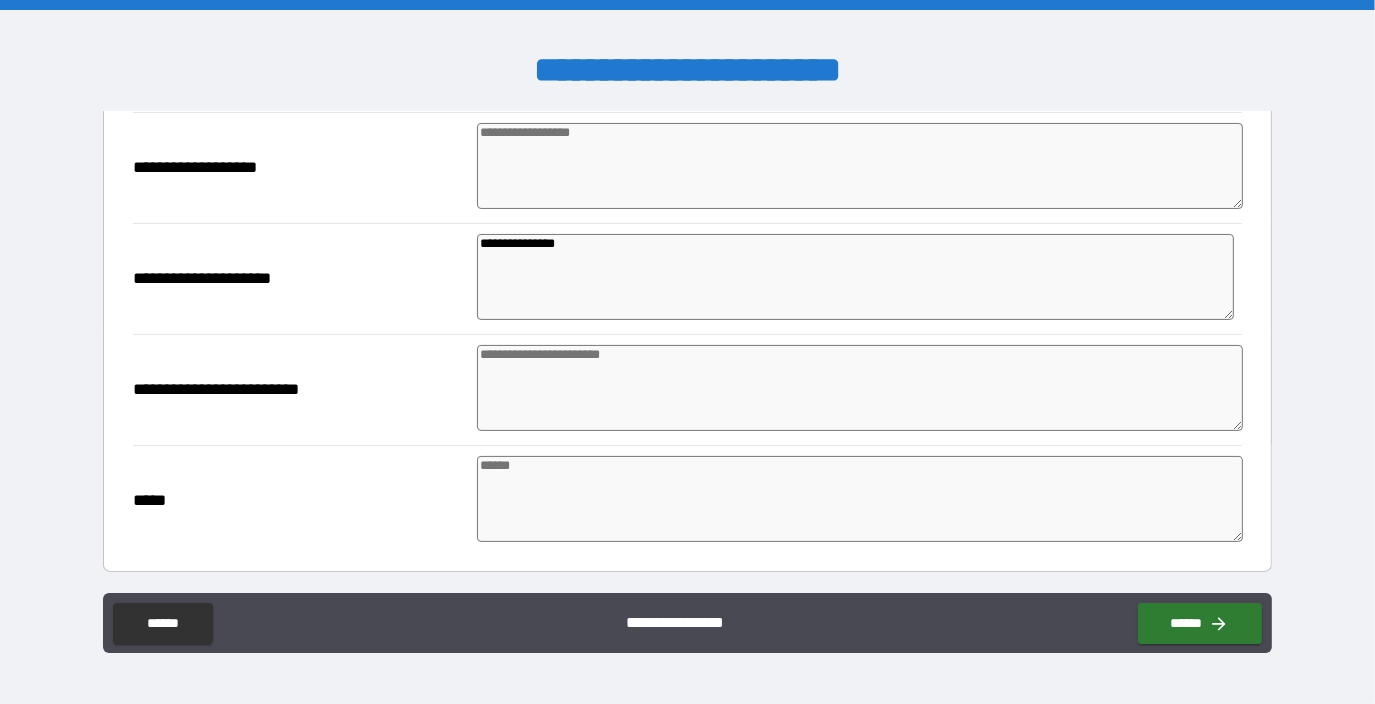 type on "*" 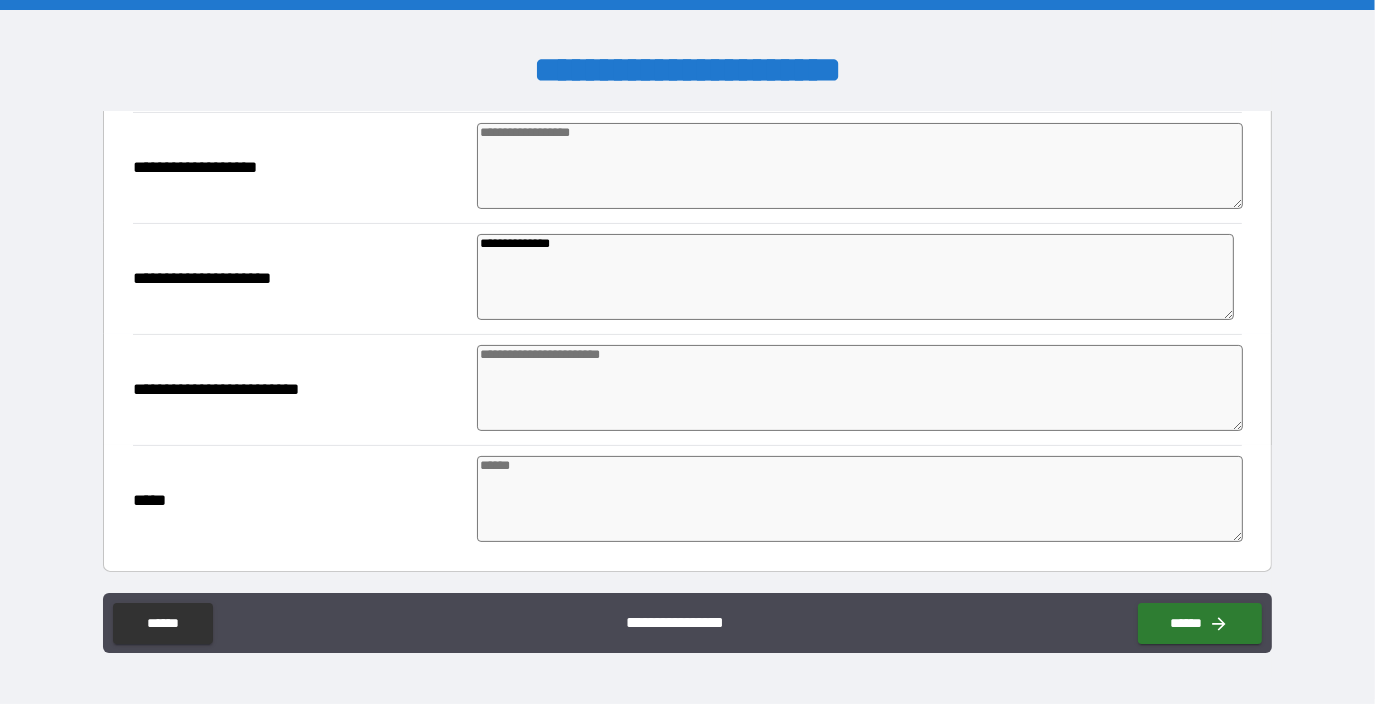 type 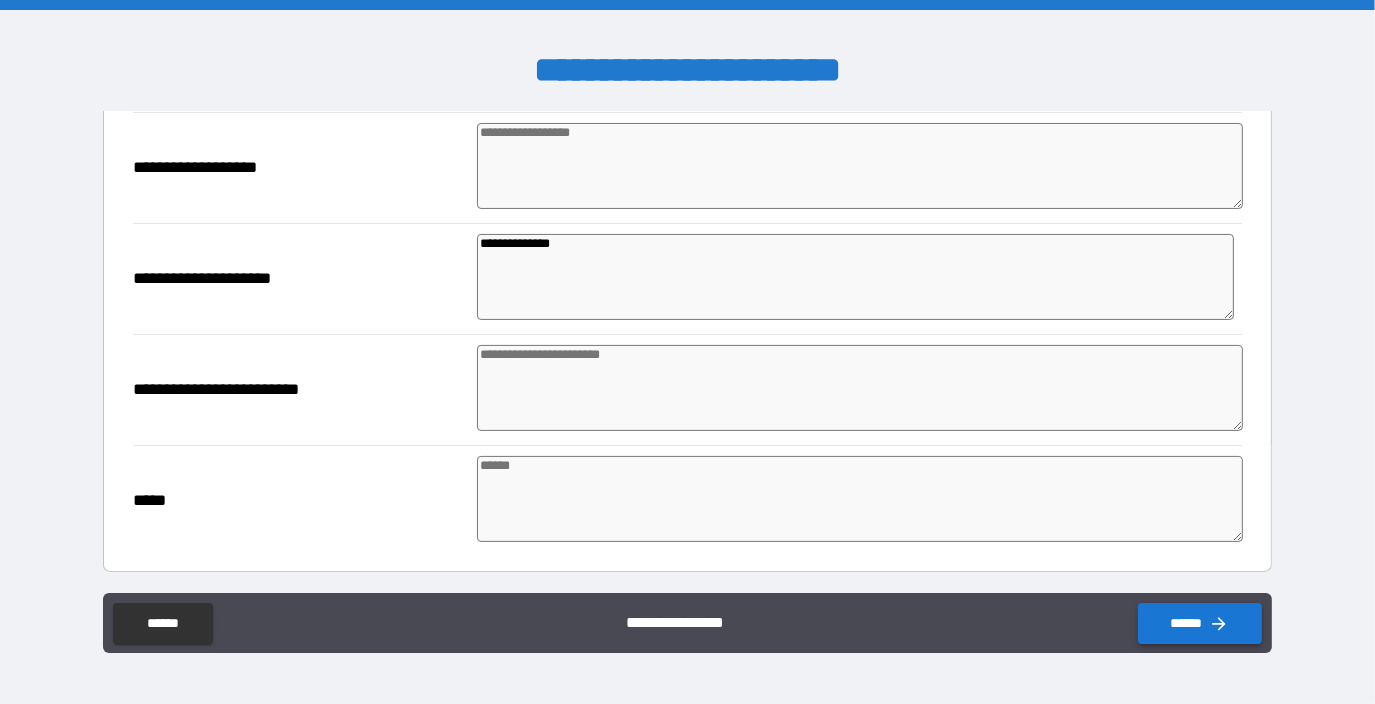 click on "******" at bounding box center (1200, 623) 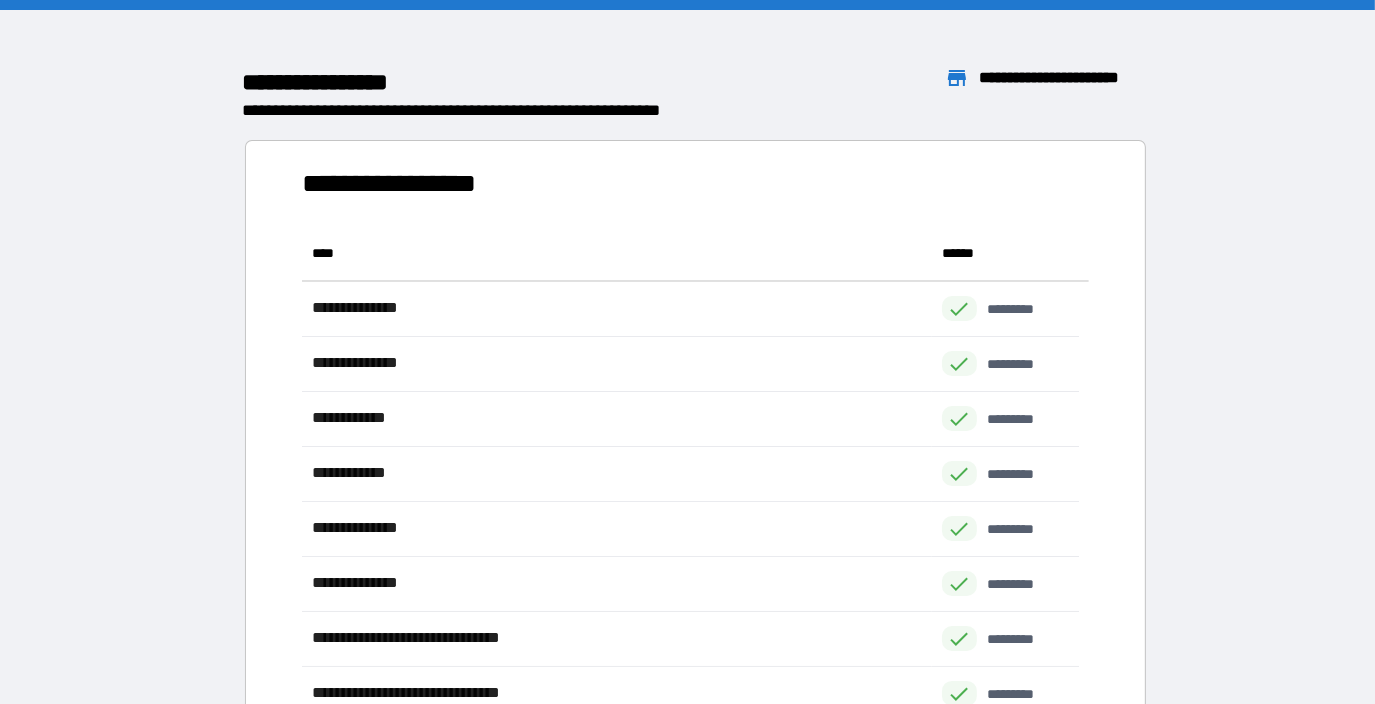 scroll, scrollTop: 700, scrollLeft: 762, axis: both 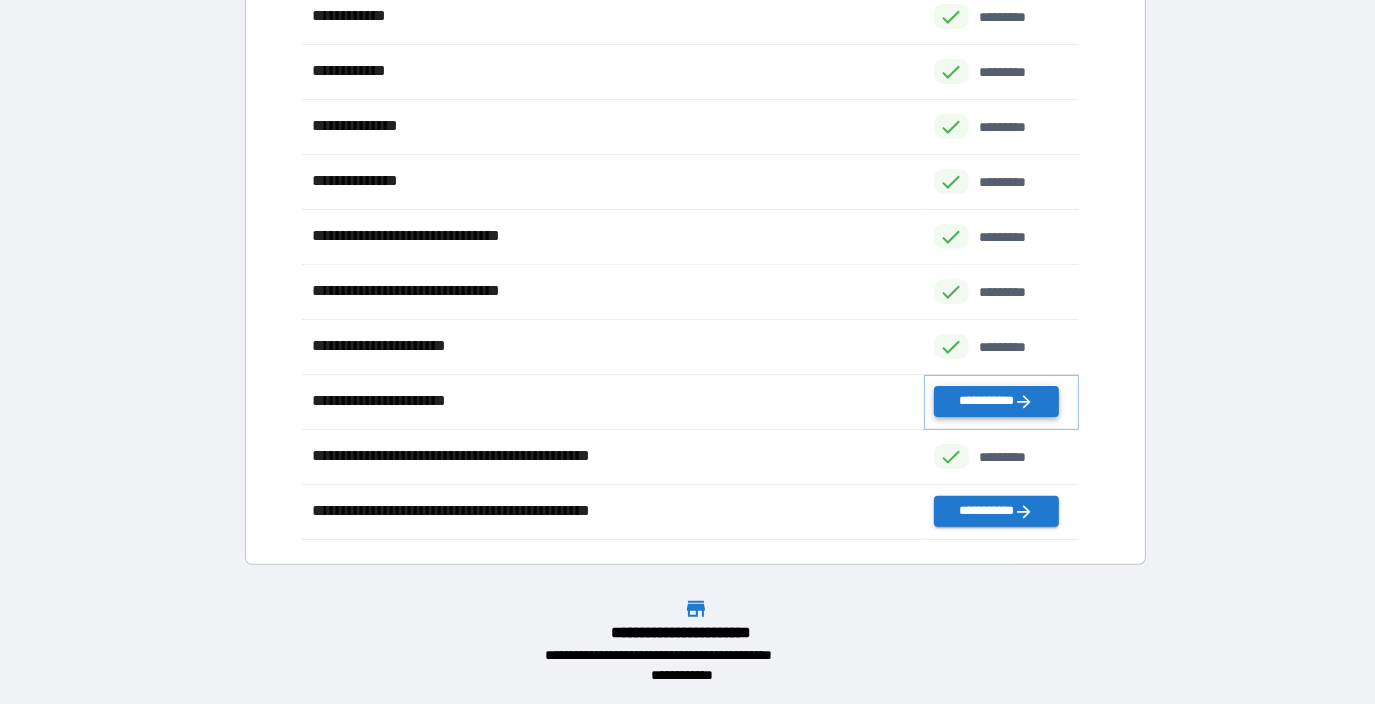 click on "**********" at bounding box center (996, 401) 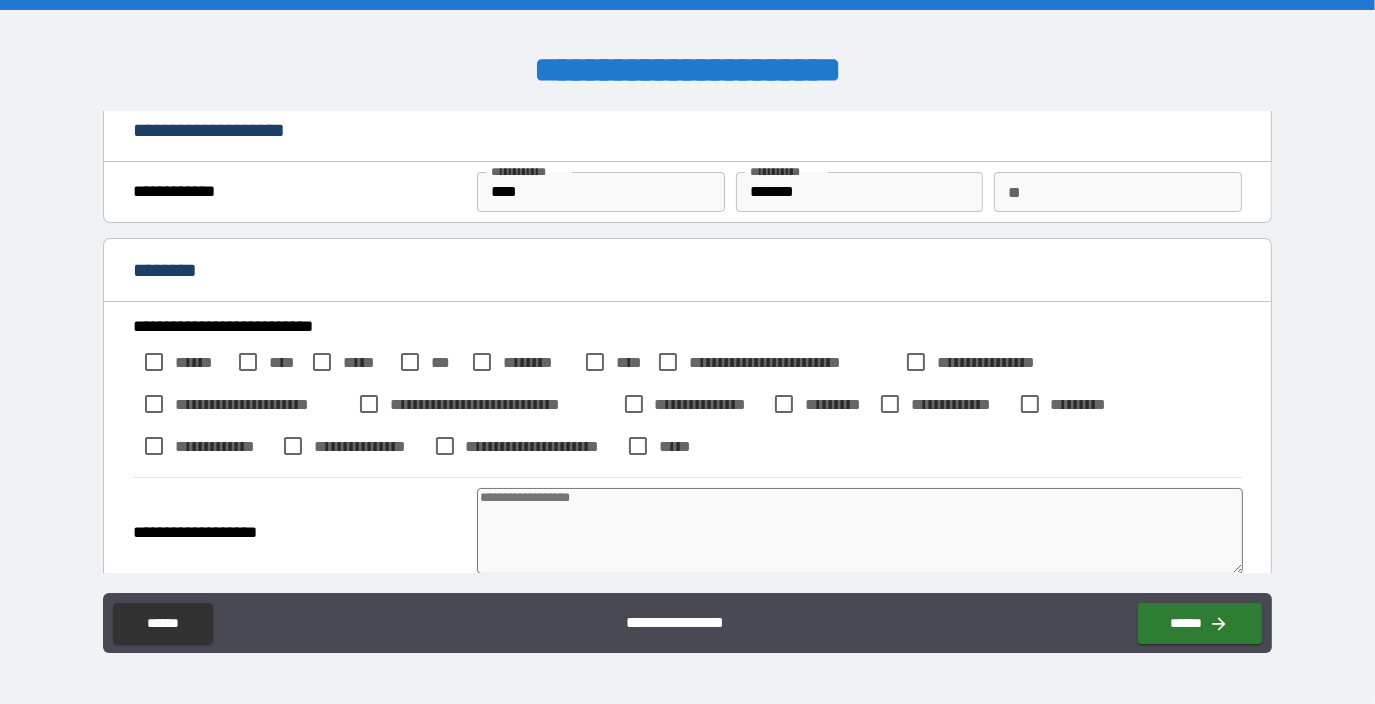 scroll, scrollTop: 0, scrollLeft: 0, axis: both 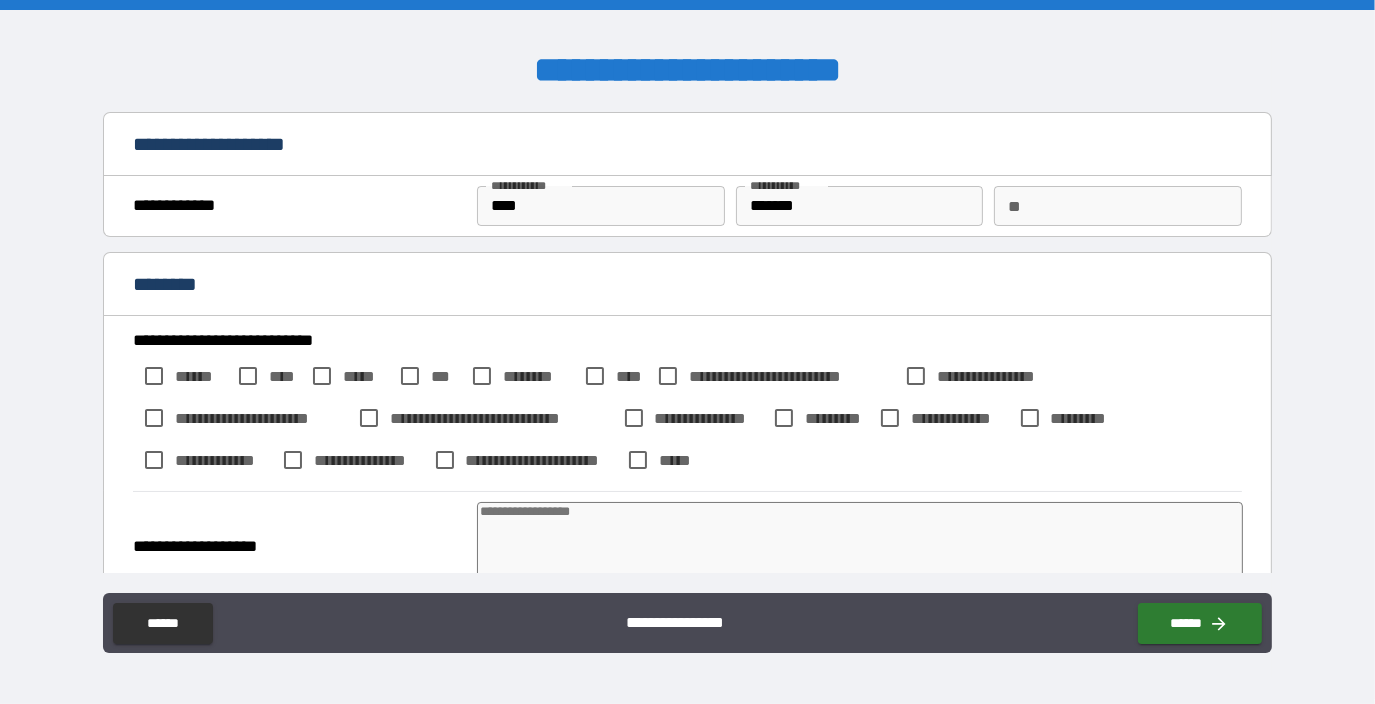 click on "**" at bounding box center [1118, 206] 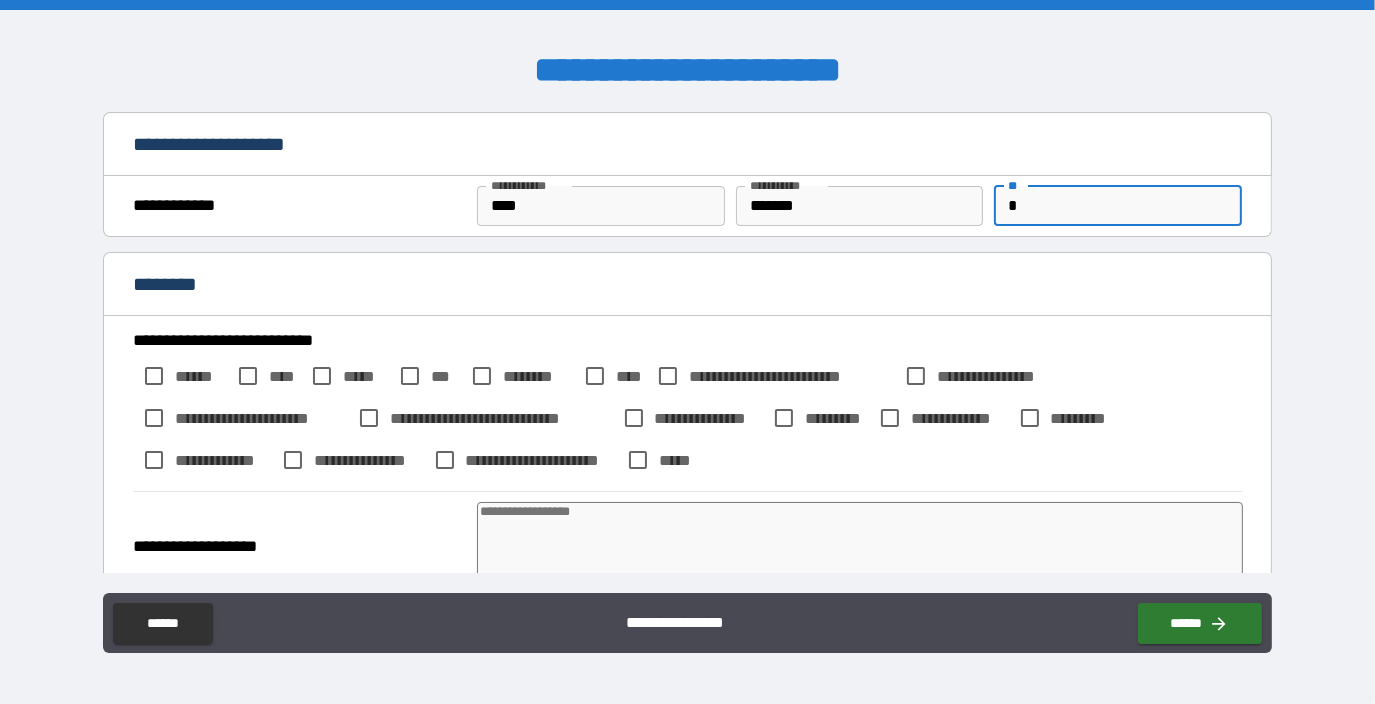 click on "********" at bounding box center (687, 286) 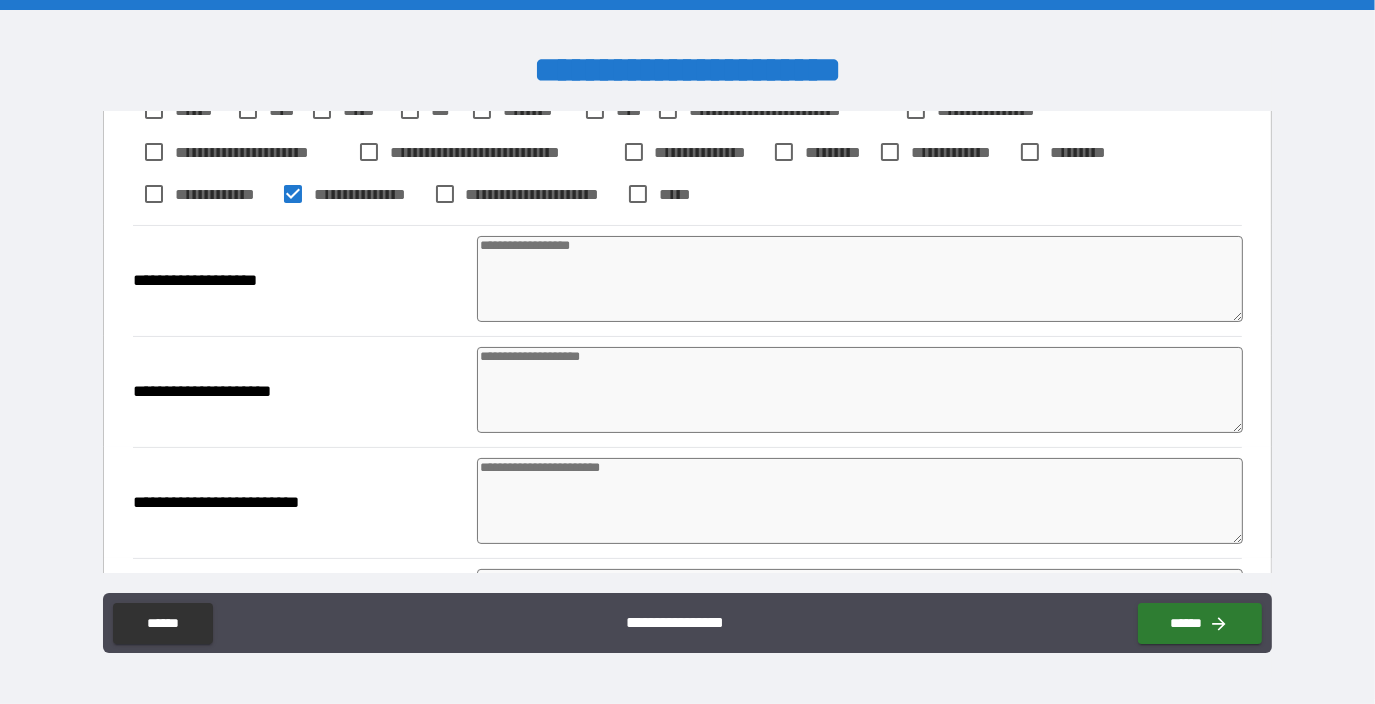 scroll, scrollTop: 379, scrollLeft: 0, axis: vertical 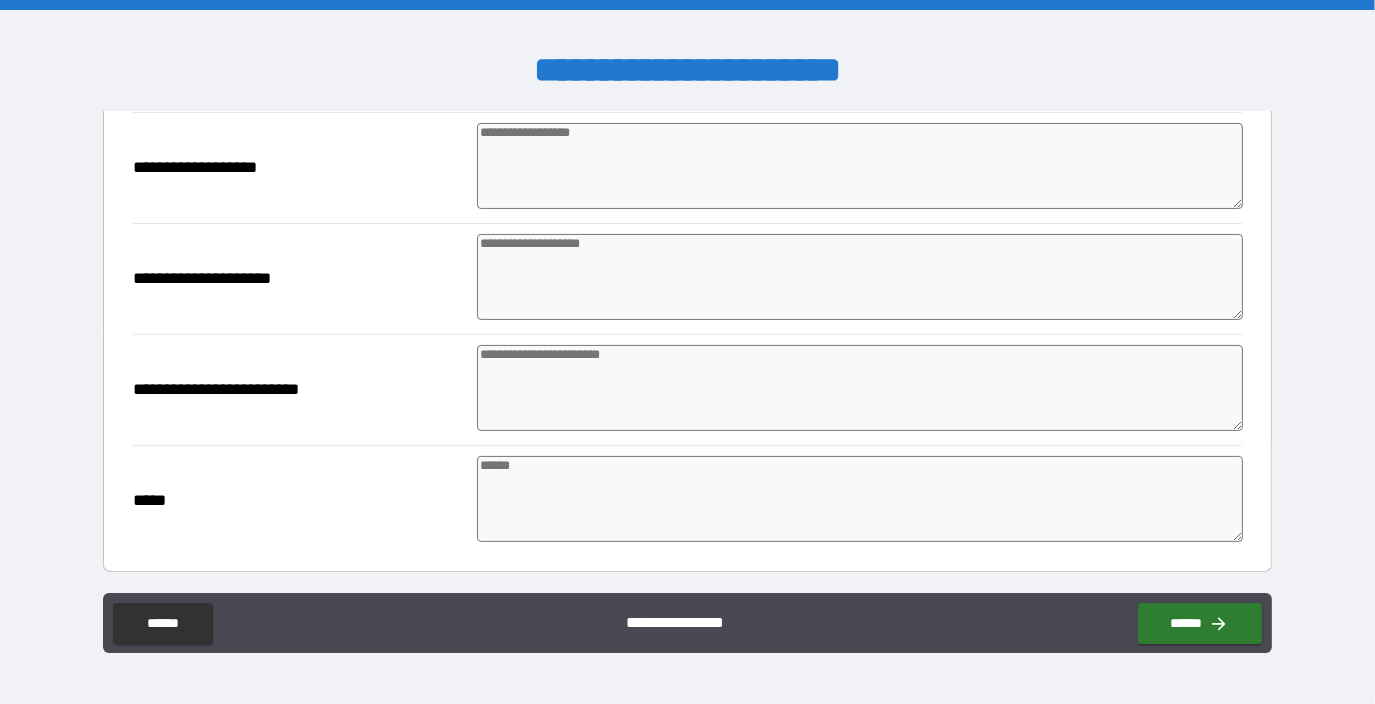 click at bounding box center (860, 277) 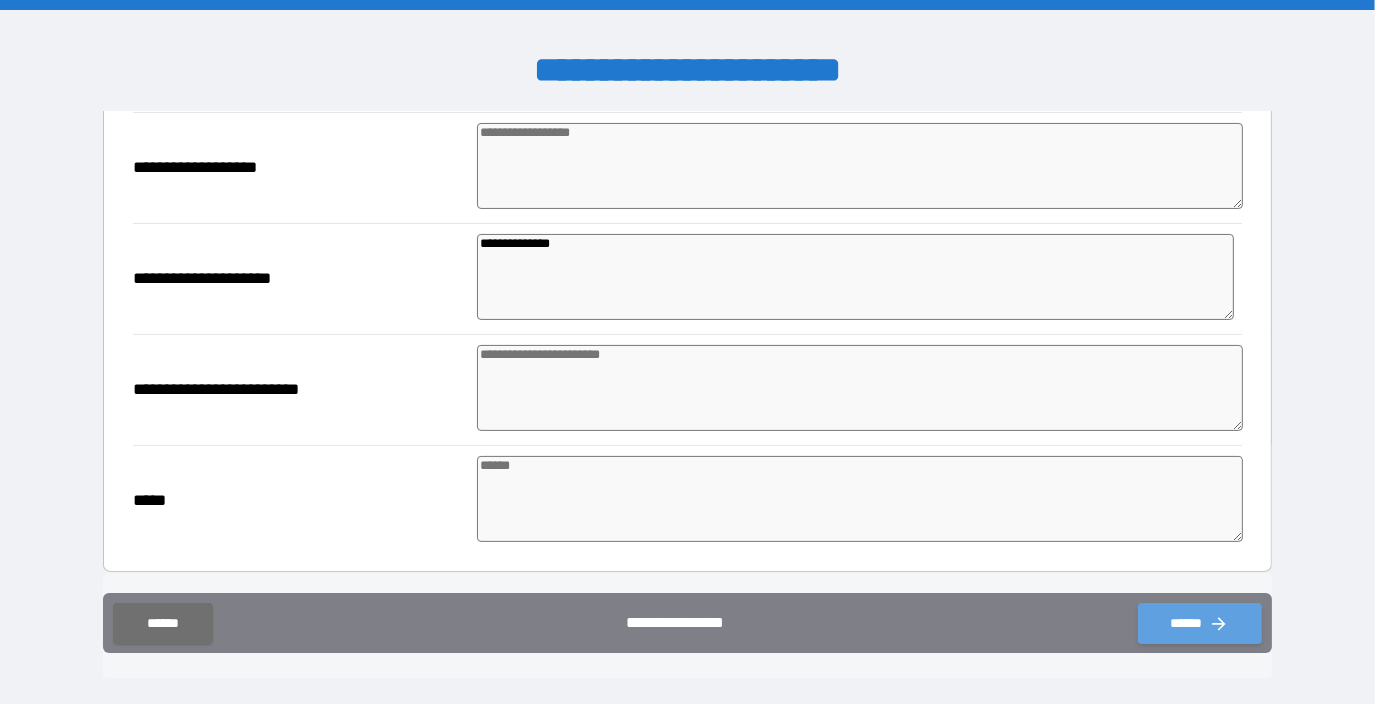 click on "******" at bounding box center (1200, 623) 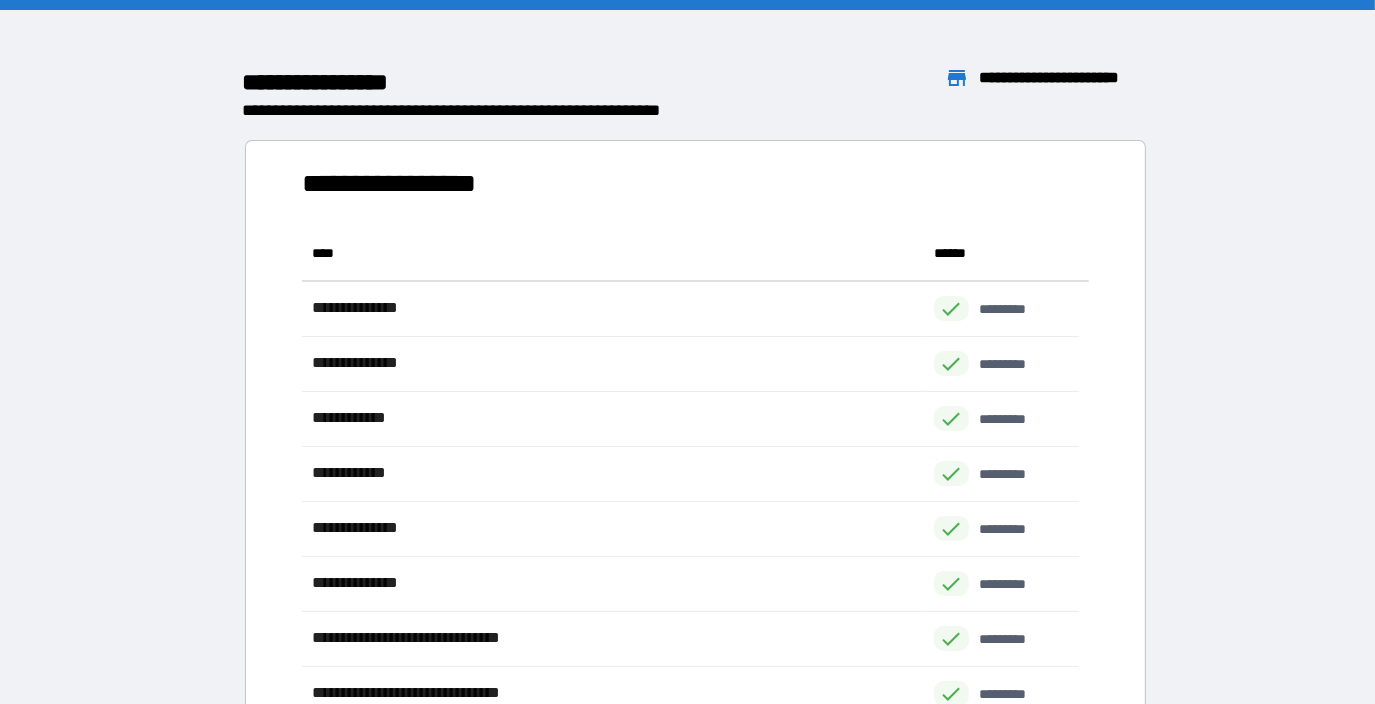 scroll, scrollTop: 16, scrollLeft: 16, axis: both 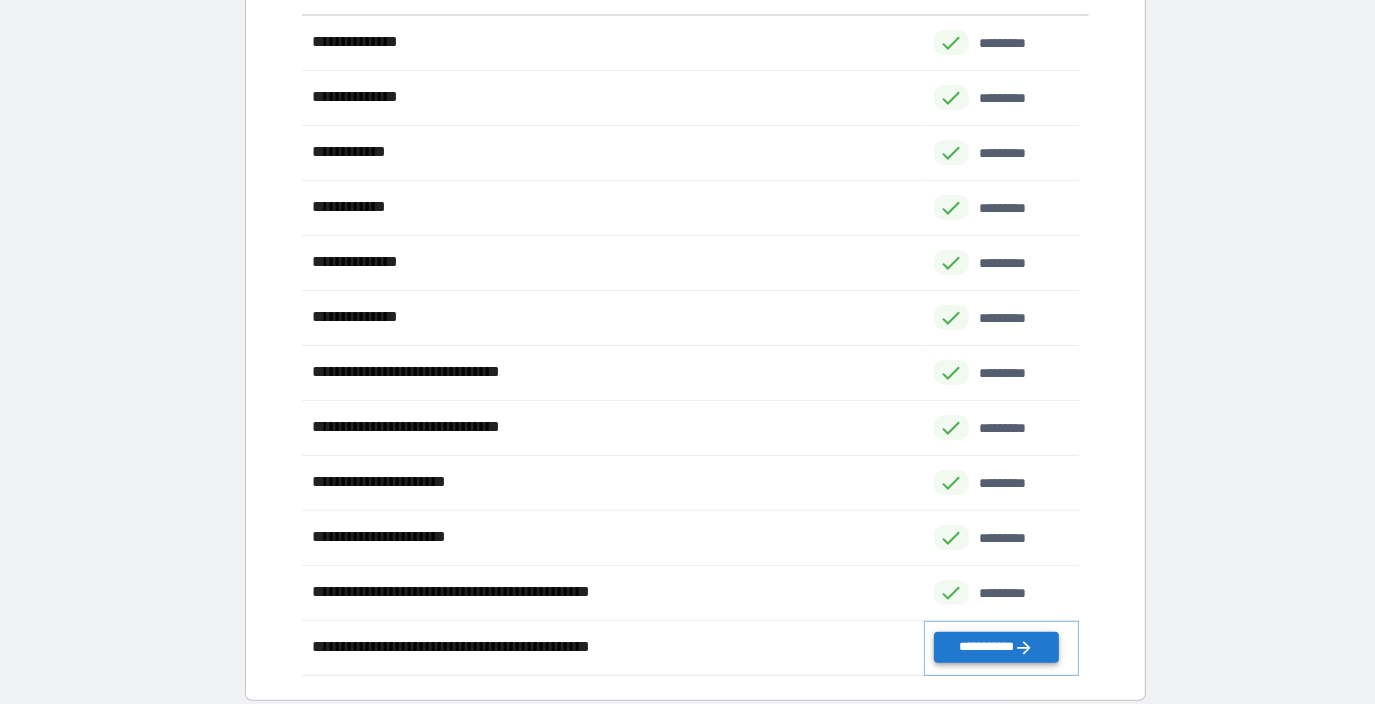 click on "**********" at bounding box center [996, 647] 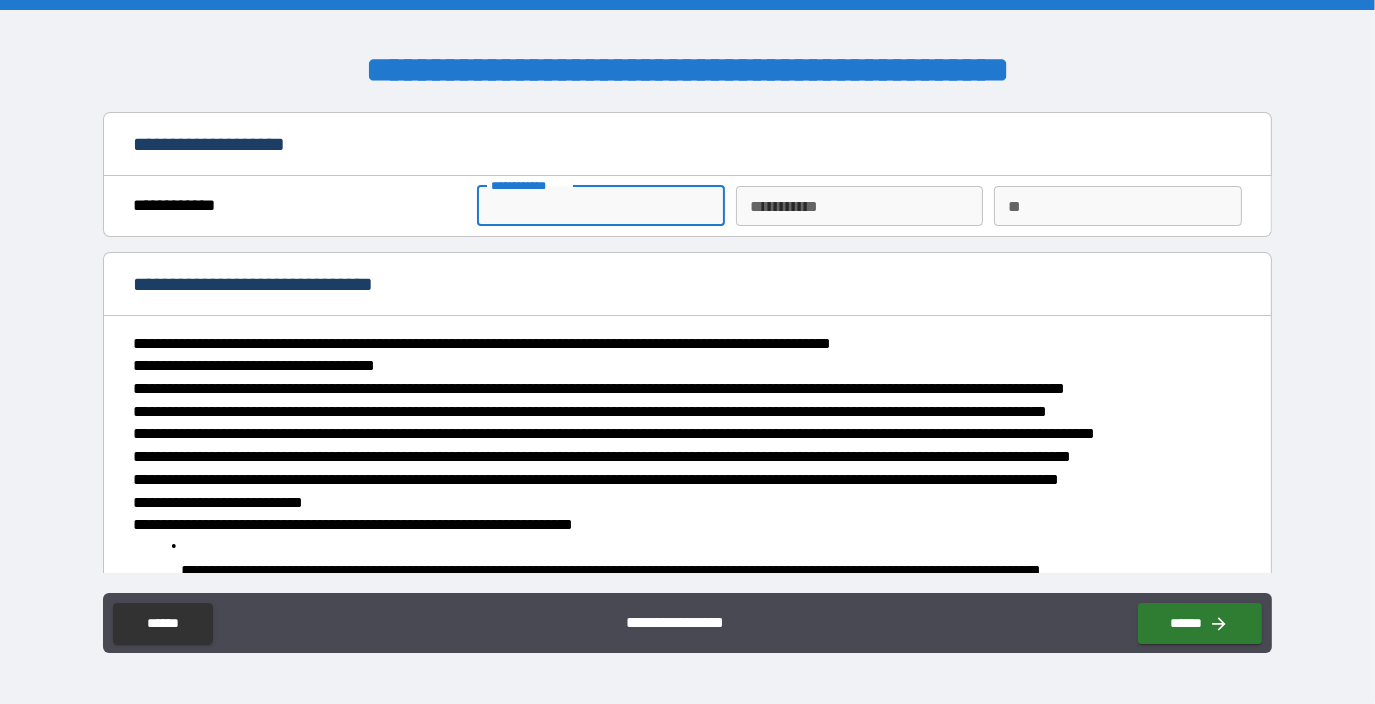click on "**********" at bounding box center (601, 206) 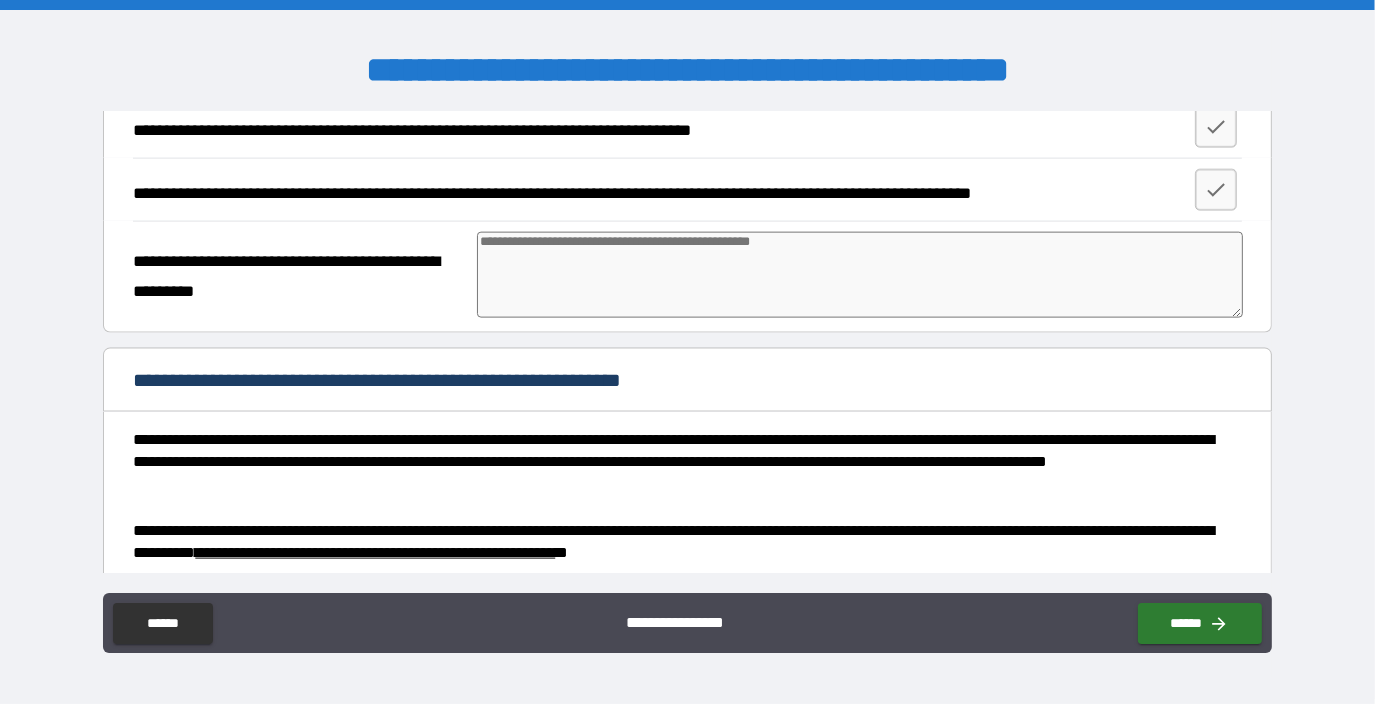 scroll, scrollTop: 2666, scrollLeft: 0, axis: vertical 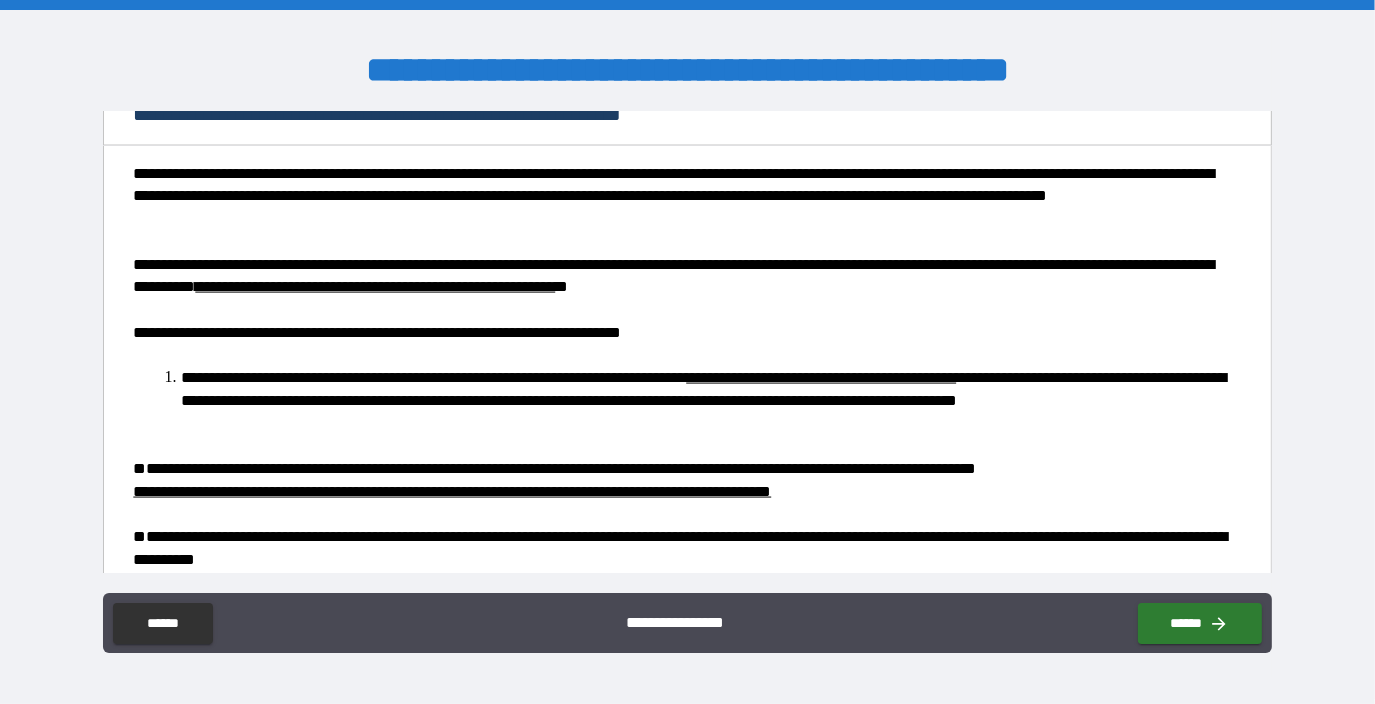 click at bounding box center [860, 9] 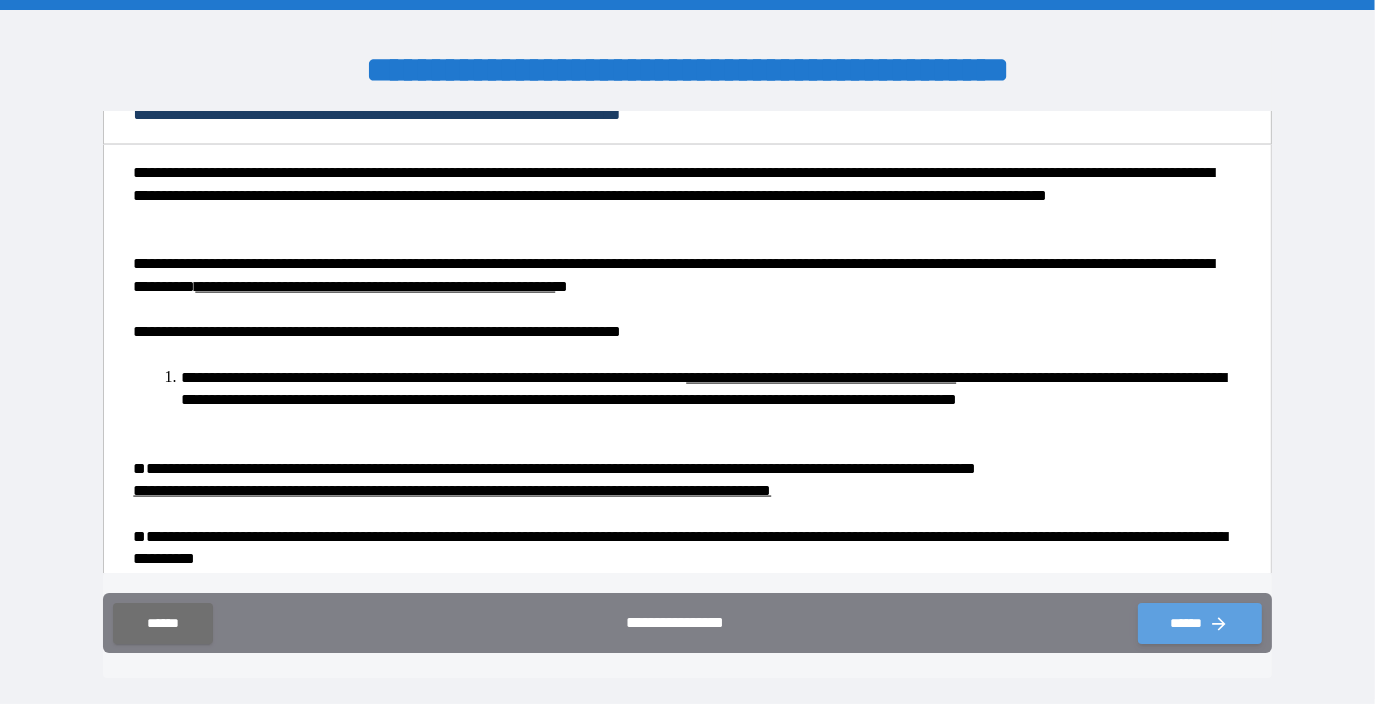 click 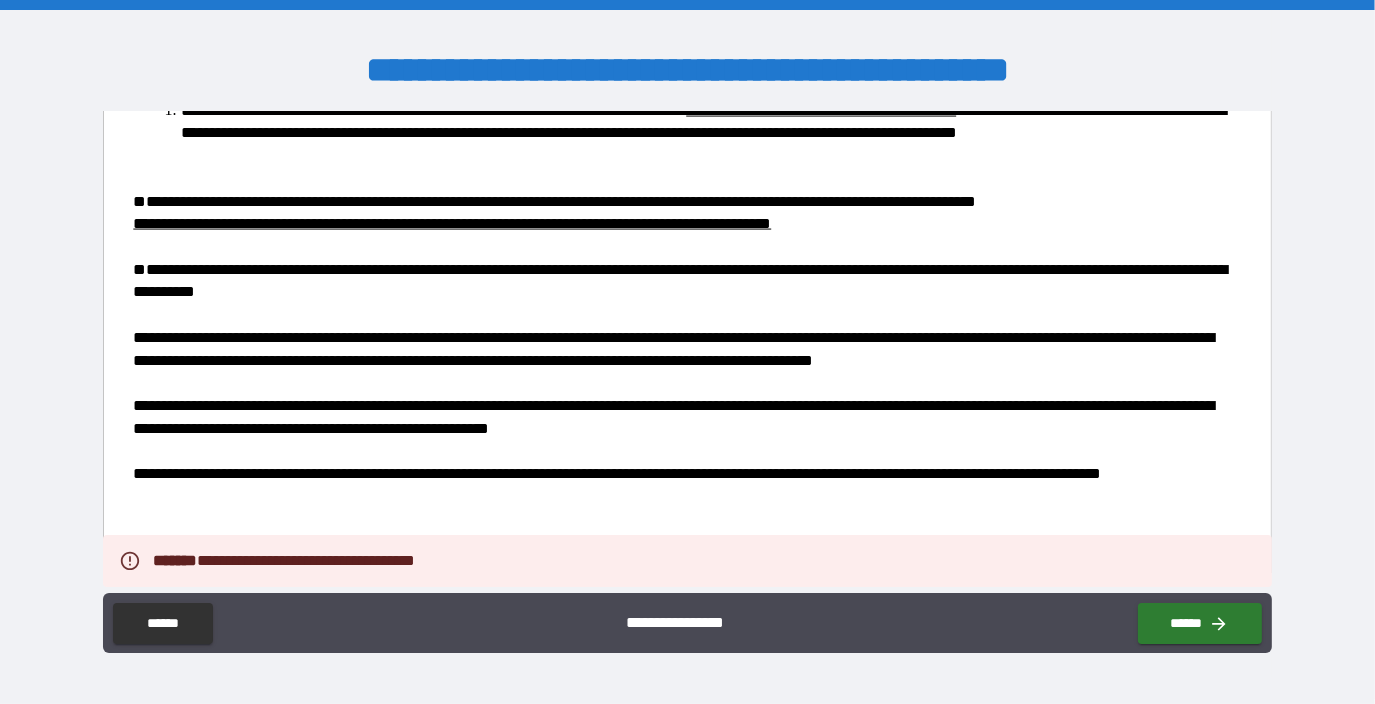 scroll, scrollTop: 3304, scrollLeft: 0, axis: vertical 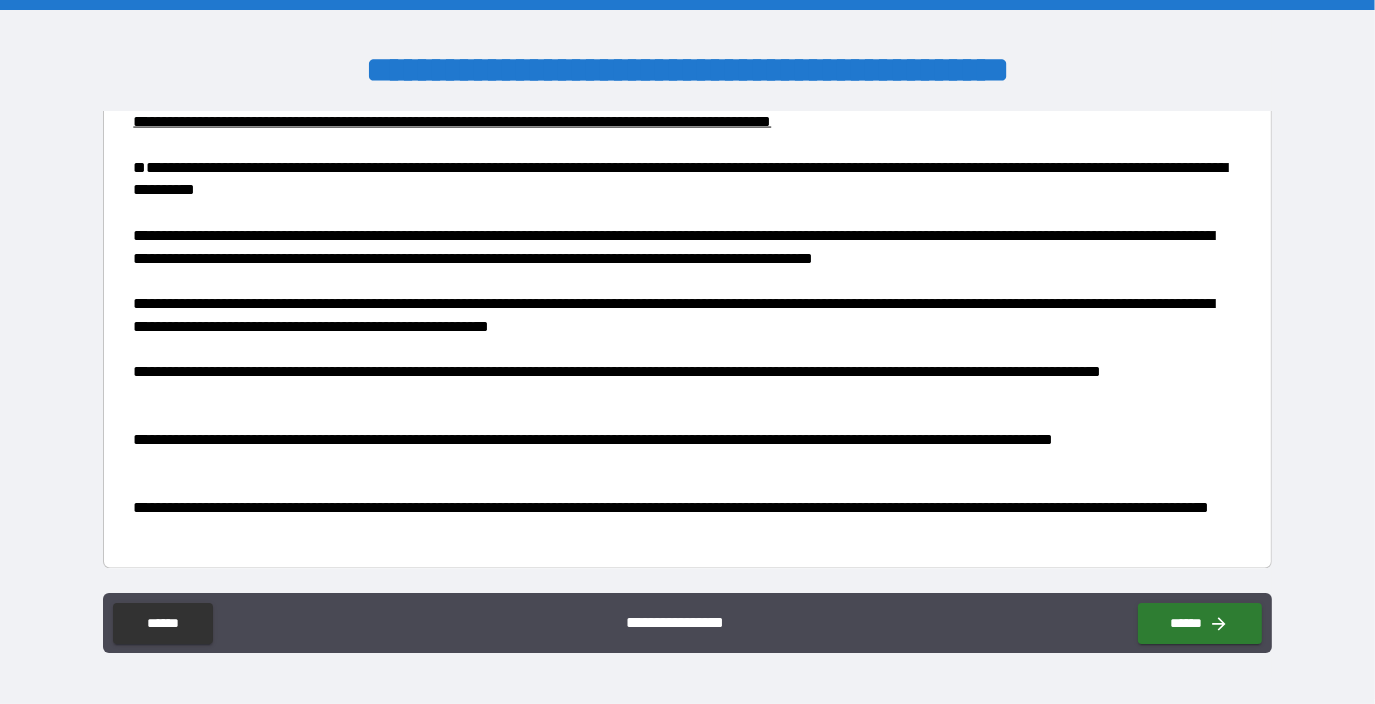 click at bounding box center [687, 418] 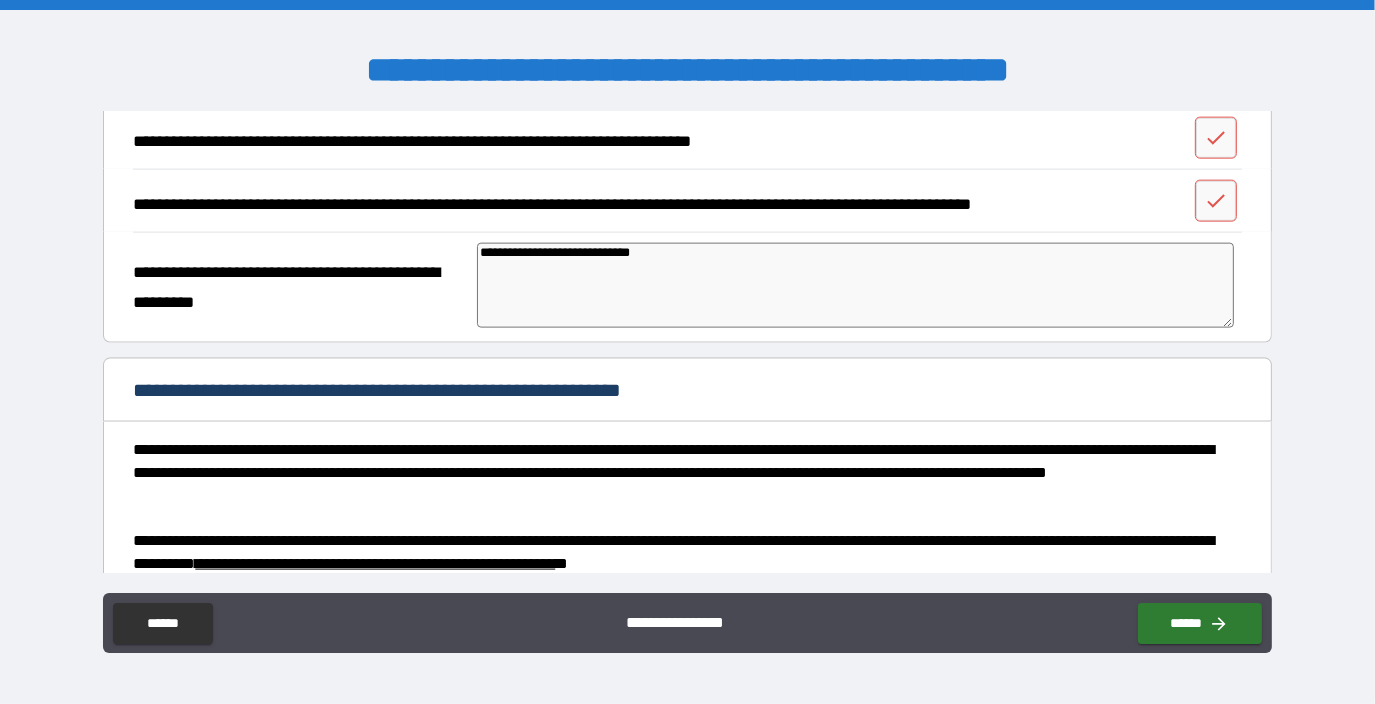 scroll, scrollTop: 2237, scrollLeft: 0, axis: vertical 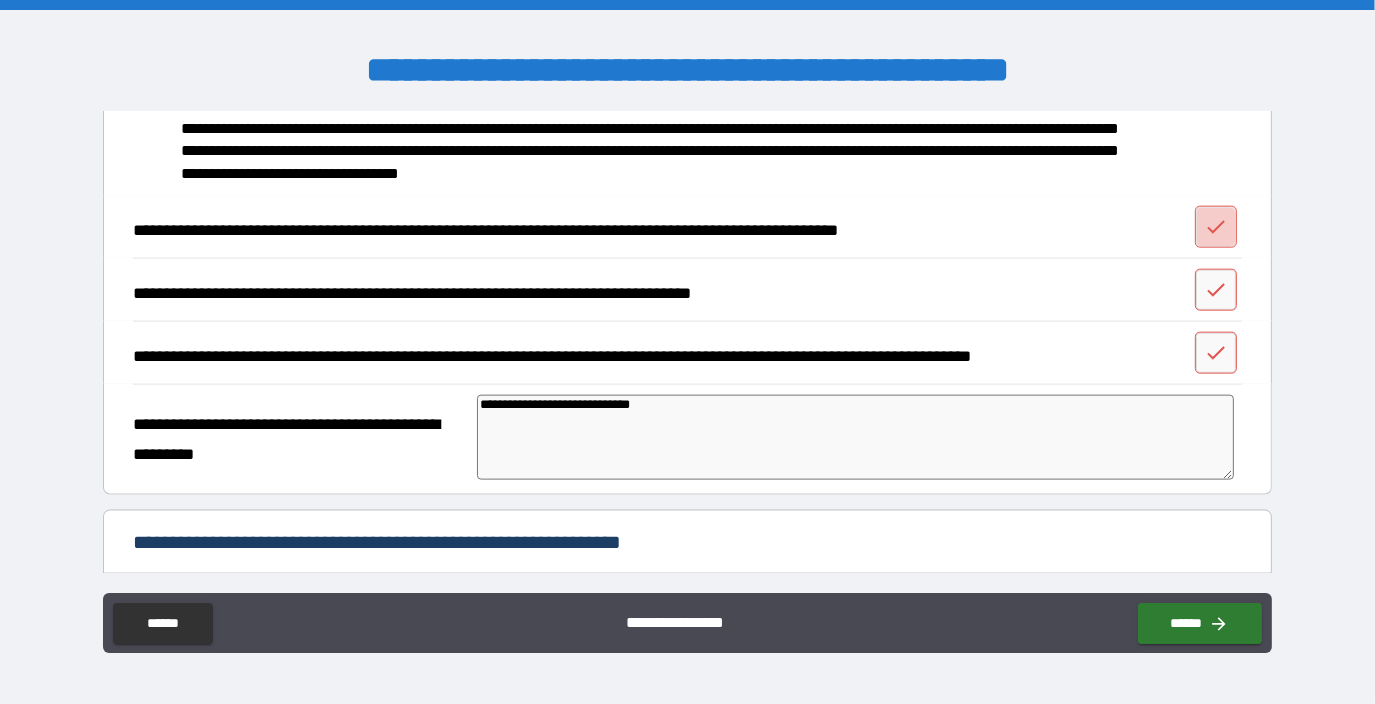 click at bounding box center (1216, 227) 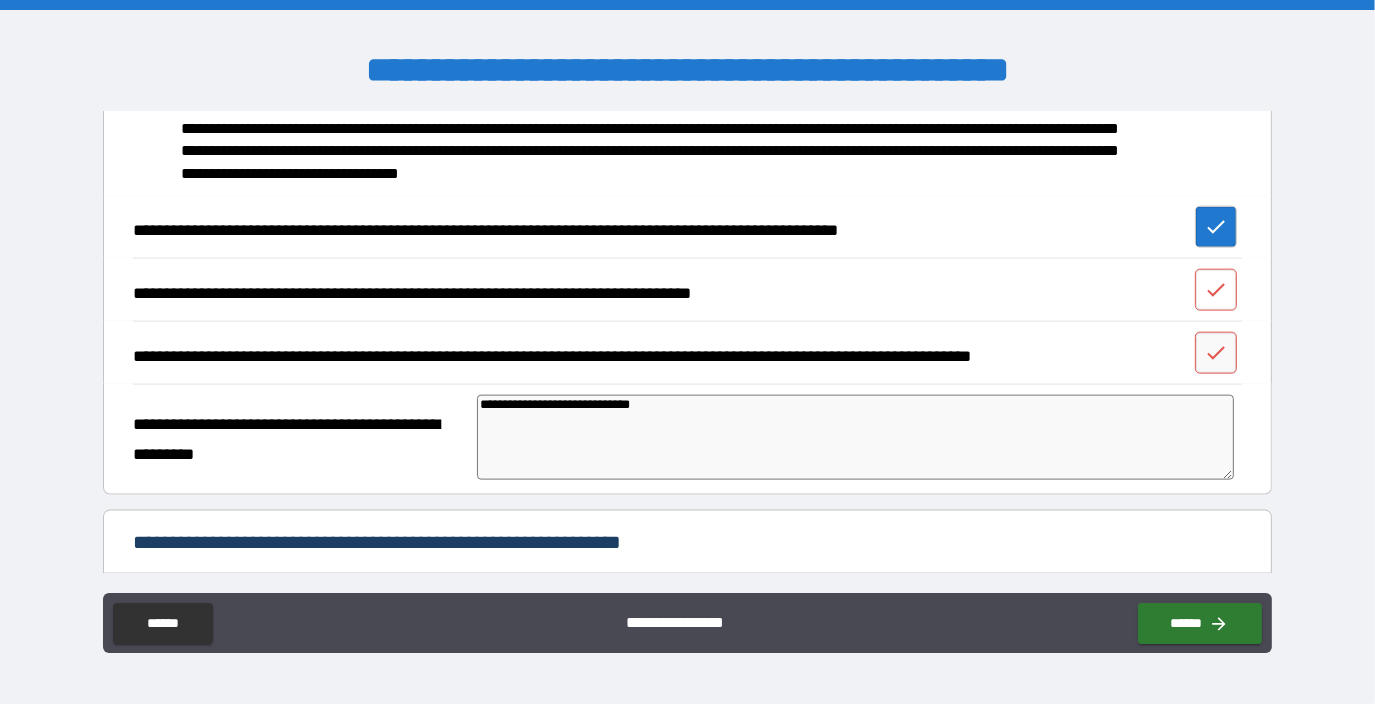 click 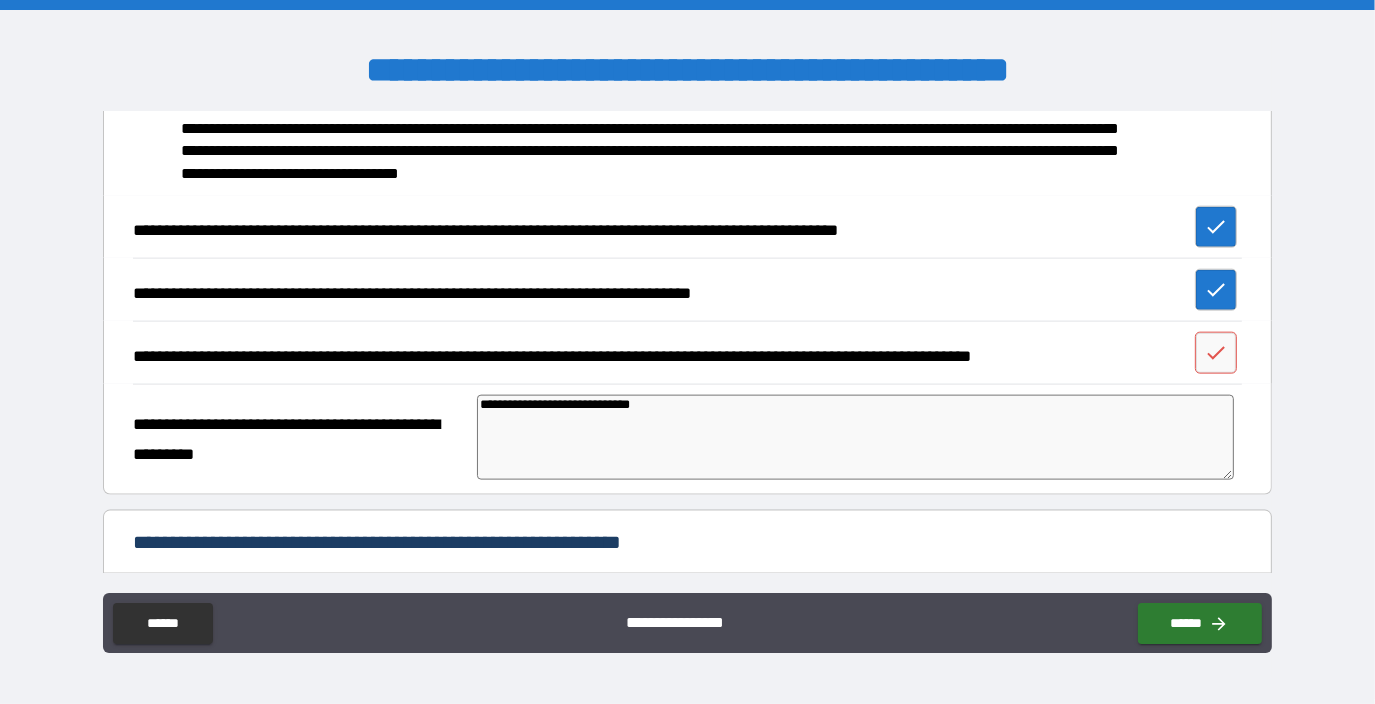 scroll, scrollTop: 2504, scrollLeft: 0, axis: vertical 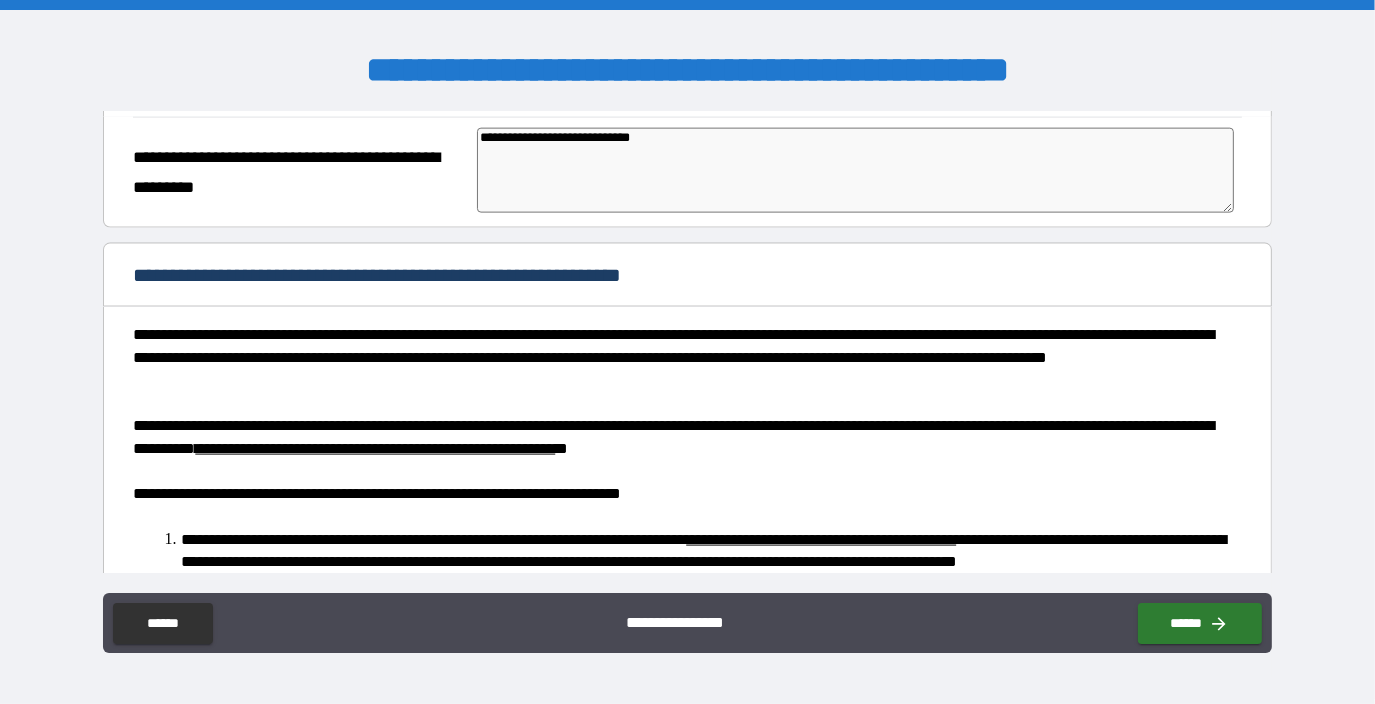 click 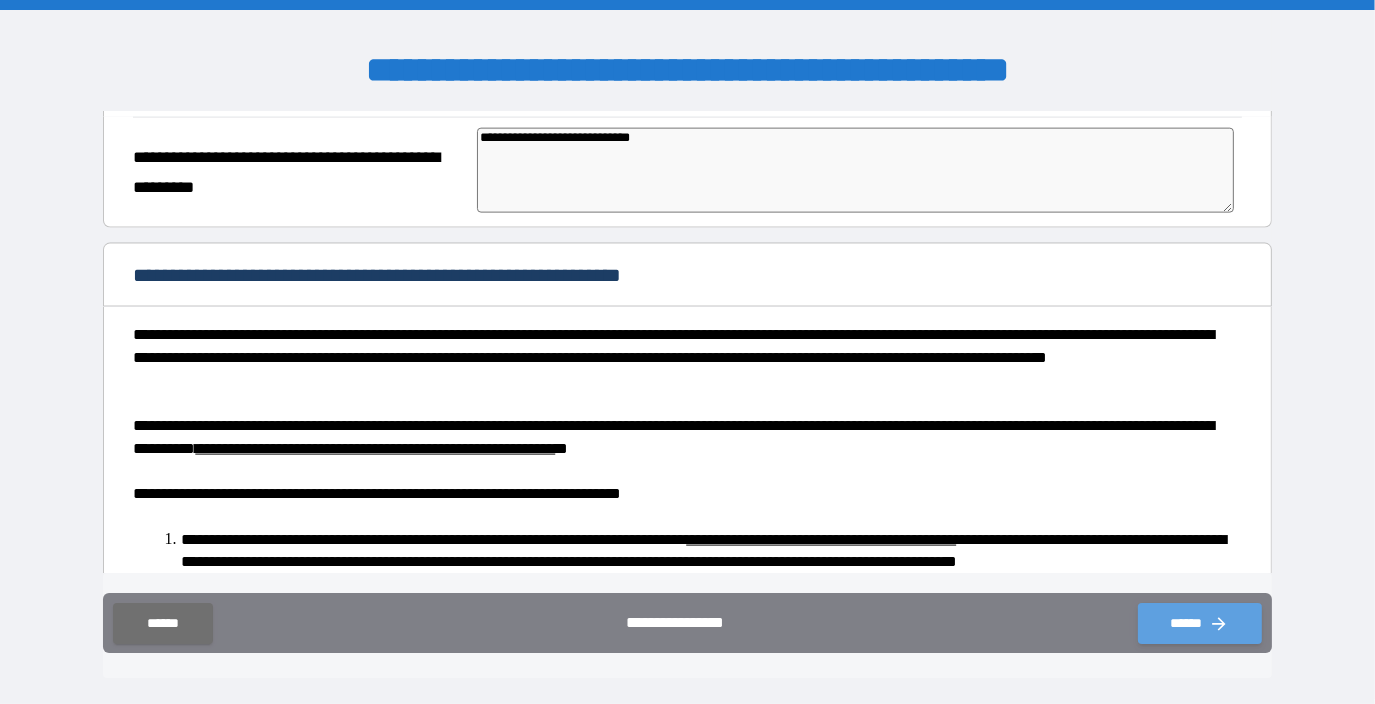 click on "******" at bounding box center (1200, 623) 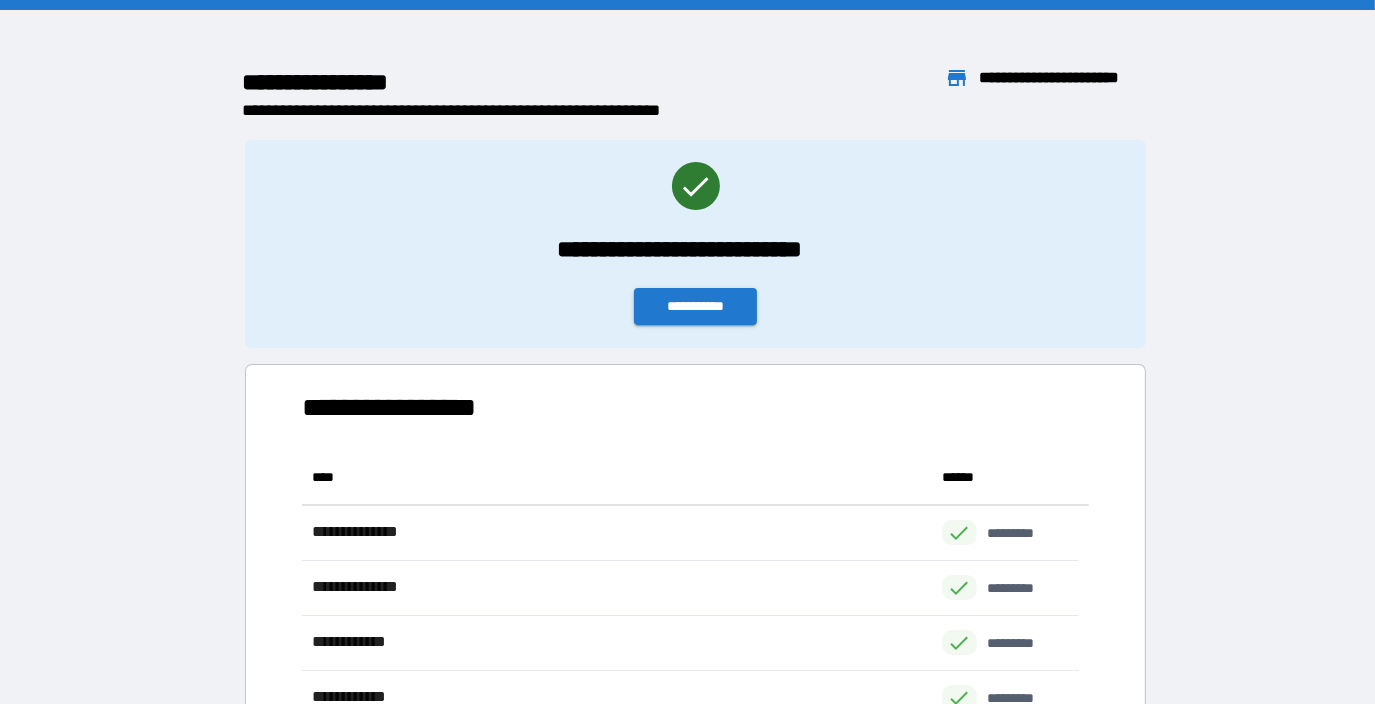 scroll, scrollTop: 16, scrollLeft: 16, axis: both 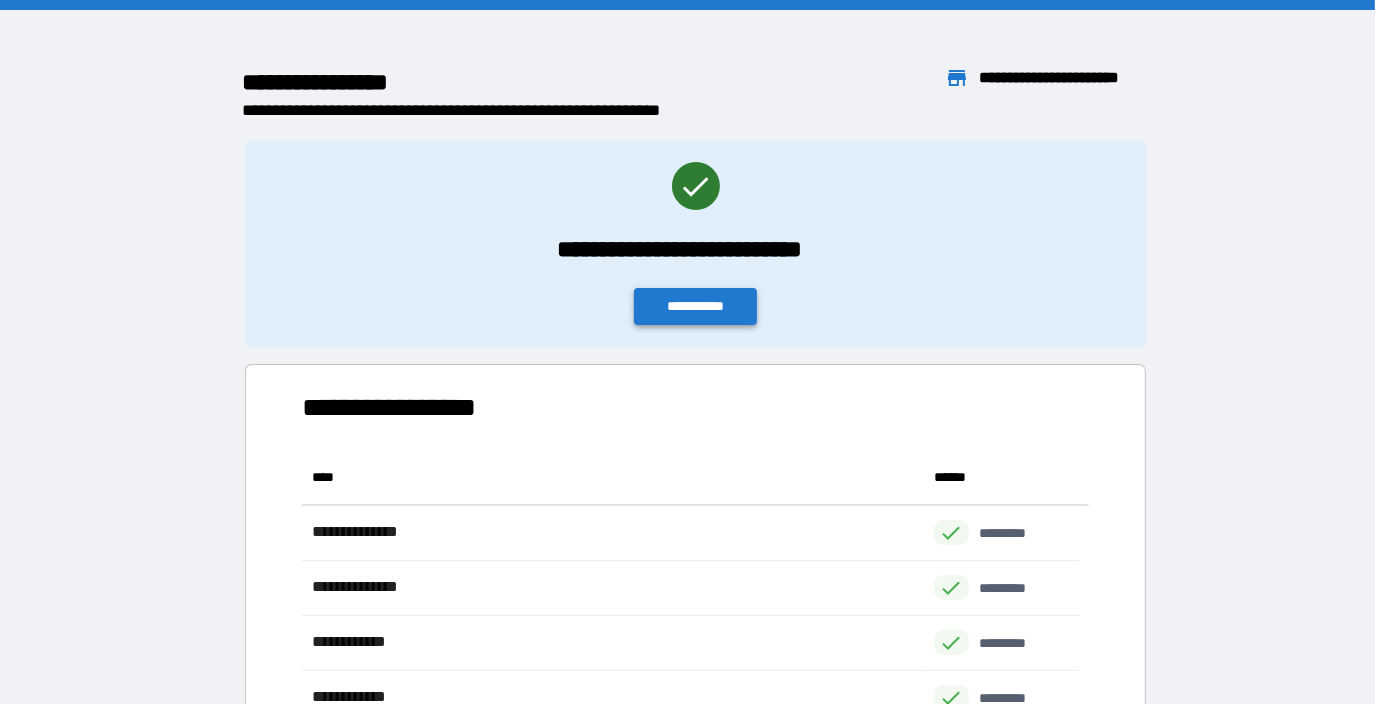 click on "**********" at bounding box center [696, 306] 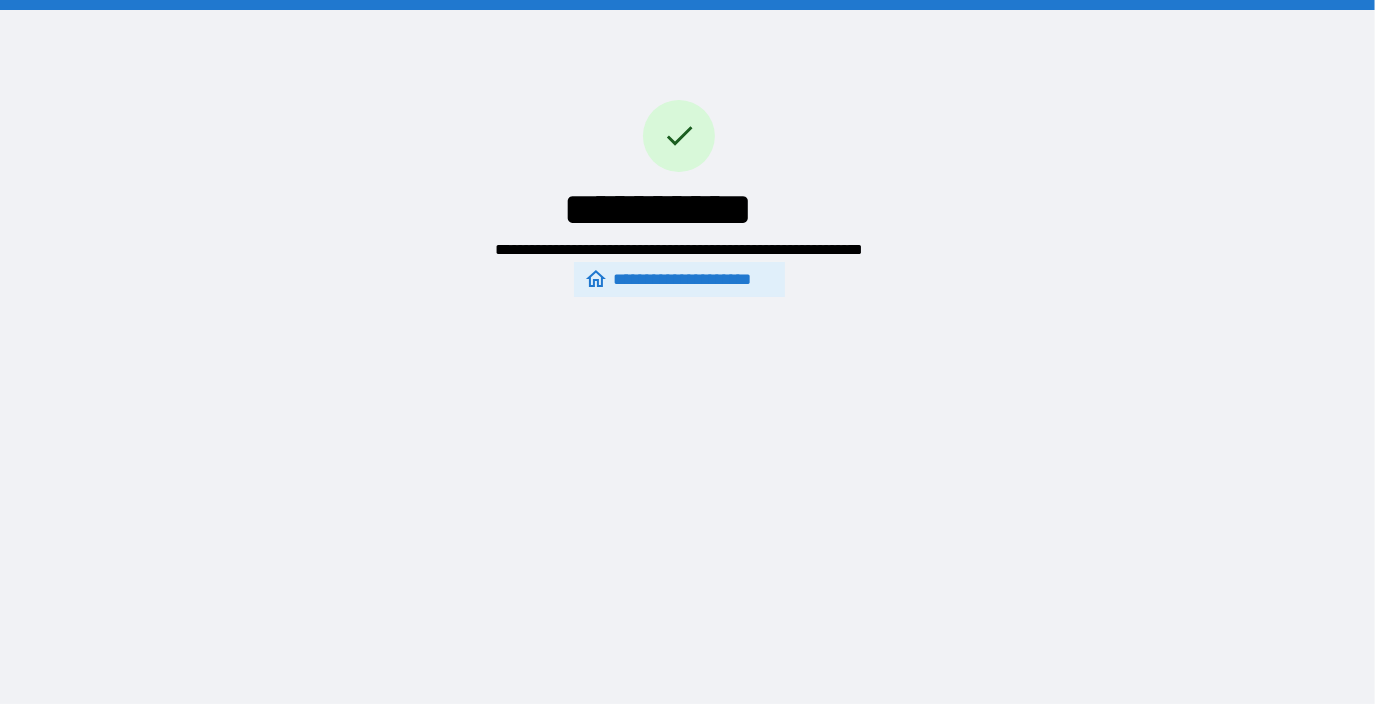 click on "**********" at bounding box center [679, 280] 